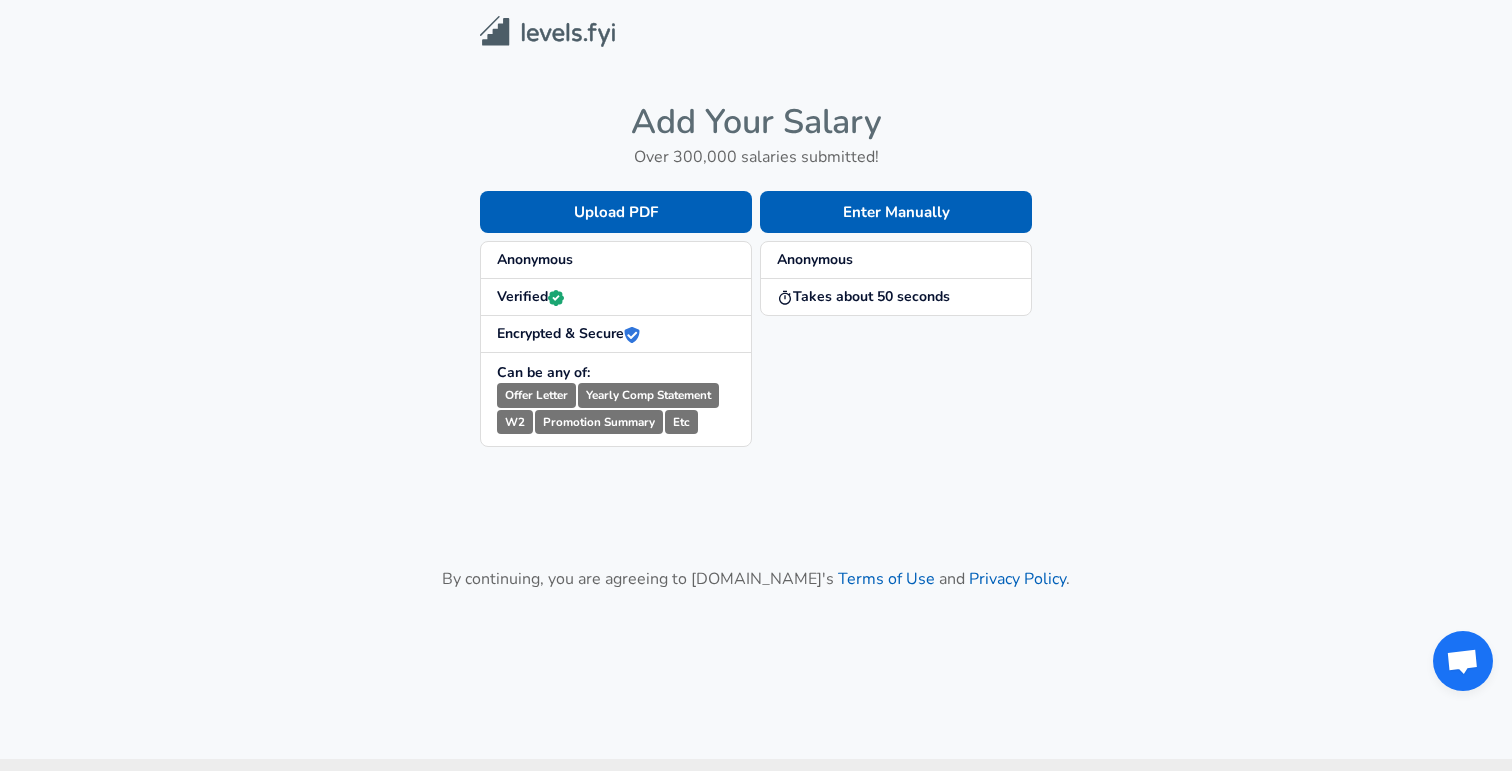 scroll, scrollTop: 0, scrollLeft: 0, axis: both 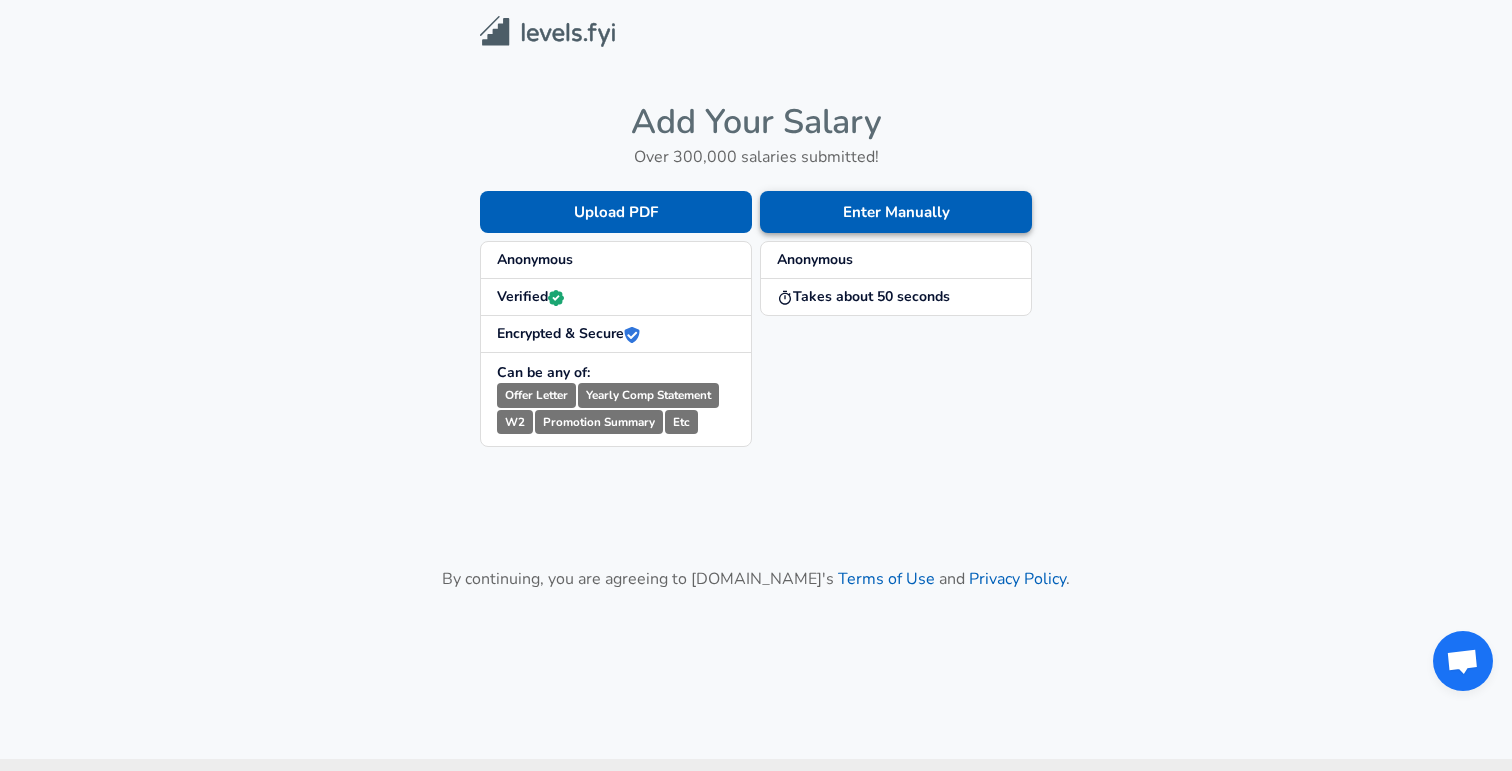 click on "Enter Manually" at bounding box center (896, 212) 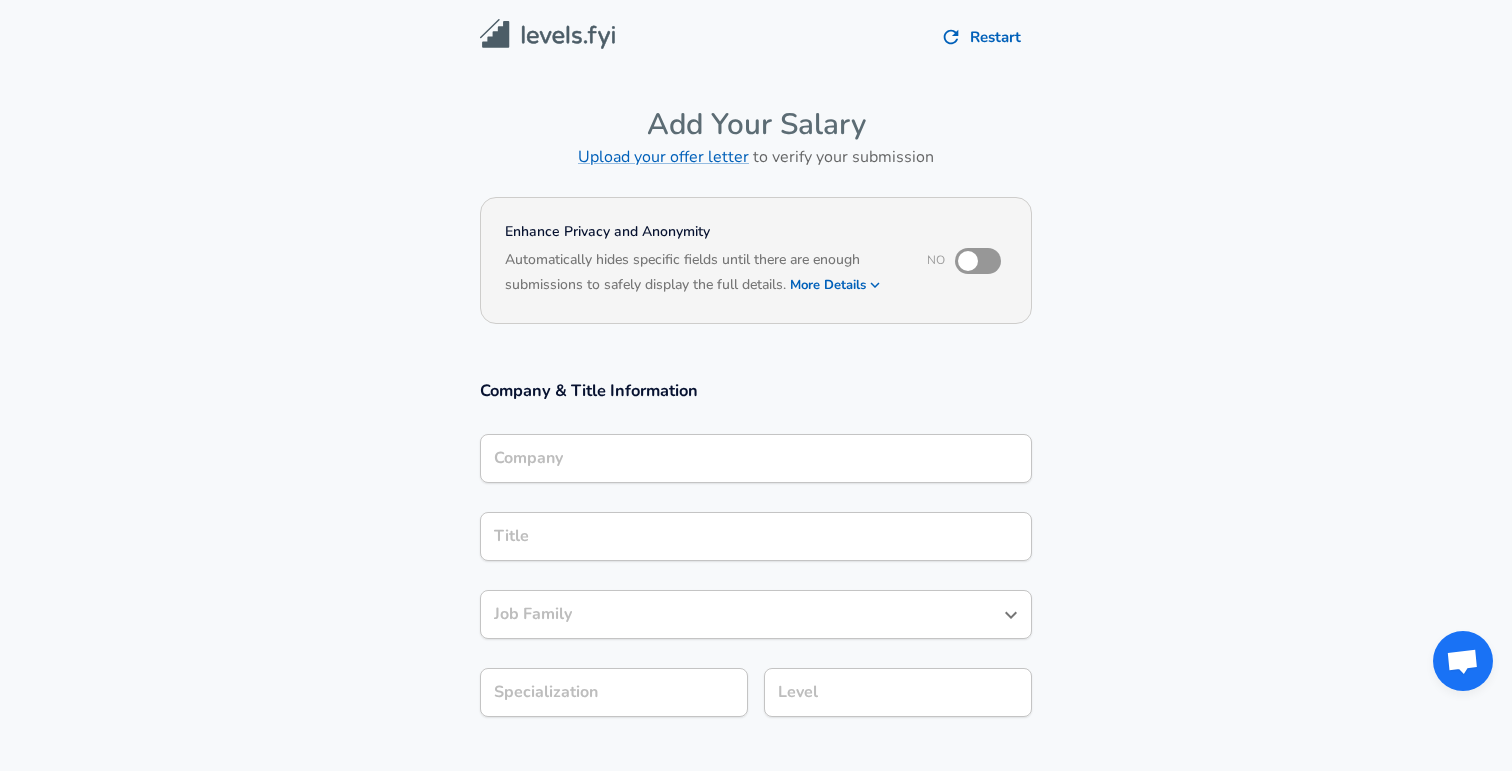 scroll, scrollTop: 11, scrollLeft: 0, axis: vertical 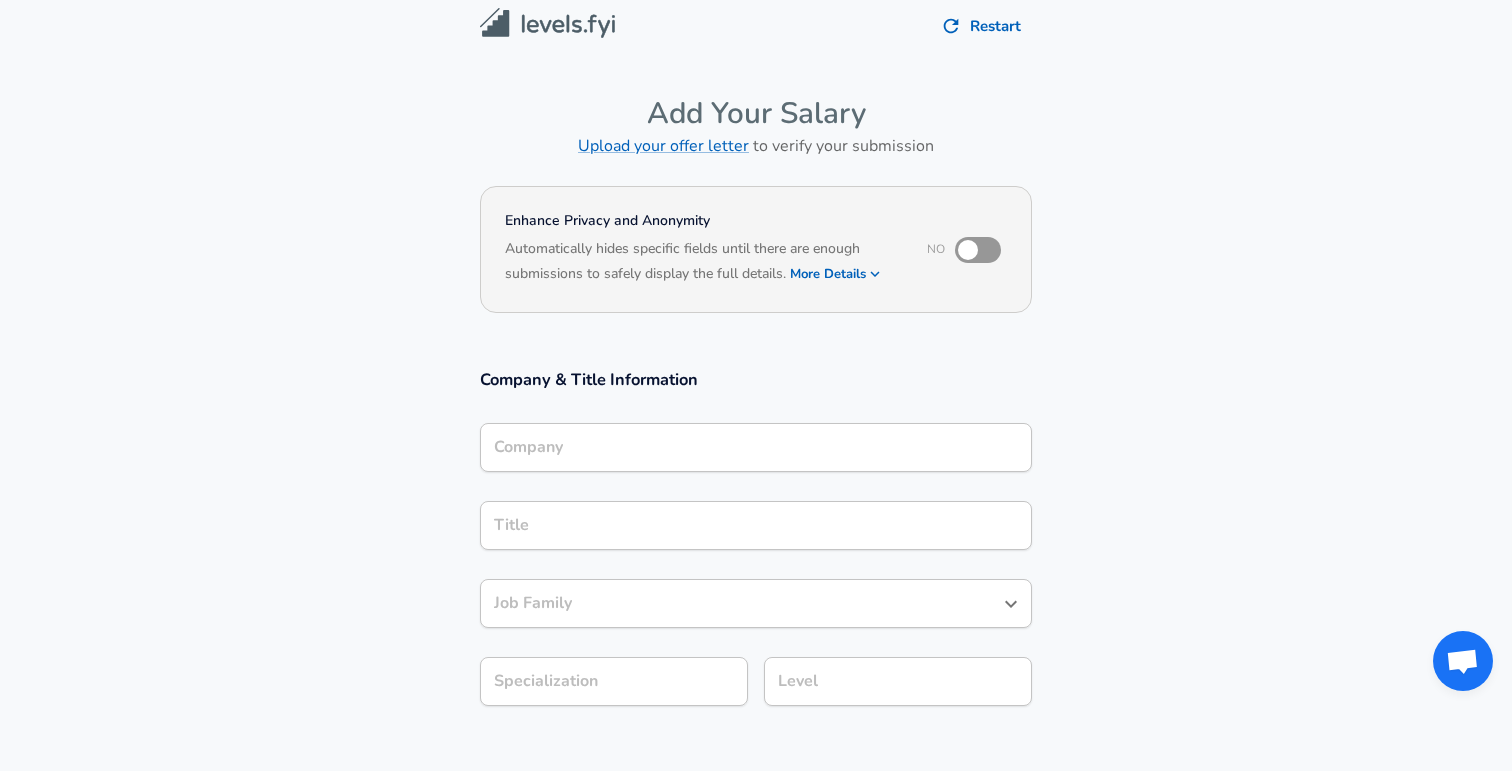 click at bounding box center (968, 250) 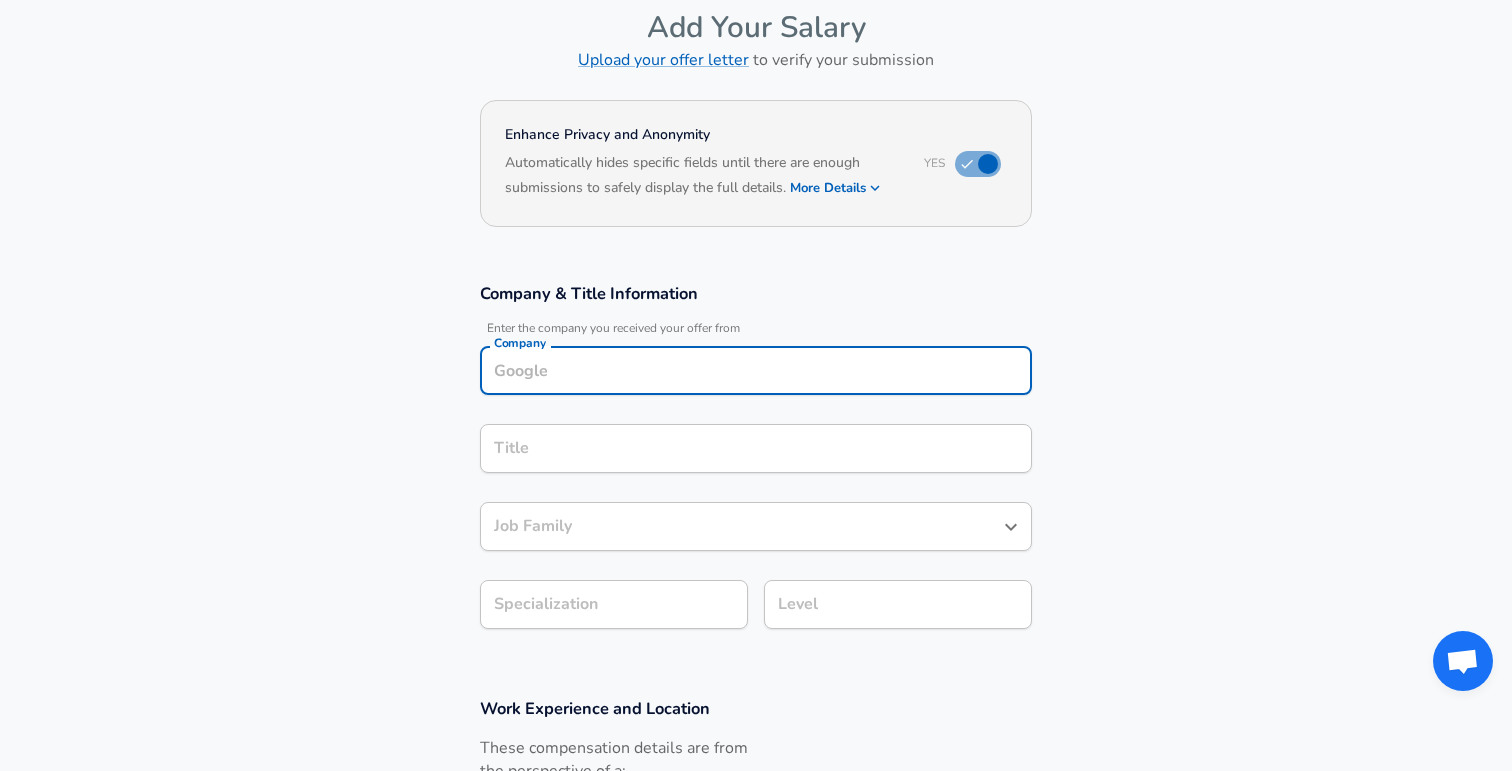 scroll, scrollTop: 117, scrollLeft: 0, axis: vertical 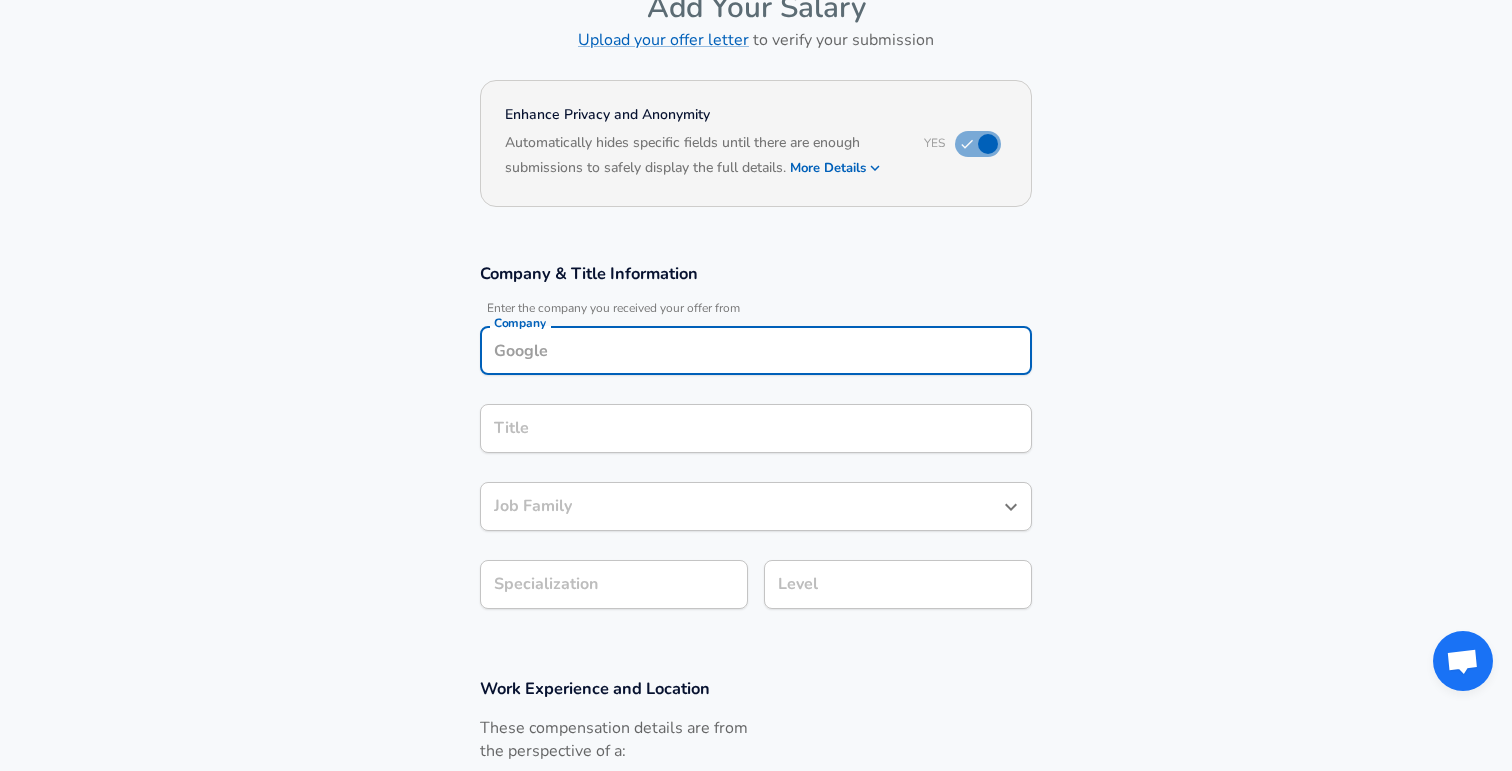 click on "Company" at bounding box center [756, 350] 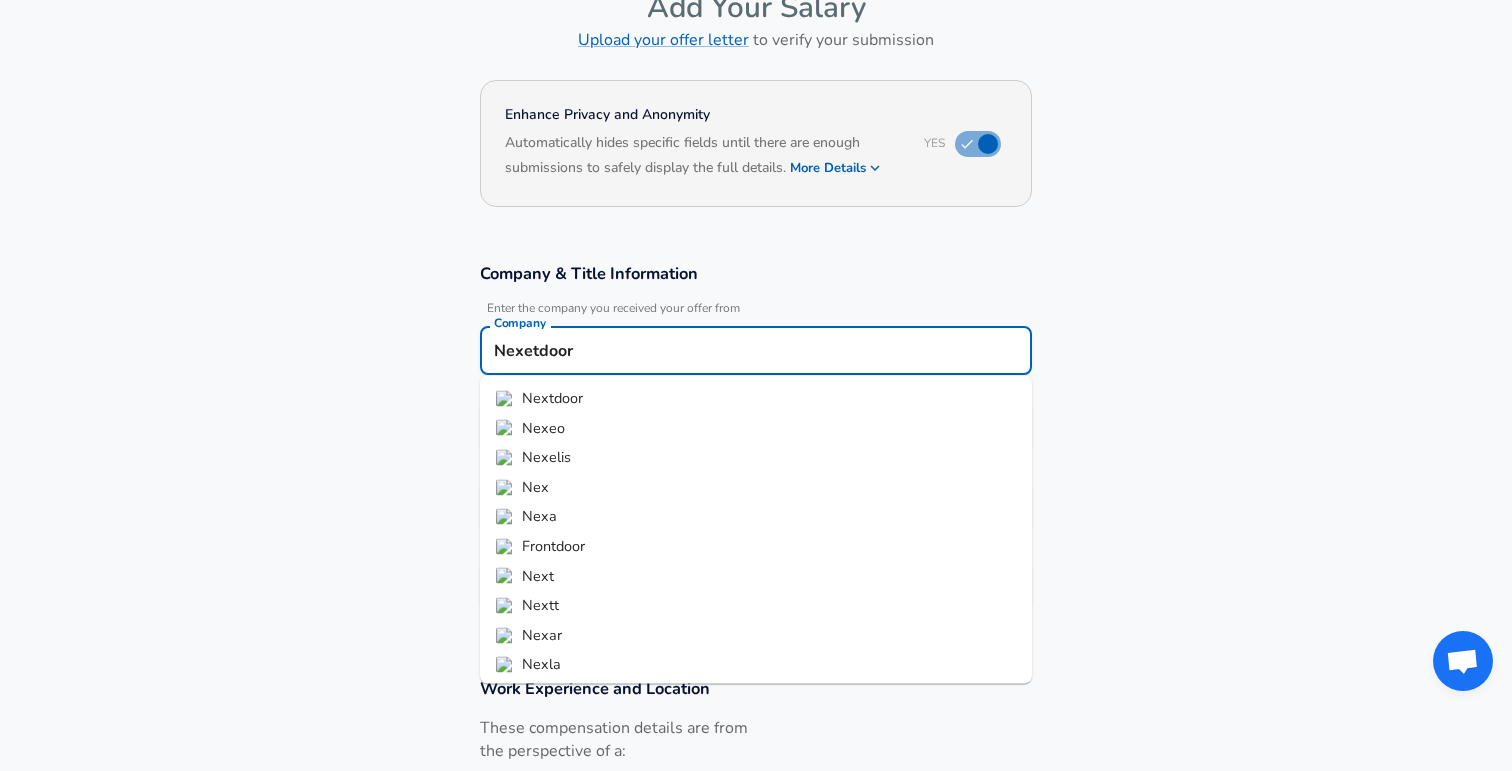 click on "Nextdoor" at bounding box center [756, 399] 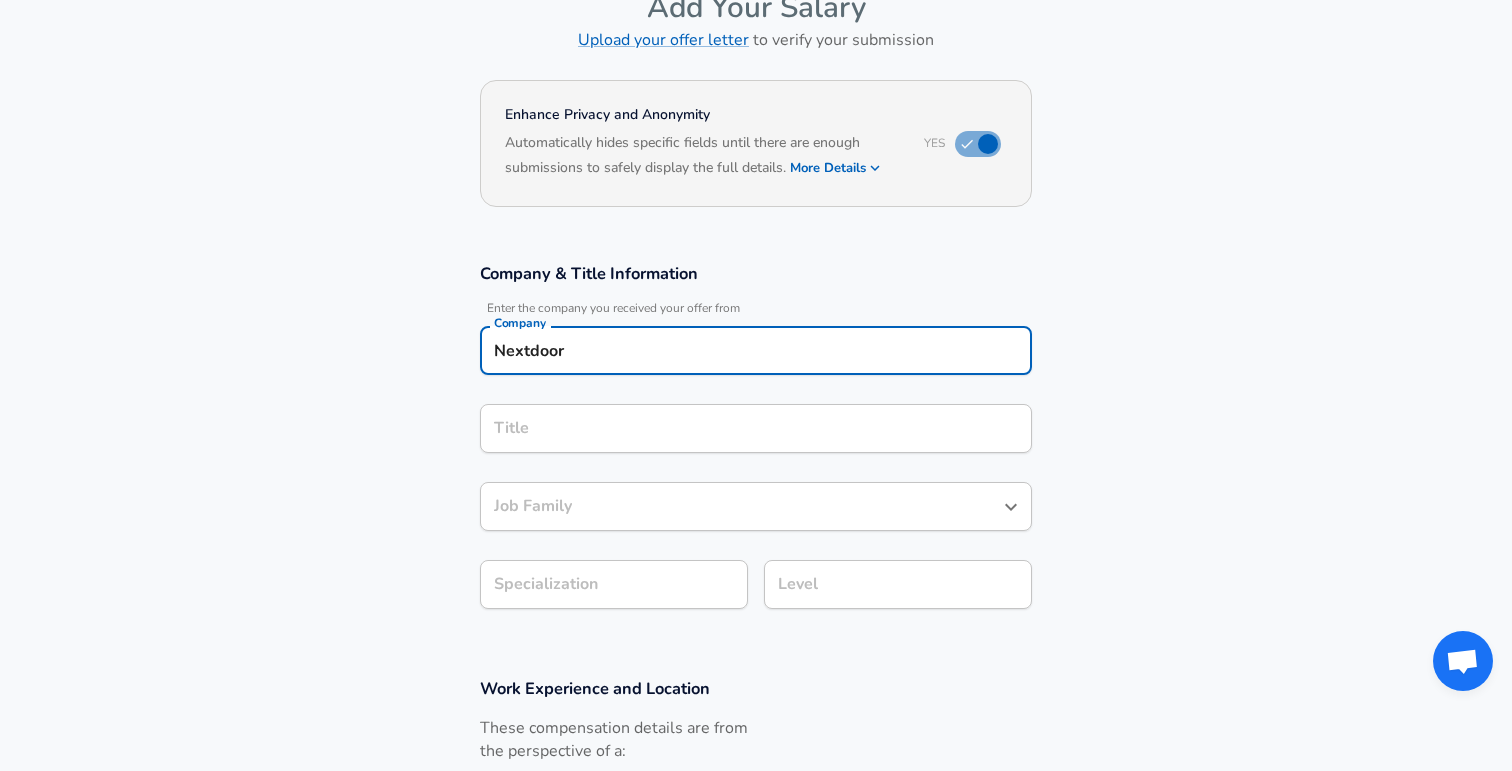 type on "Nextdoor" 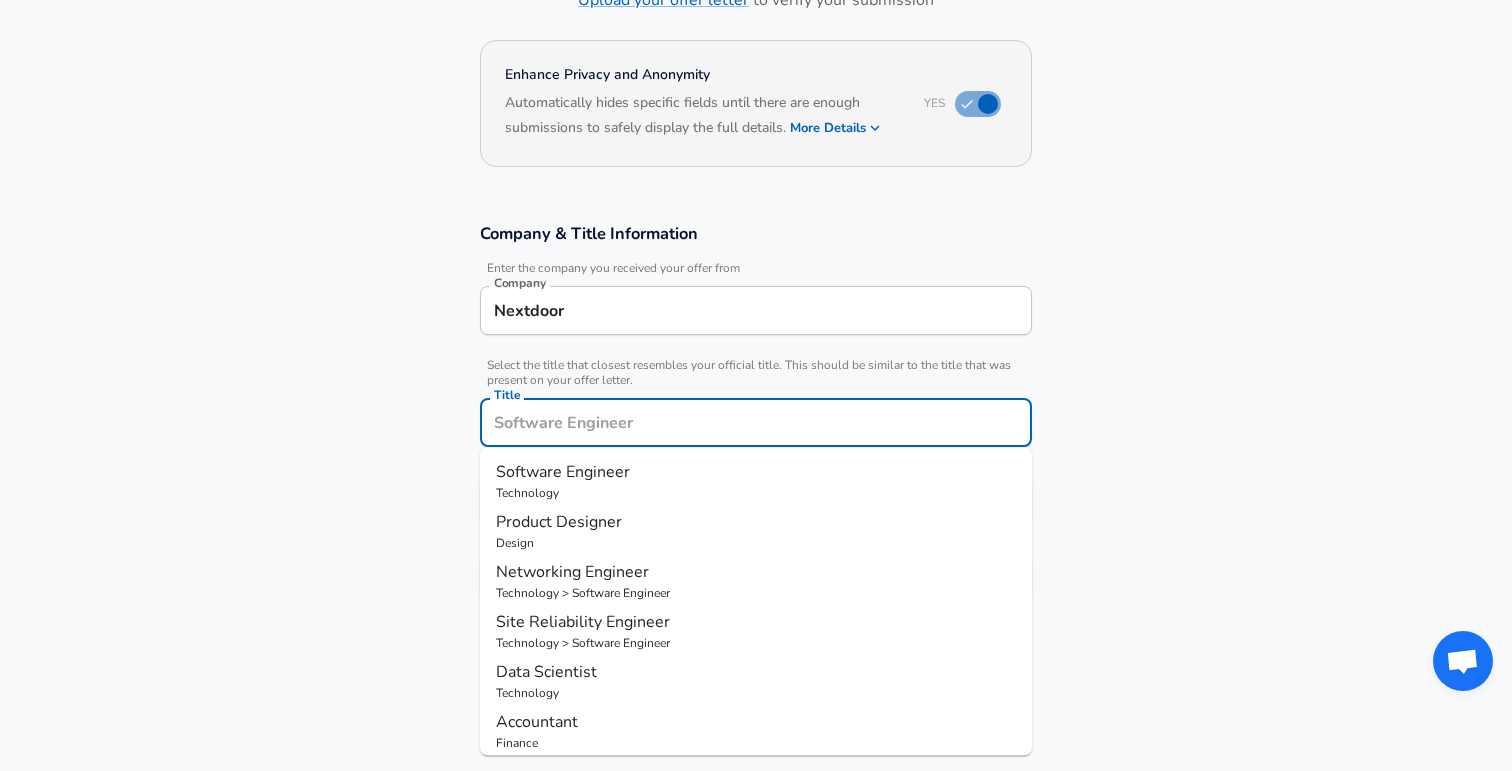 click on "Title" at bounding box center (756, 422) 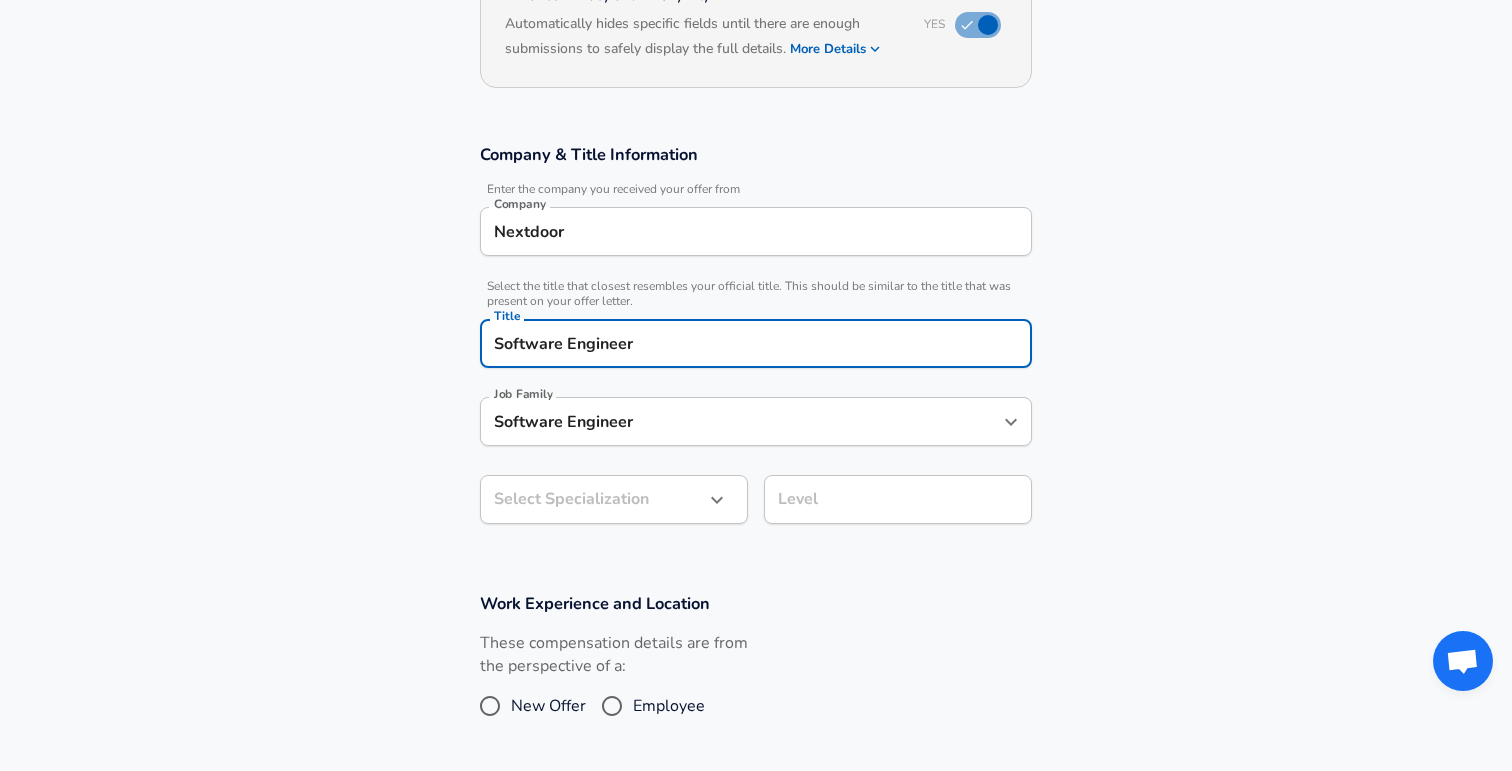 scroll, scrollTop: 263, scrollLeft: 0, axis: vertical 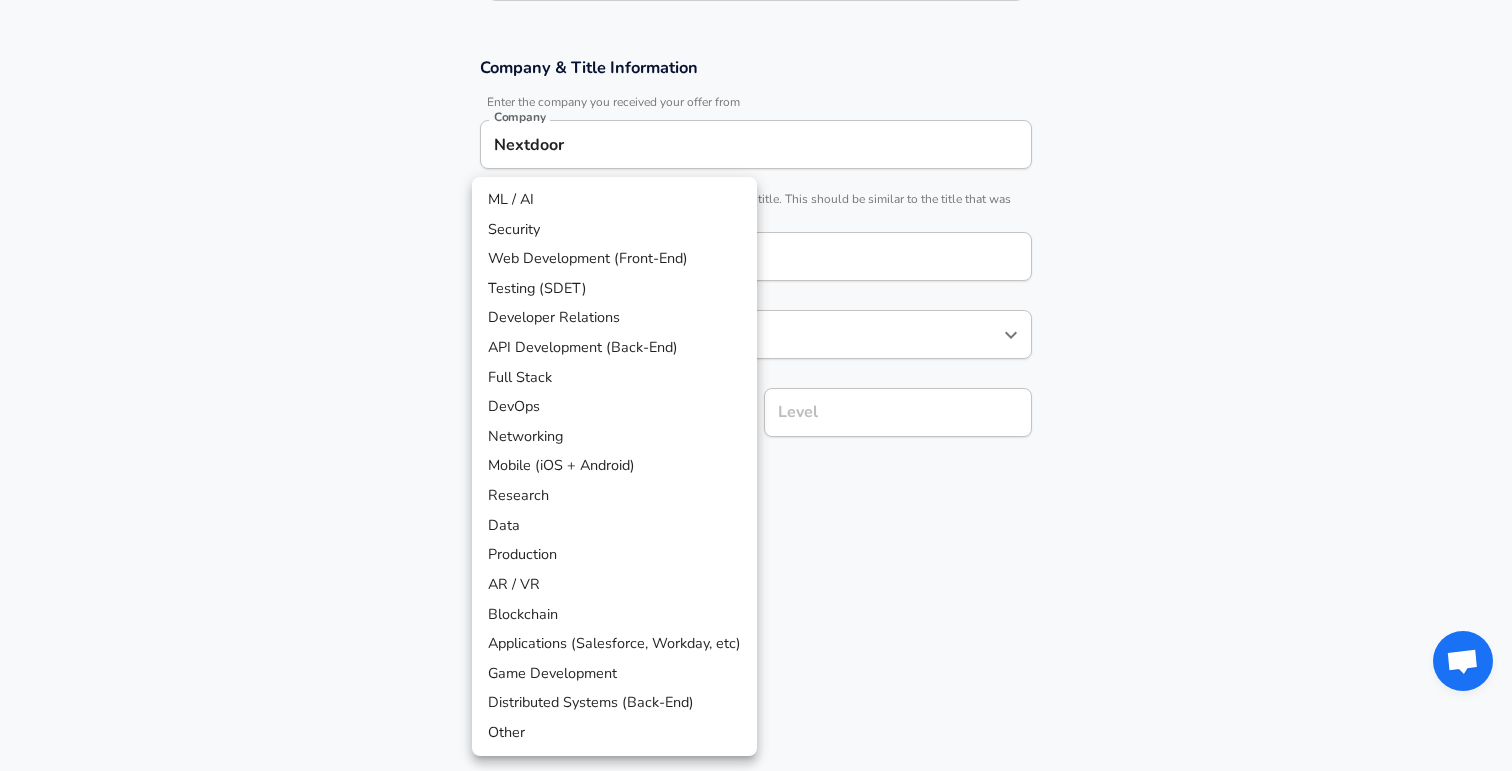 click on "Restart Add Your Salary Upload your offer letter   to verify your submission Enhance Privacy and Anonymity Yes Automatically hides specific fields until there are enough submissions to safely display the full details.   More Details Based on your submission and the data points that we have already collected, we will automatically hide and anonymize specific fields if there aren't enough data points to remain sufficiently anonymous. Company & Title Information   Enter the company you received your offer from Company Nextdoor Company   Select the title that closest resembles your official title. This should be similar to the title that was present on your offer letter. Title Software Engineer Title Job Family Software Engineer Job Family   Select a Specialization that best fits your role. If you can't find one, select 'Other' to enter a custom specialization Select Specialization ​ Select Specialization Level Level Work Experience and Location These compensation details are from the perspective of a: Employee" at bounding box center [756, 62] 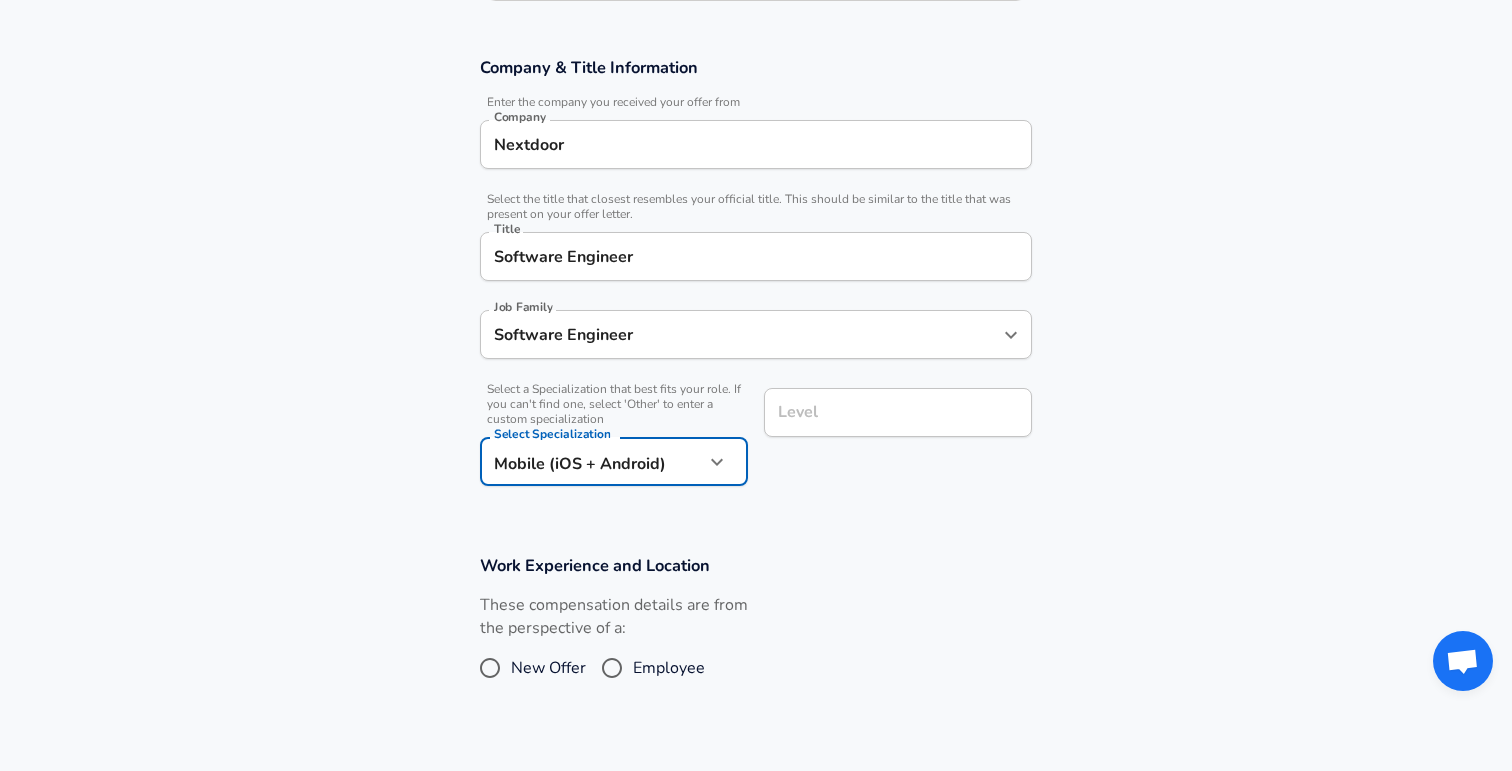 click on "Restart Add Your Salary Upload your offer letter   to verify your submission Enhance Privacy and Anonymity Yes Automatically hides specific fields until there are enough submissions to safely display the full details.   More Details Based on your submission and the data points that we have already collected, we will automatically hide and anonymize specific fields if there aren't enough data points to remain sufficiently anonymous. Company & Title Information   Enter the company you received your offer from Company Nextdoor Company   Select the title that closest resembles your official title. This should be similar to the title that was present on your offer letter. Title Software Engineer Title Job Family Software Engineer Job Family   Select a Specialization that best fits your role. If you can't find one, select 'Other' to enter a custom specialization Select Specialization Mobile (iOS + Android) Mobile (iOS + Android) Select Specialization Level Level Work Experience and Location New Offer Employee" at bounding box center (756, 62) 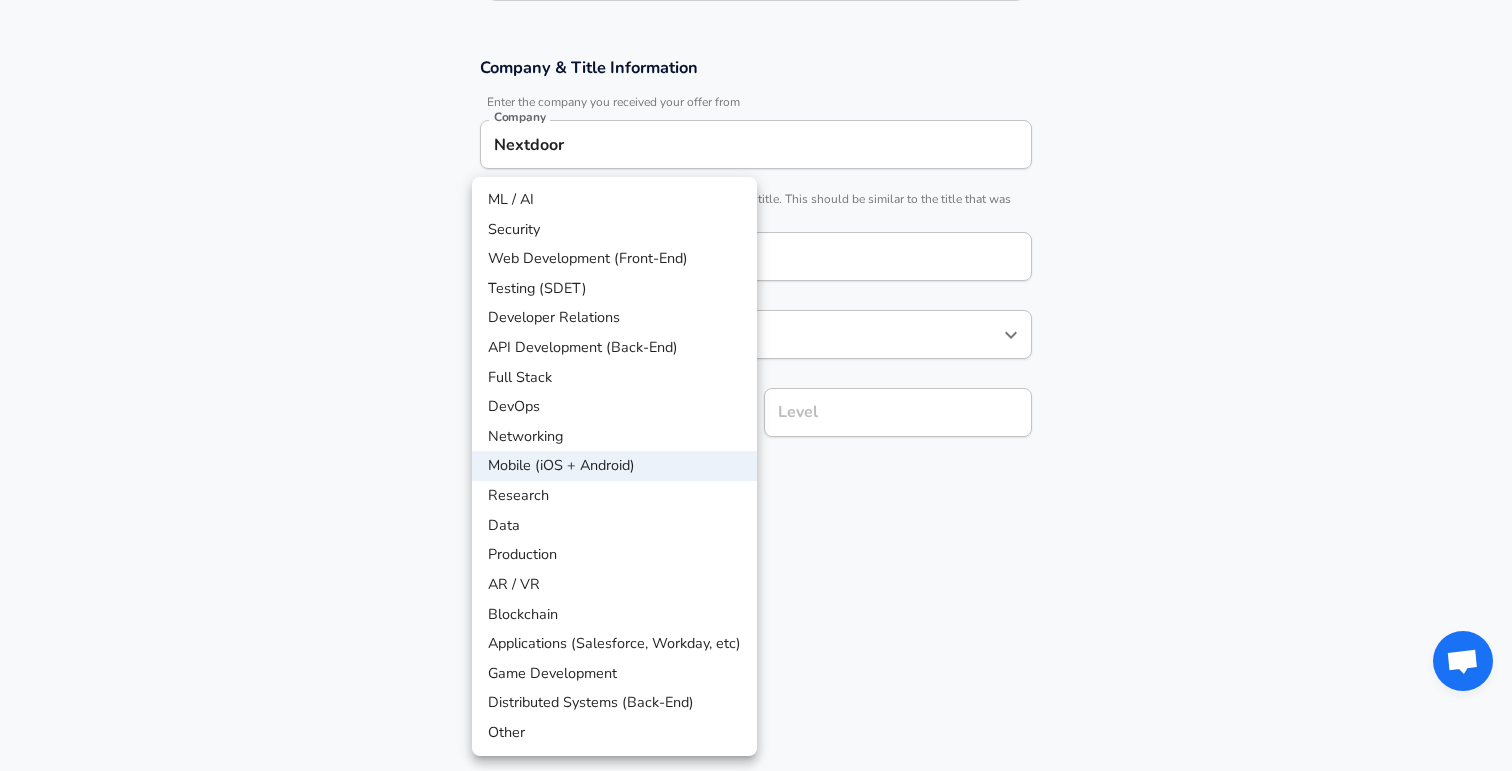 type 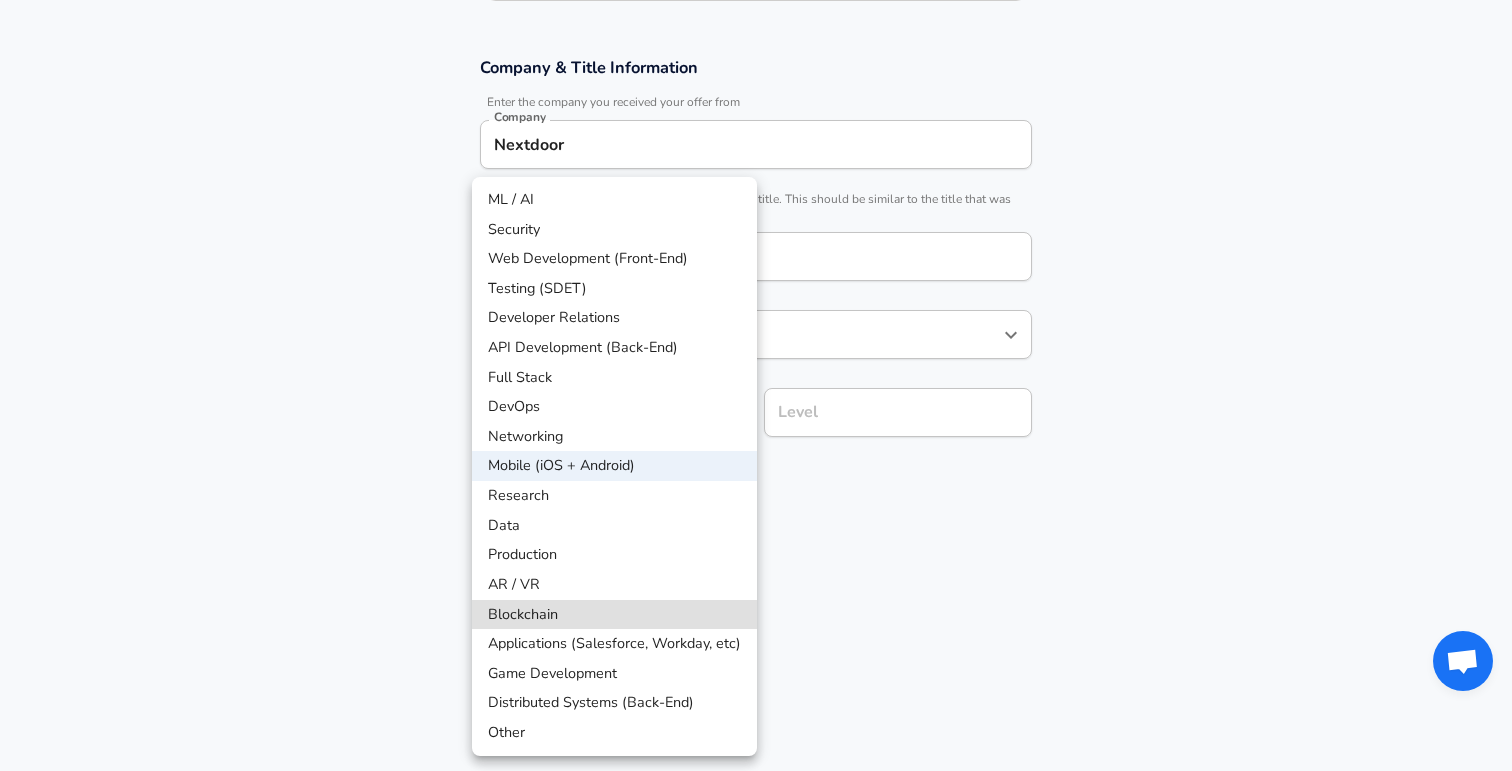 click on "API Development (Back-End)" at bounding box center [614, 348] 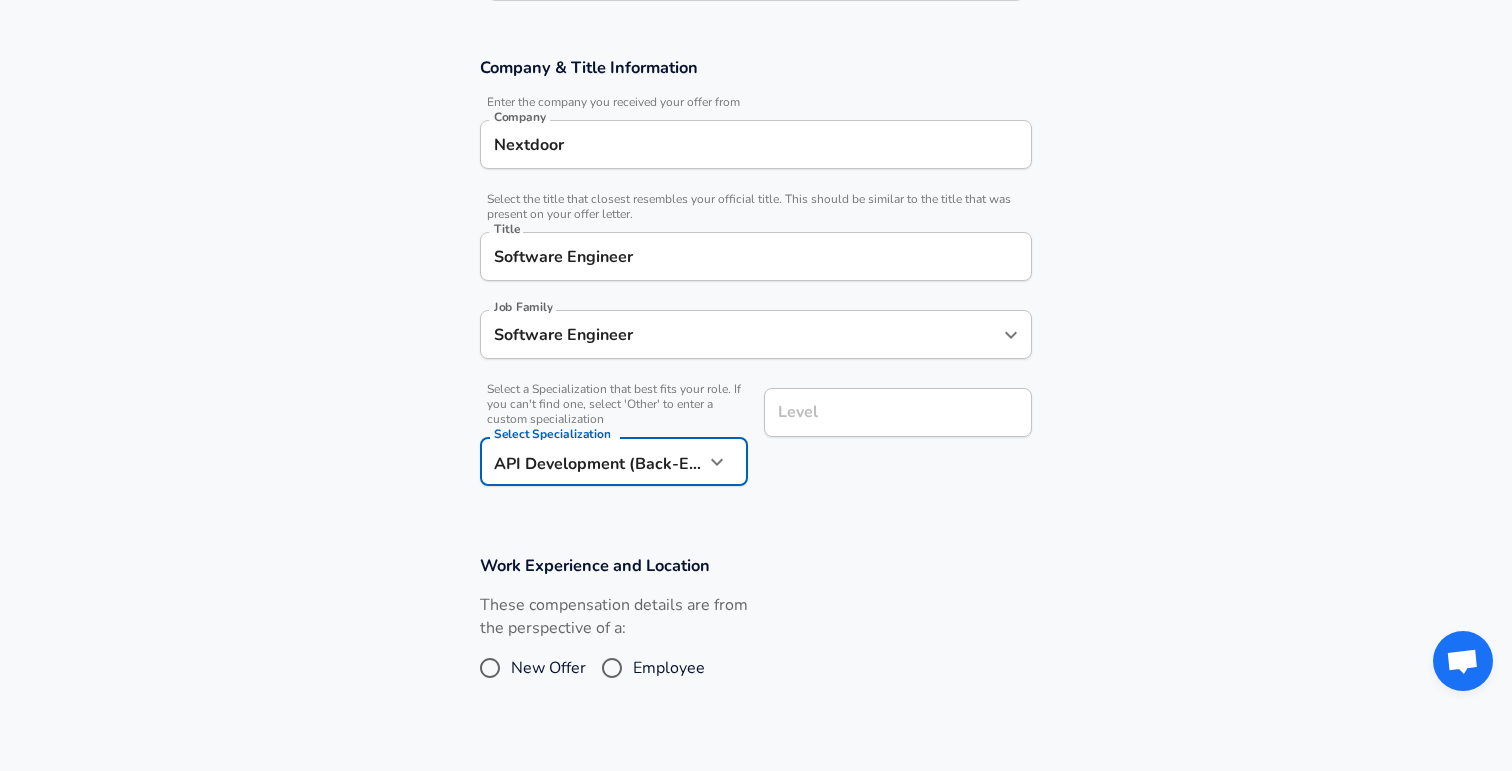 click on "Level" at bounding box center [898, 412] 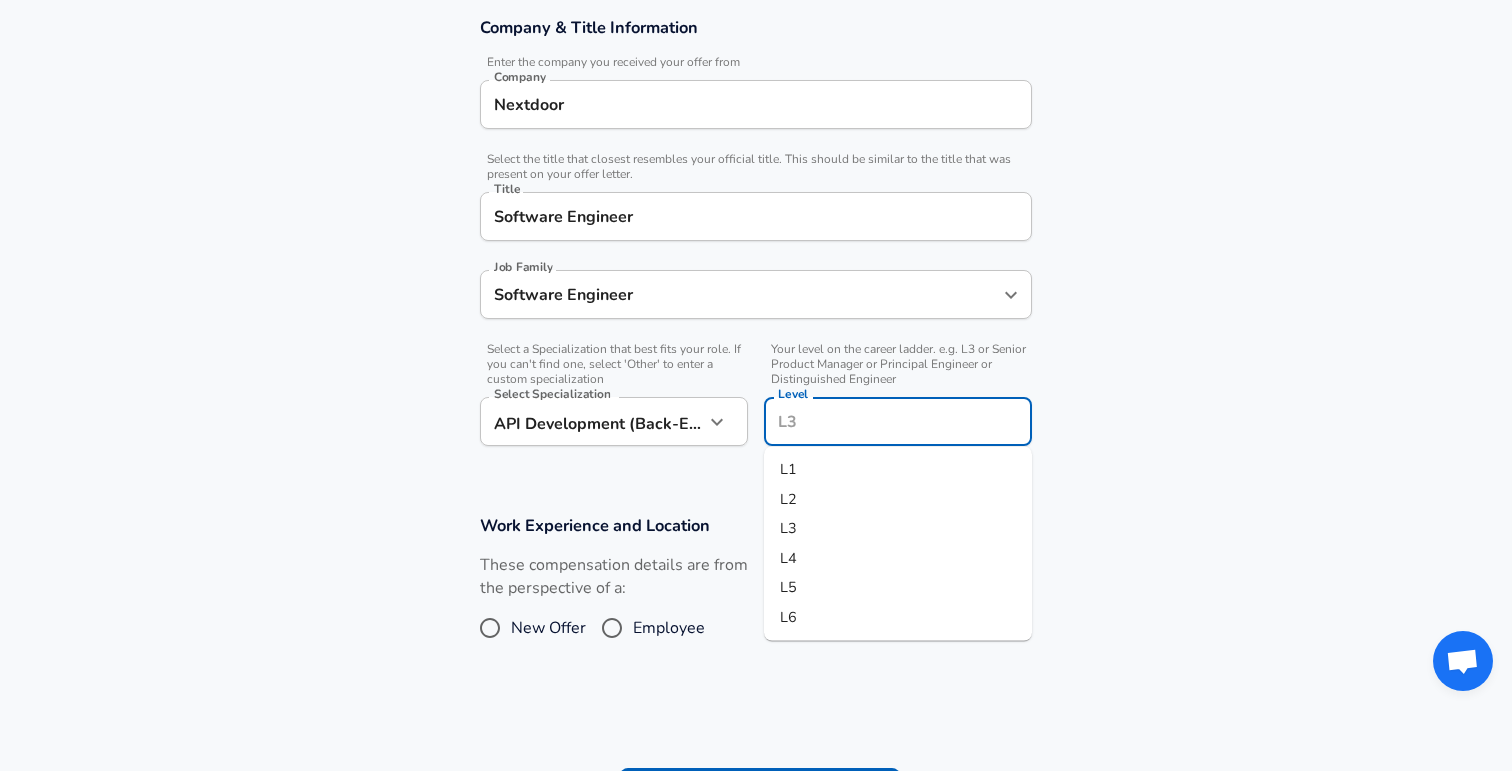 click on "L3" at bounding box center [898, 529] 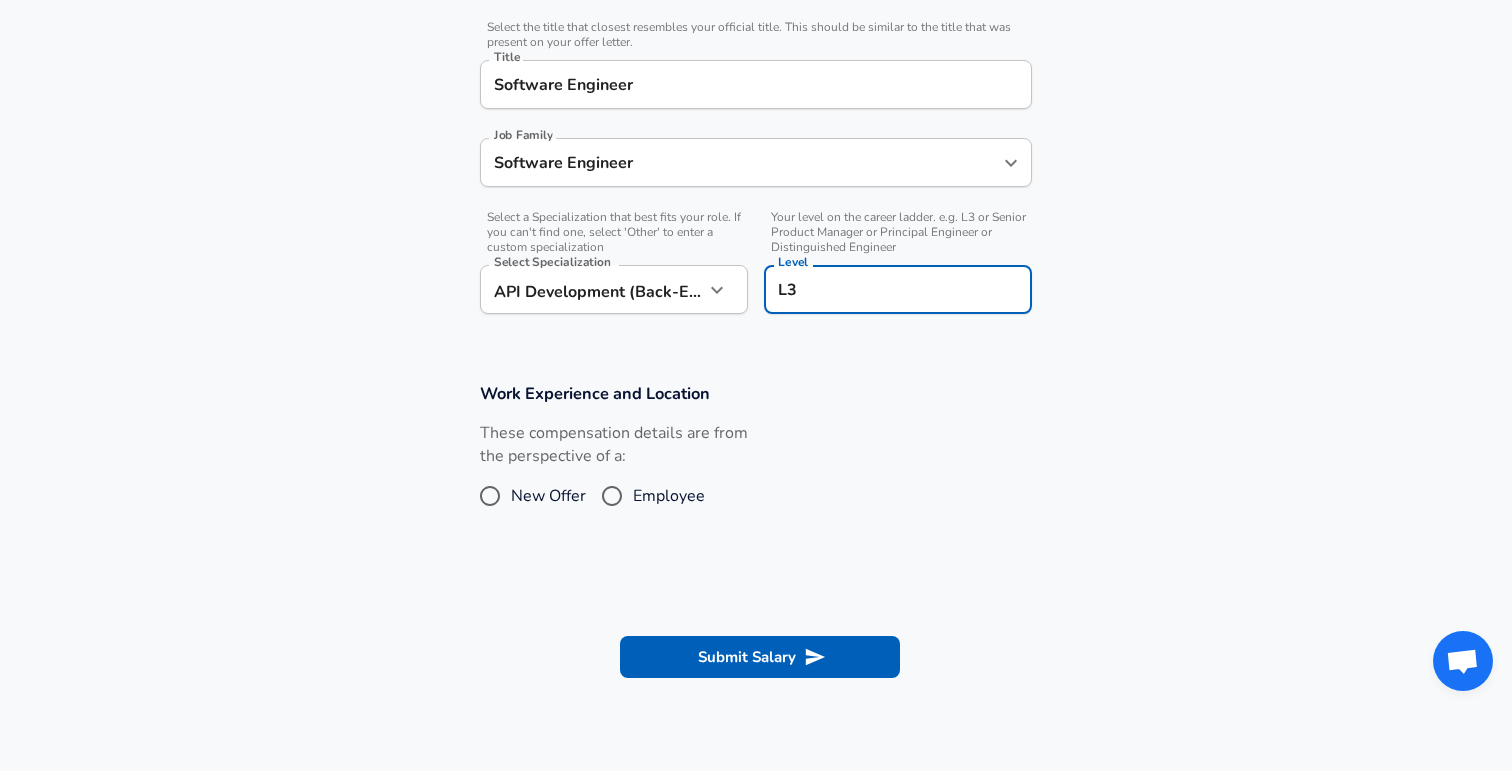 scroll, scrollTop: 509, scrollLeft: 0, axis: vertical 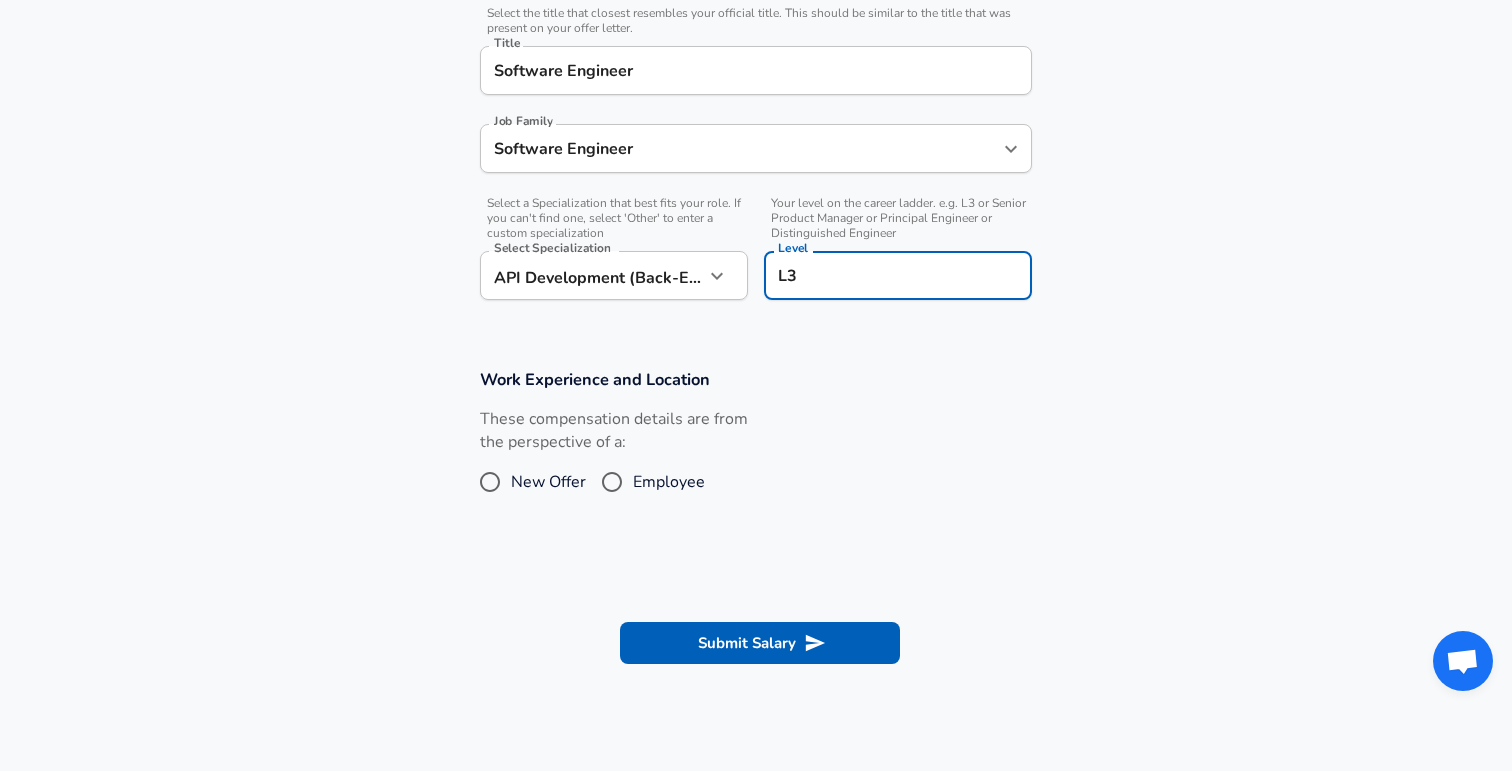 click on "Employee" at bounding box center [612, 482] 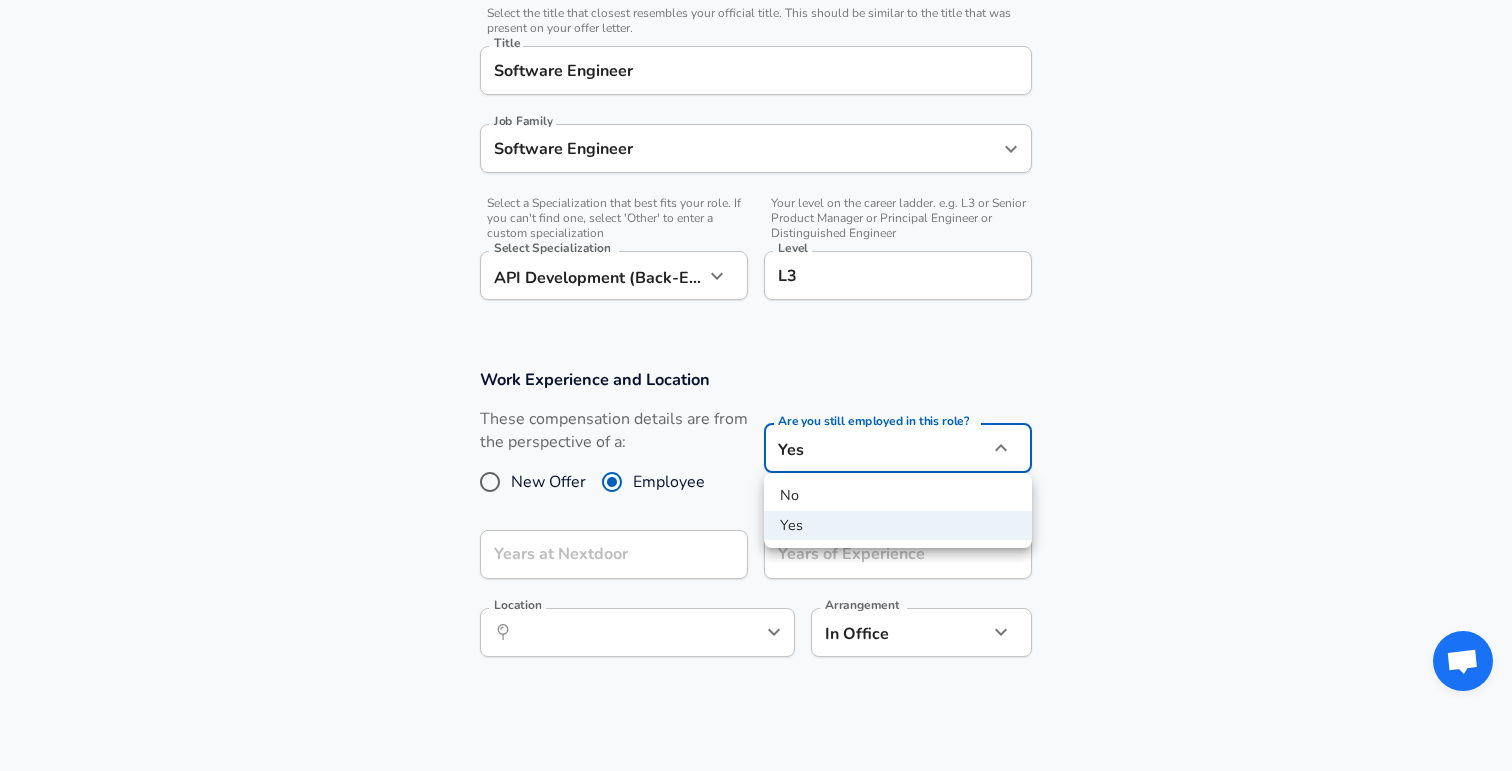 click on "Restart Add Your Salary Upload your offer letter   to verify your submission Enhance Privacy and Anonymity Yes Automatically hides specific fields until there are enough submissions to safely display the full details.   More Details Based on your submission and the data points that we have already collected, we will automatically hide and anonymize specific fields if there aren't enough data points to remain sufficiently anonymous. Company & Title Information   Enter the company you received your offer from Company Nextdoor Company   Select the title that closest resembles your official title. This should be similar to the title that was present on your offer letter. Title Software Engineer Title Job Family Software Engineer Job Family   Select a Specialization that best fits your role. If you can't find one, select 'Other' to enter a custom specialization Select Specialization API Development (Back-End) API Development (Back-End) Select Specialization   Level L3 Level Work Experience and Location New Offer" at bounding box center (756, -124) 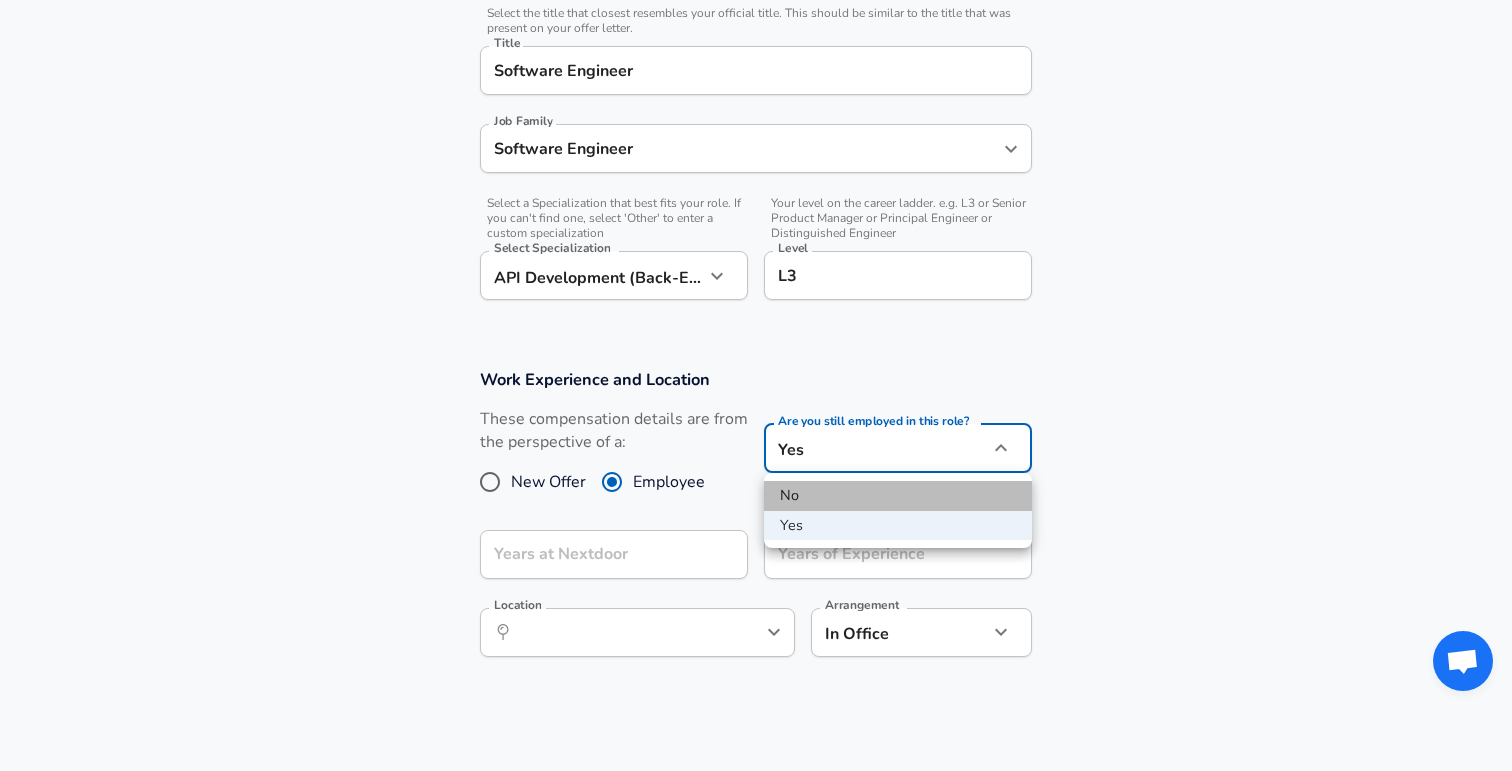 click on "No" at bounding box center [898, 496] 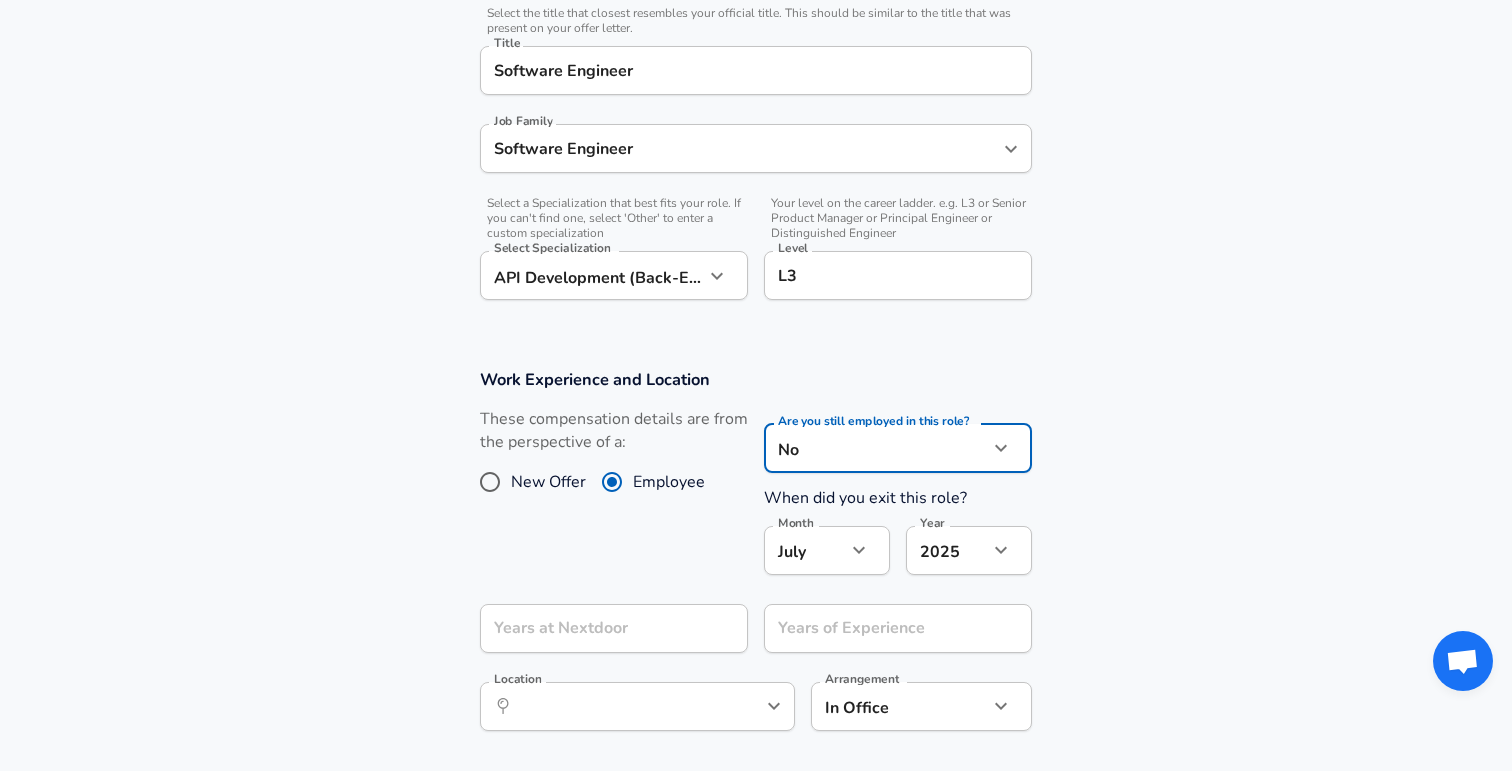 click on "Restart Add Your Salary Upload your offer letter   to verify your submission Enhance Privacy and Anonymity Yes Automatically hides specific fields until there are enough submissions to safely display the full details.   More Details Based on your submission and the data points that we have already collected, we will automatically hide and anonymize specific fields if there aren't enough data points to remain sufficiently anonymous. Company & Title Information   Enter the company you received your offer from Company Nextdoor Company   Select the title that closest resembles your official title. This should be similar to the title that was present on your offer letter. Title Software Engineer Title Job Family Software Engineer Job Family   Select a Specialization that best fits your role. If you can't find one, select 'Other' to enter a custom specialization Select Specialization API Development (Back-End) API Development (Back-End) Select Specialization   Level L3 Level Work Experience and Location New Offer 7" at bounding box center (756, -124) 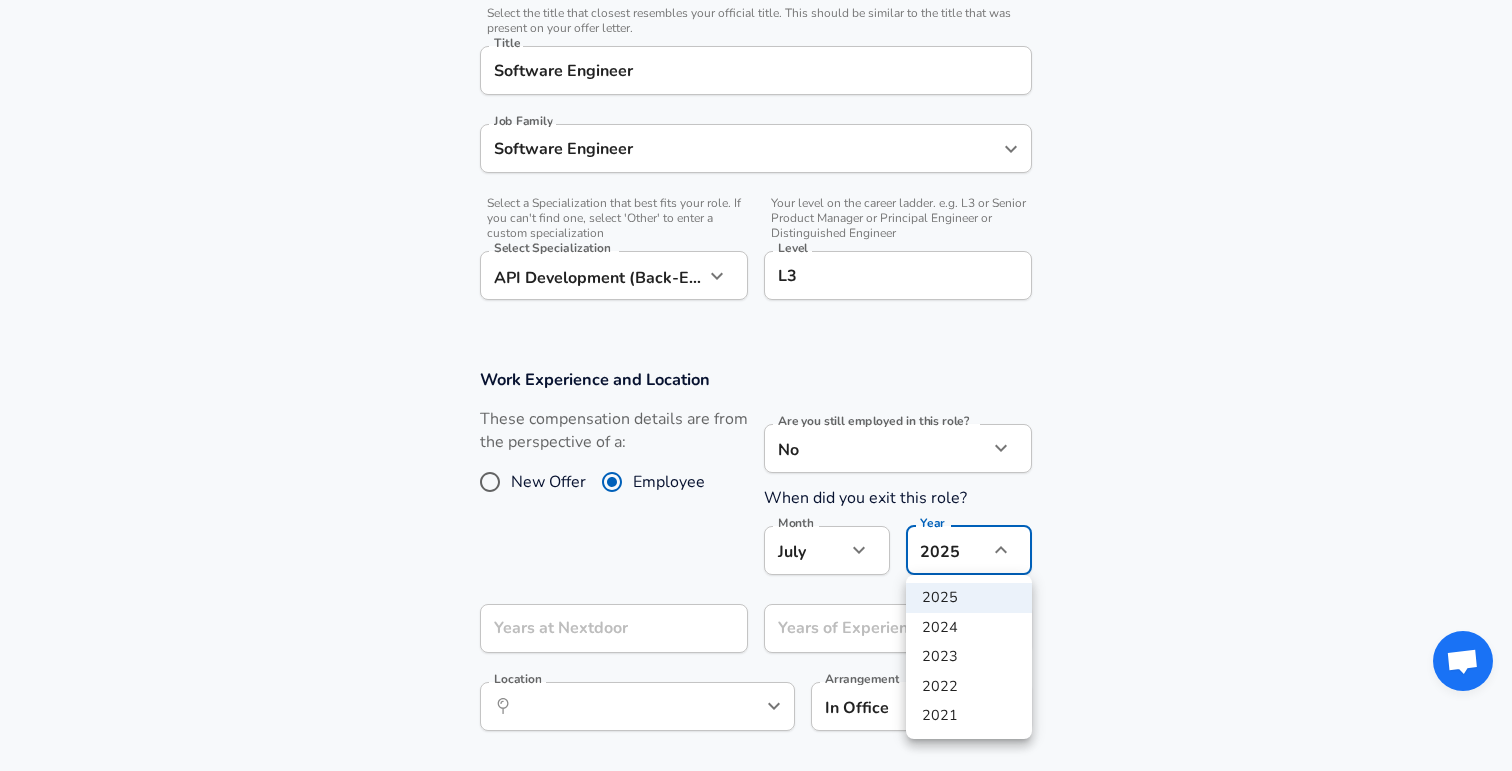 click on "2023" at bounding box center (969, 657) 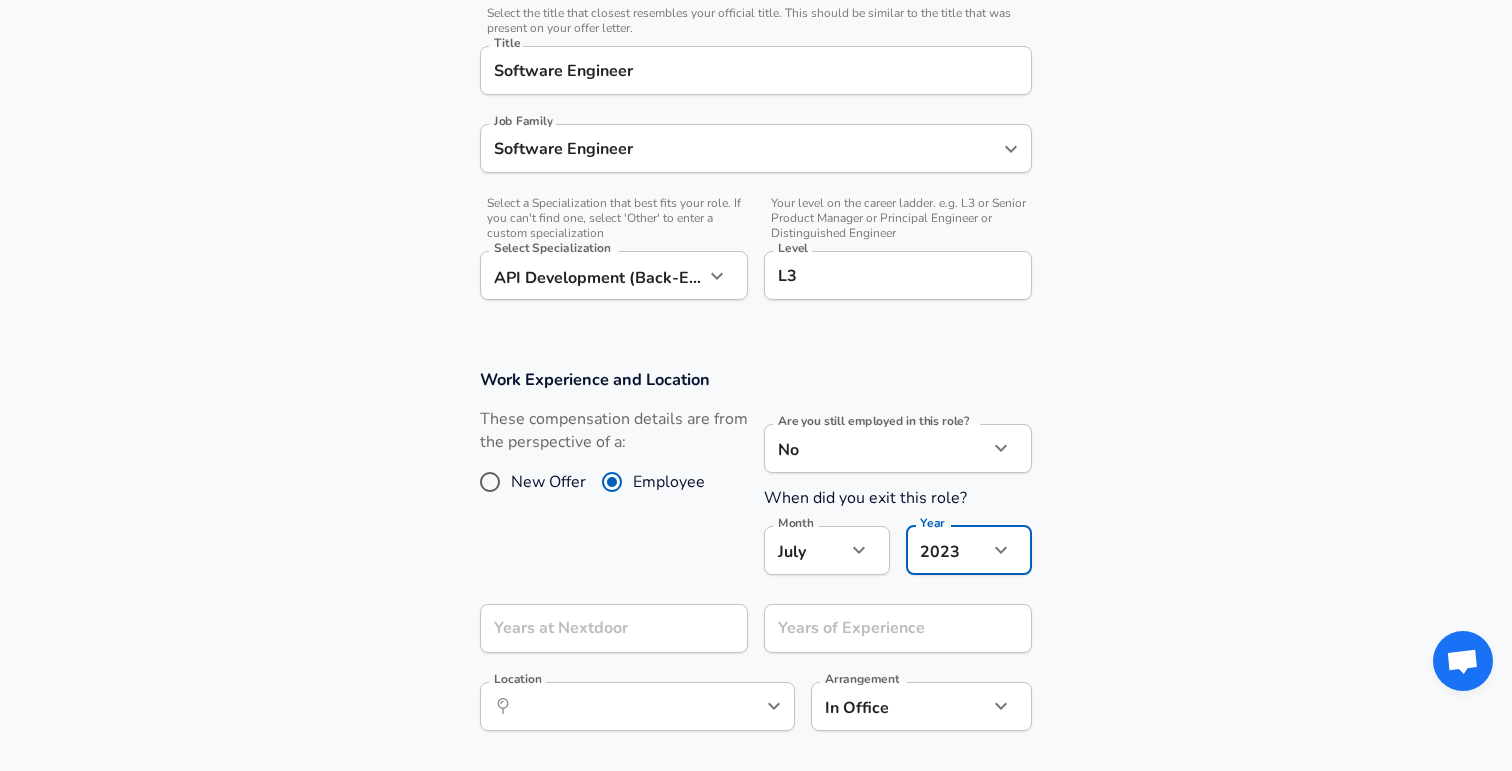 click 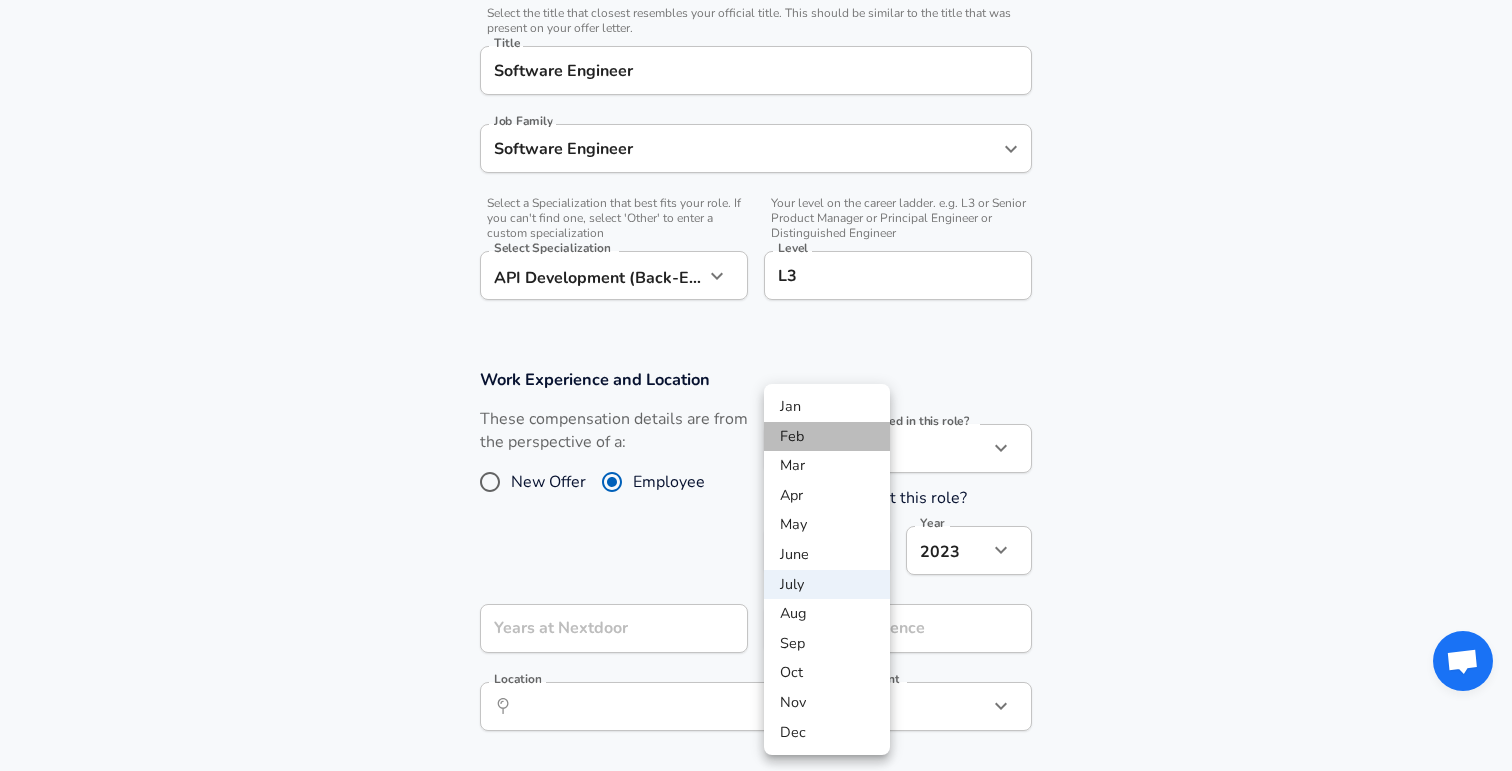 click on "Feb" at bounding box center [827, 437] 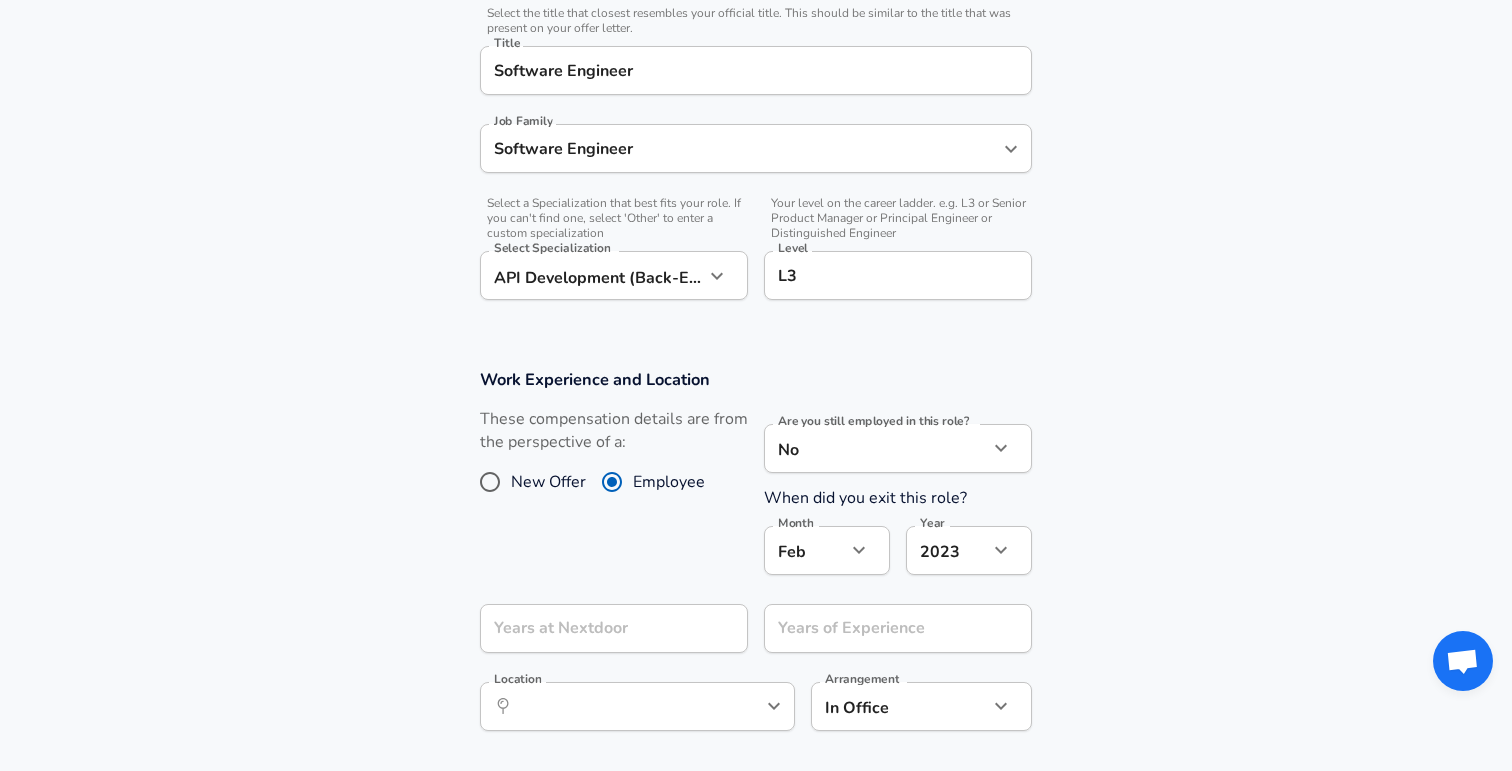 click on "Years at Nextdoor Years at Nextdoor" at bounding box center (606, 627) 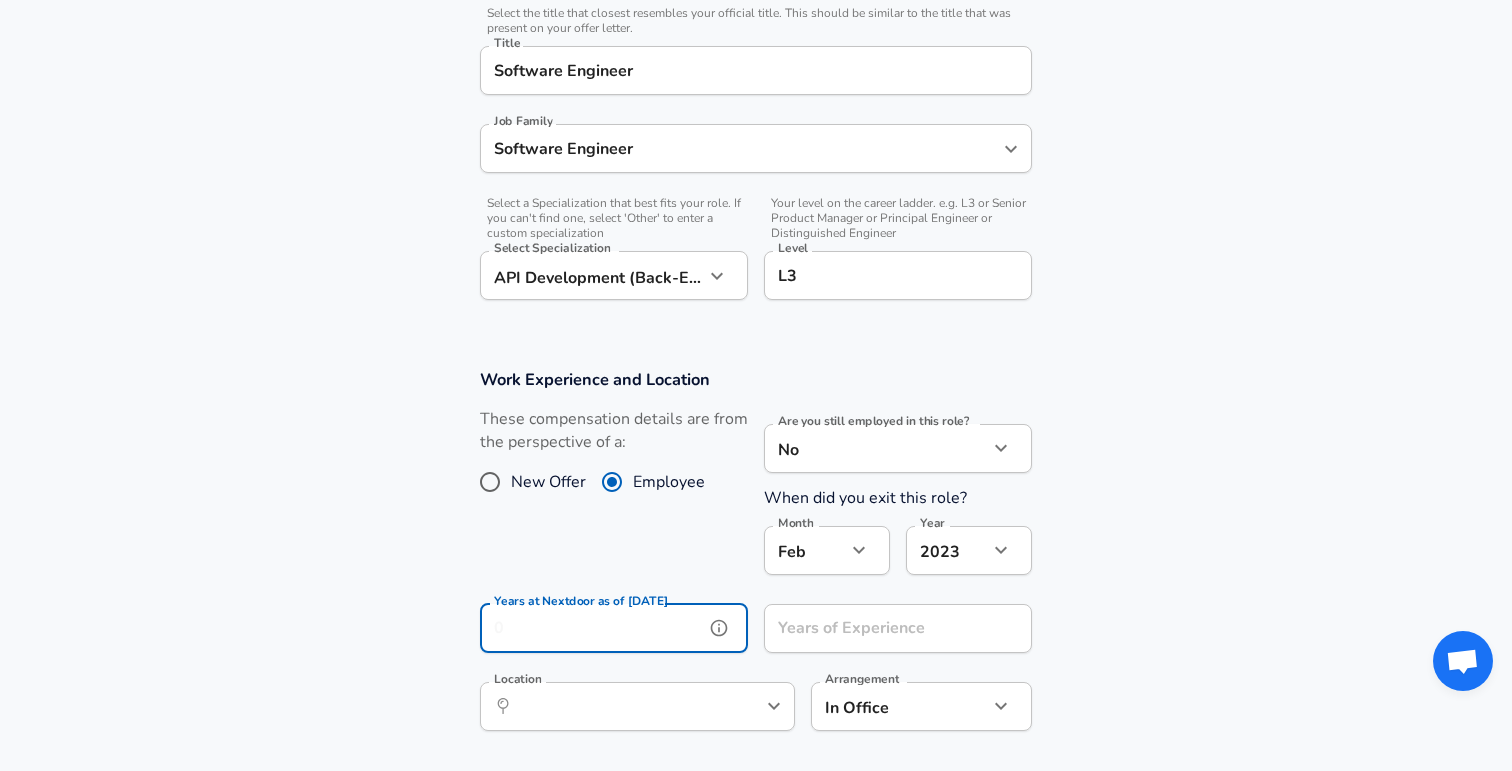 click on "Years at Nextdoor as of [DATE] Years at Nextdoor as of [DATE]" at bounding box center (614, 631) 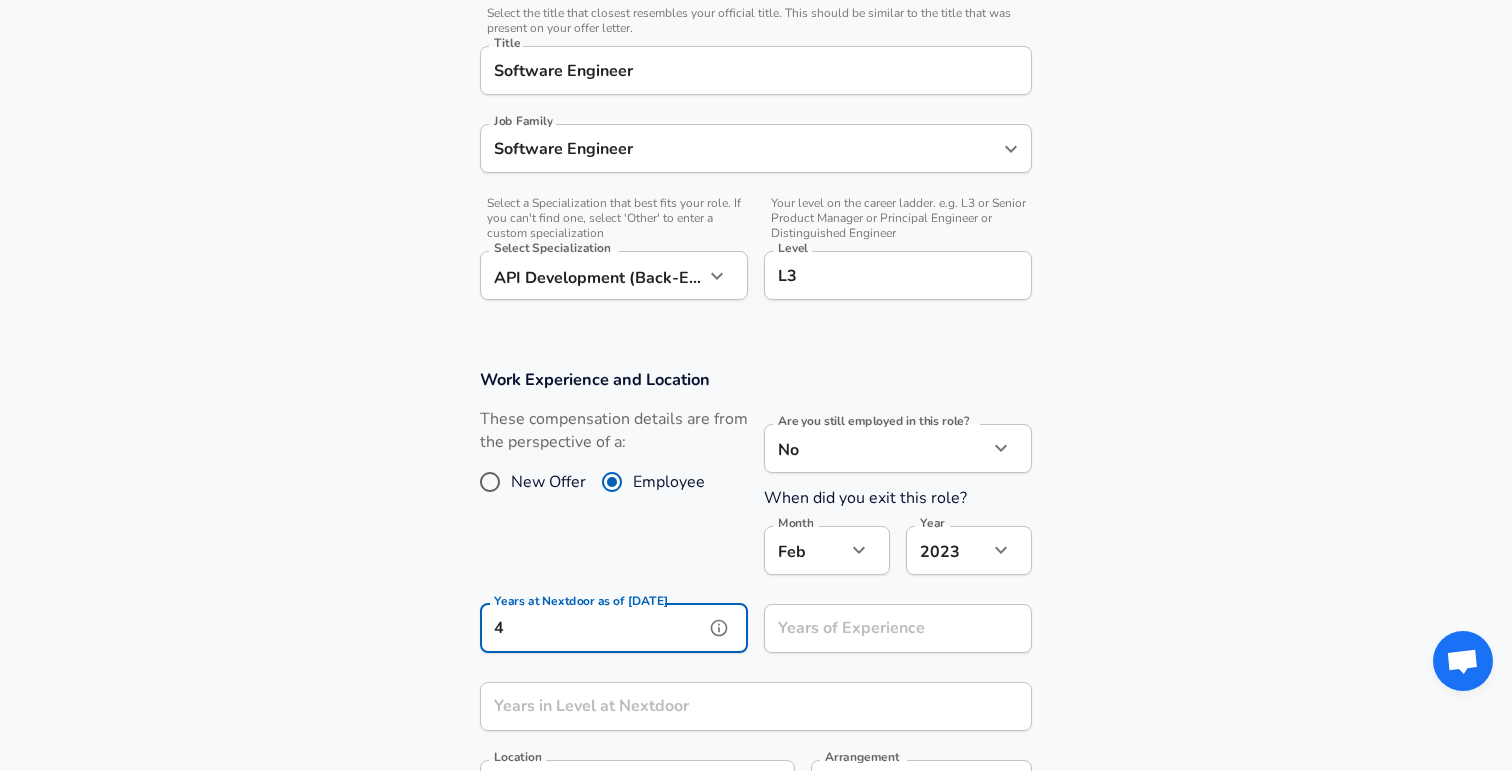 type on "4" 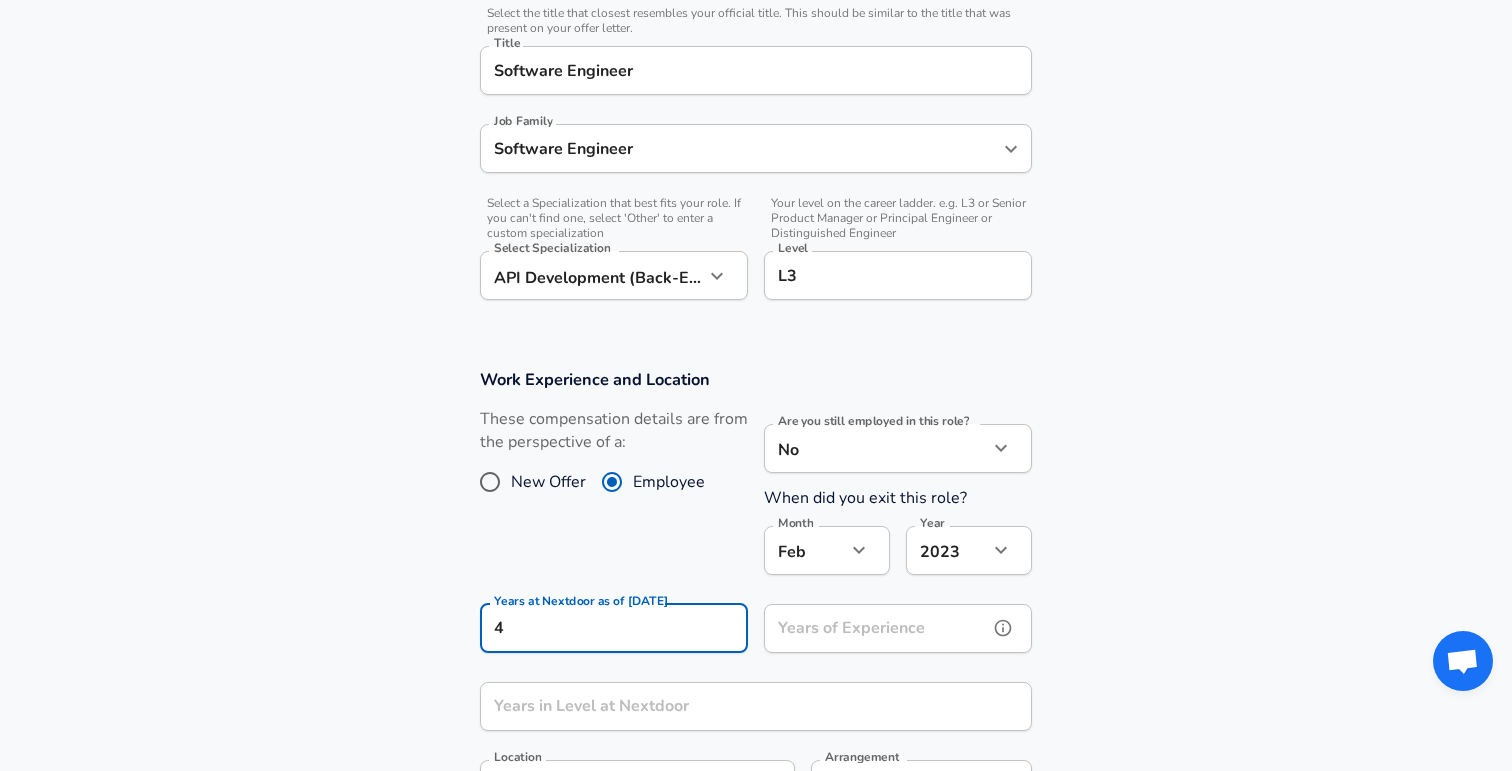 click on "Years of Experience" at bounding box center (876, 628) 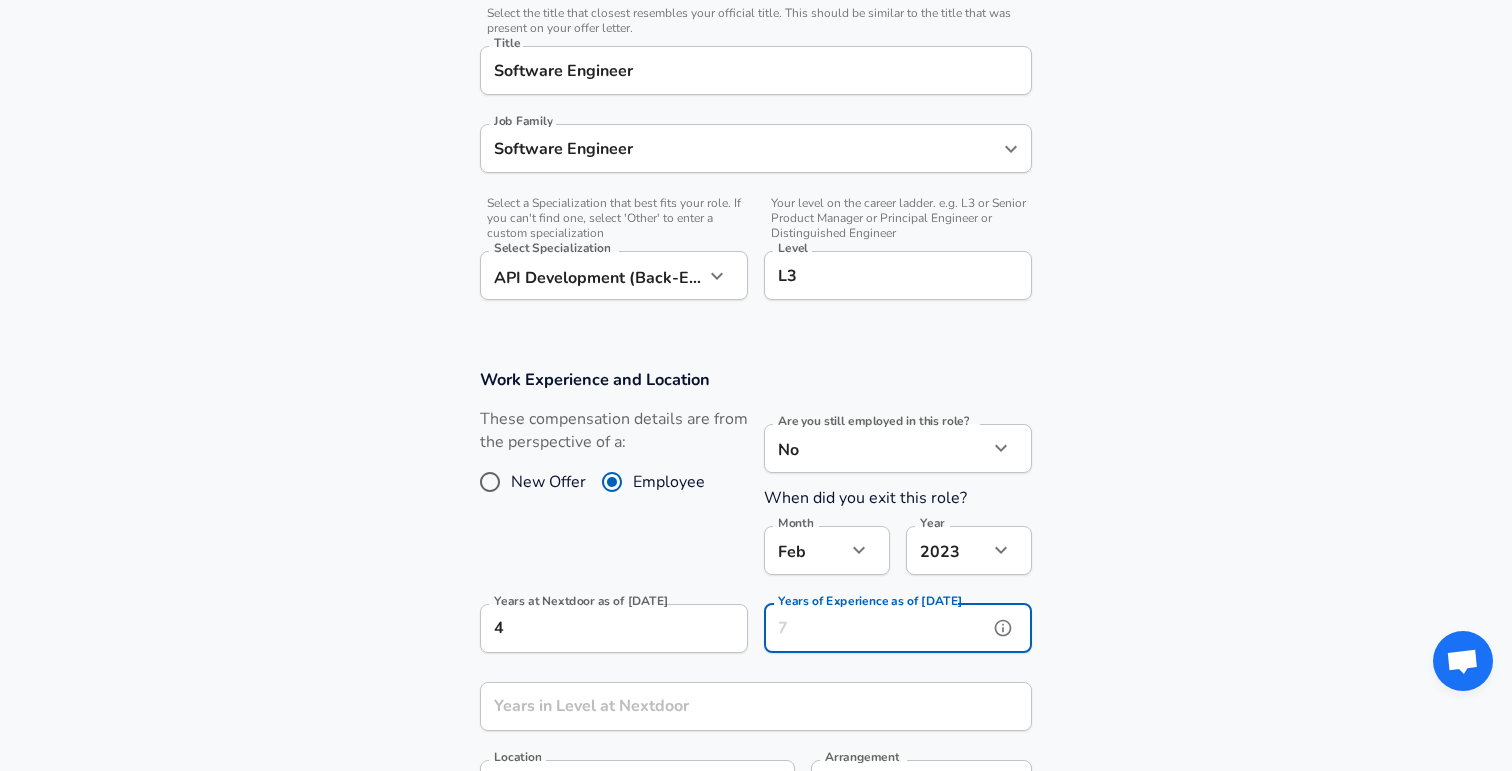 click on "Years of Experience as of [DATE]" at bounding box center [876, 628] 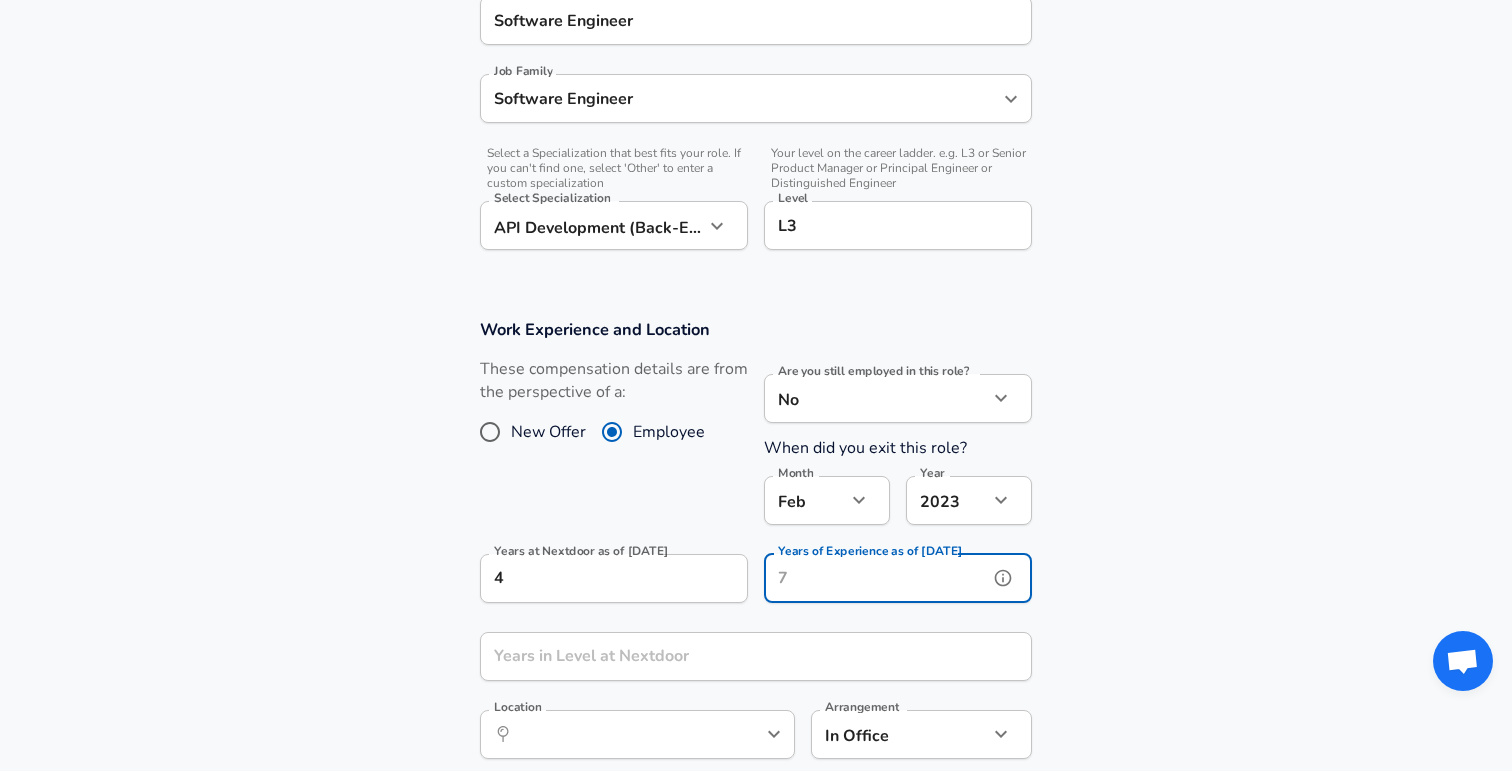 scroll, scrollTop: 569, scrollLeft: 0, axis: vertical 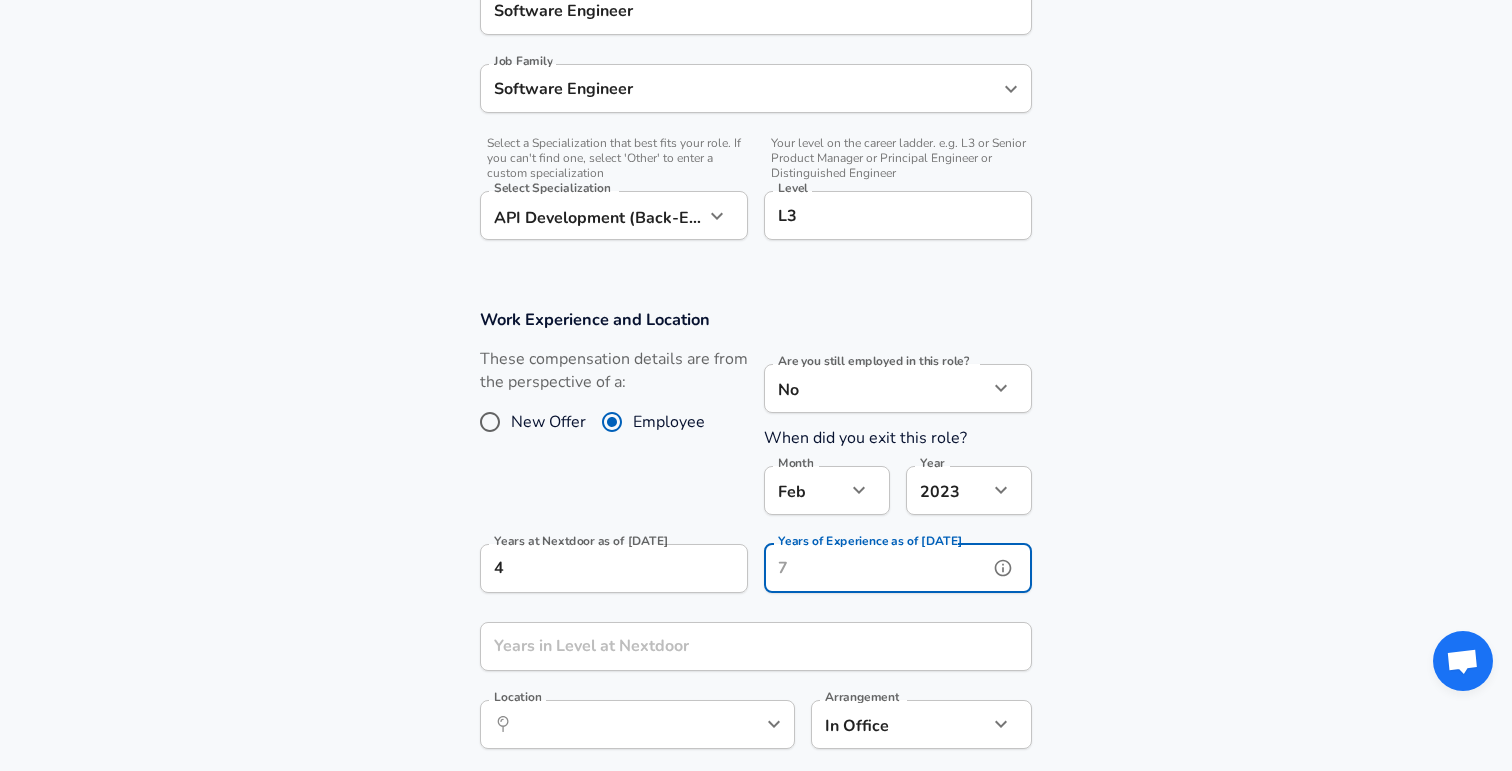 click on "Years of Experience as of [DATE]" at bounding box center (876, 568) 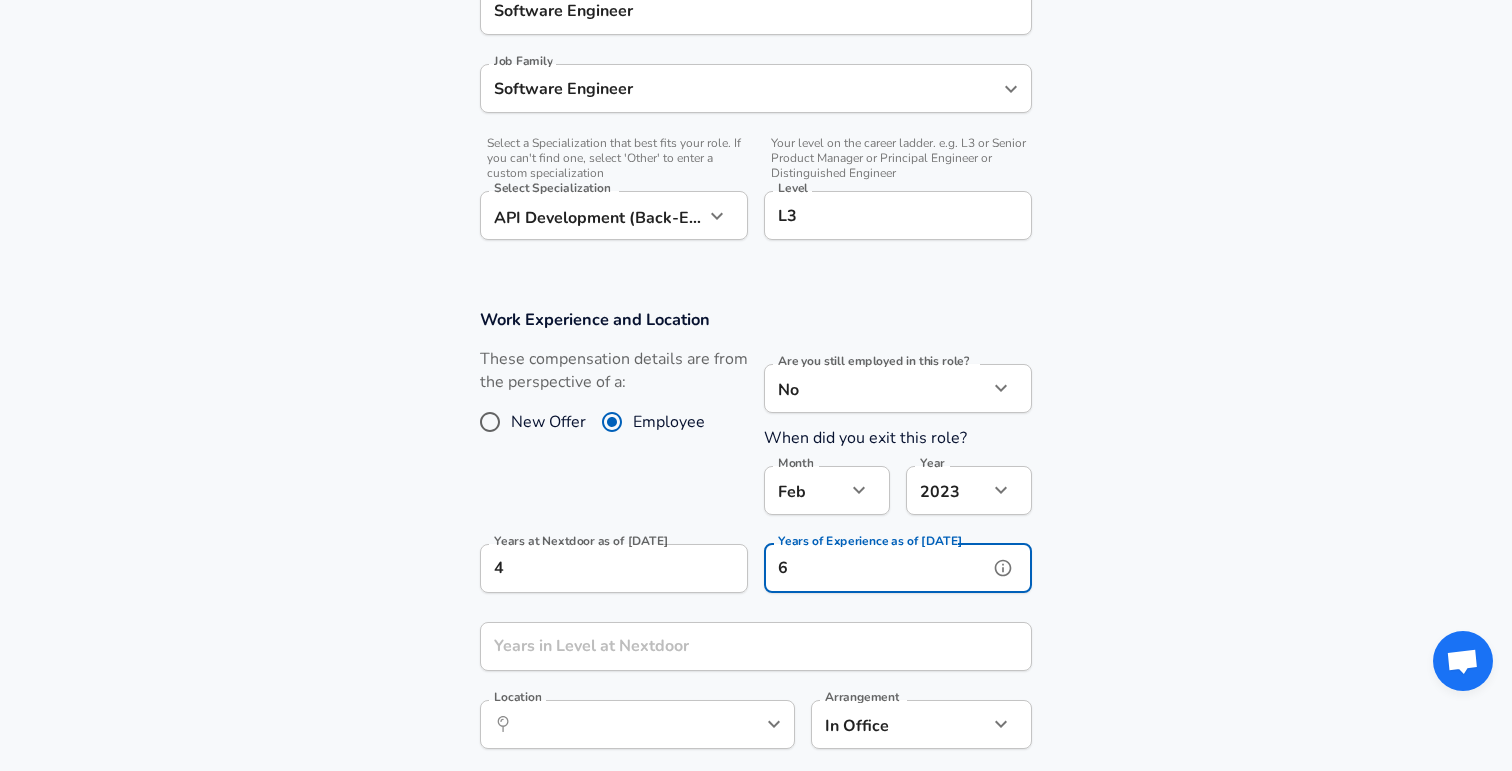 type on "6" 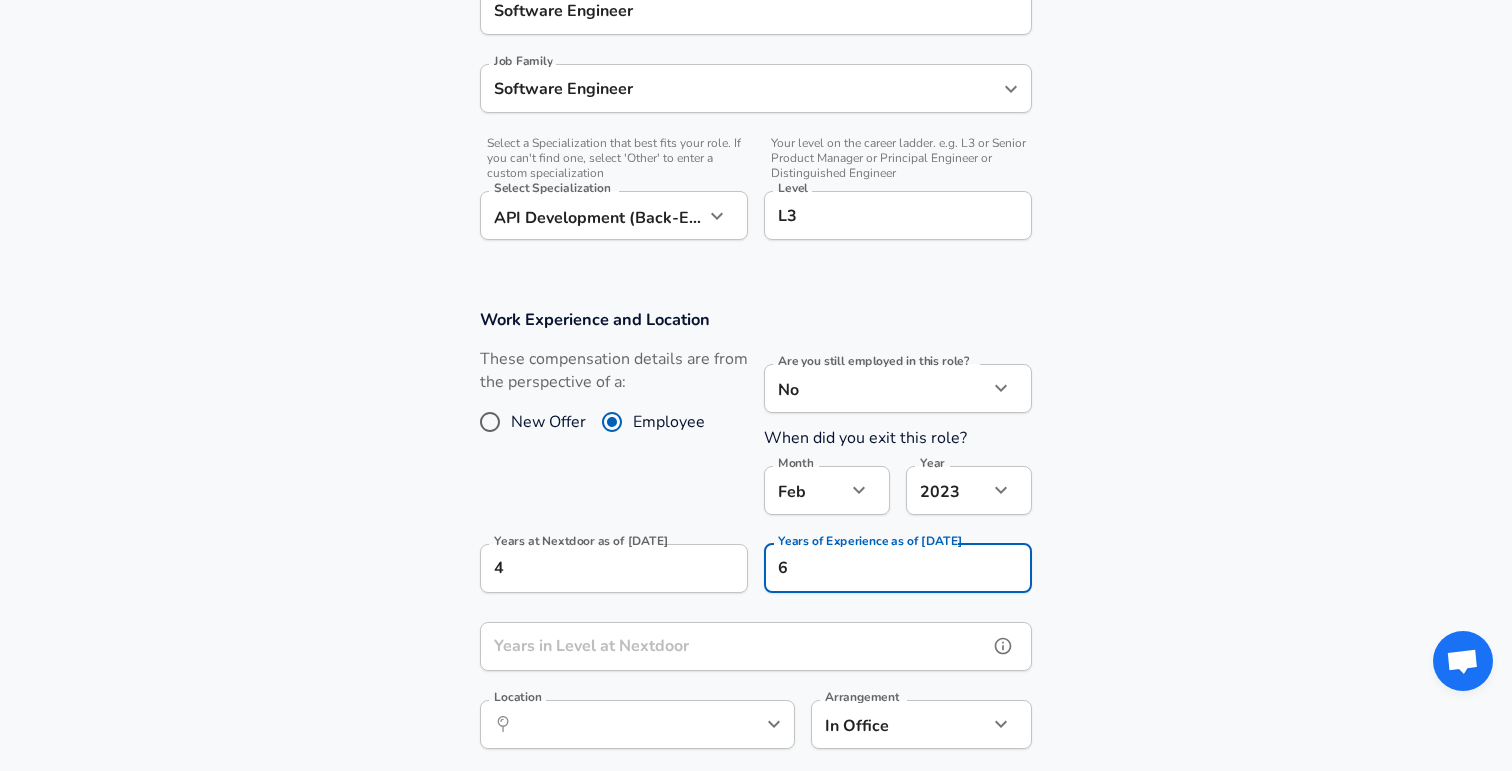 scroll, scrollTop: 0, scrollLeft: 0, axis: both 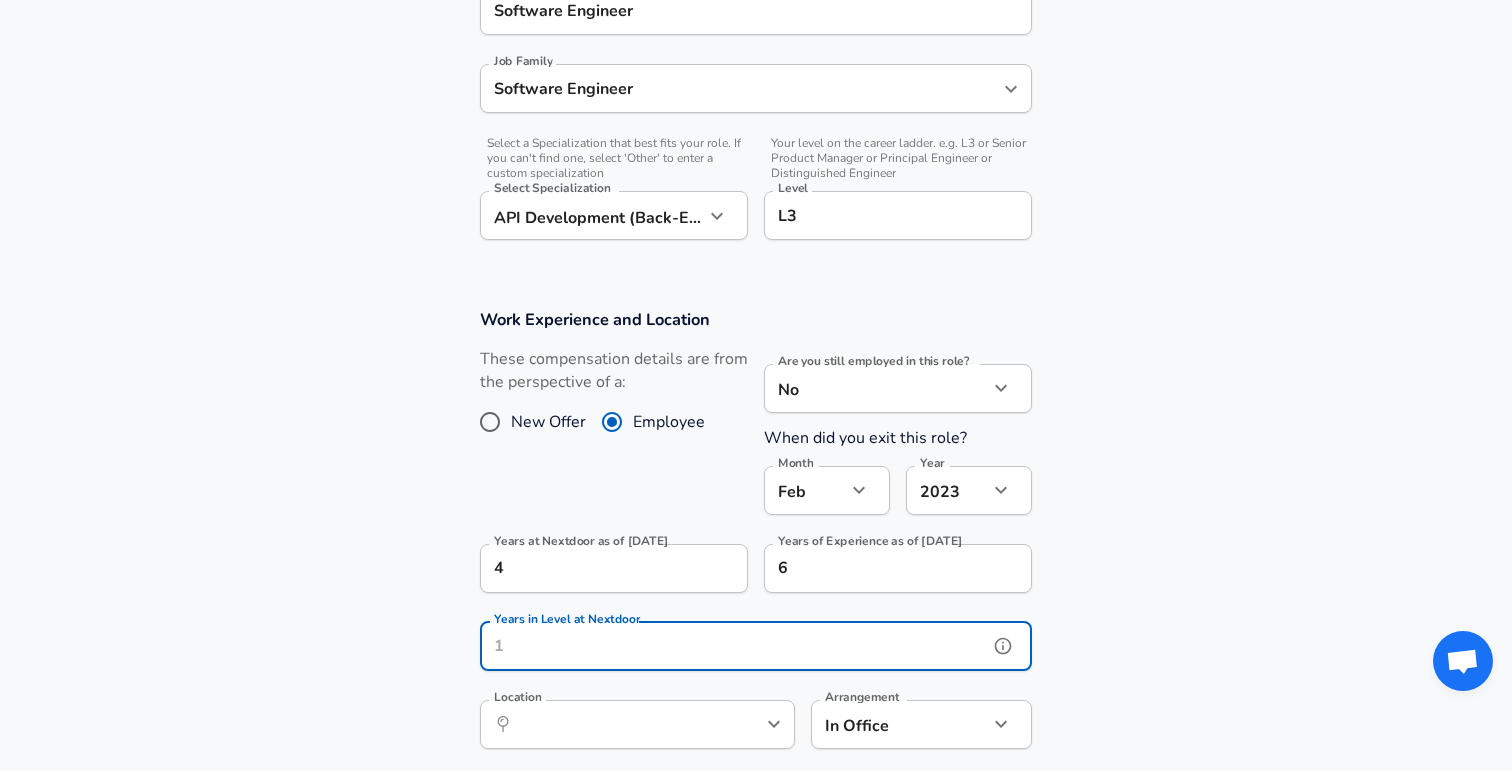 click on "Years in Level at Nextdoor" at bounding box center [734, 646] 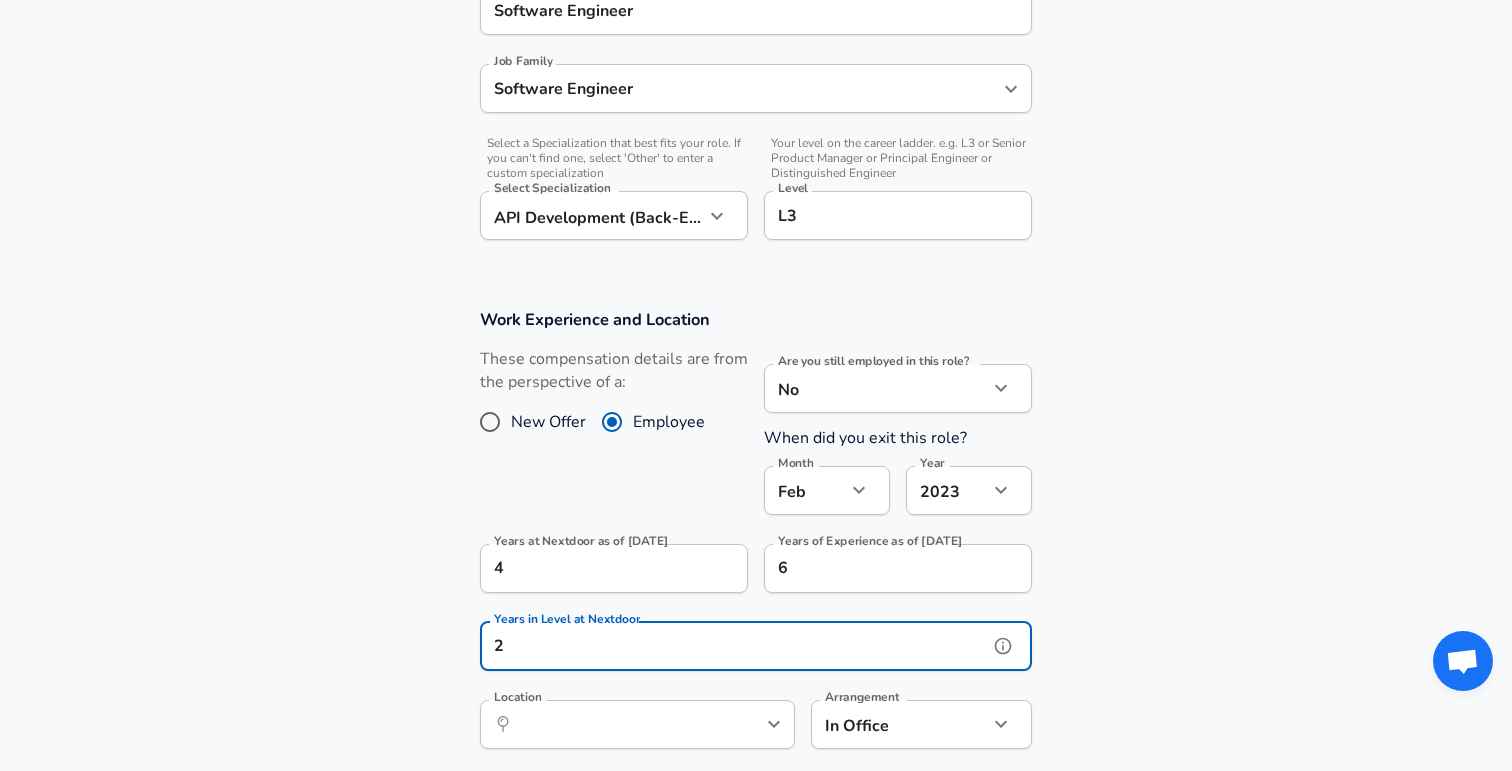 type on "2" 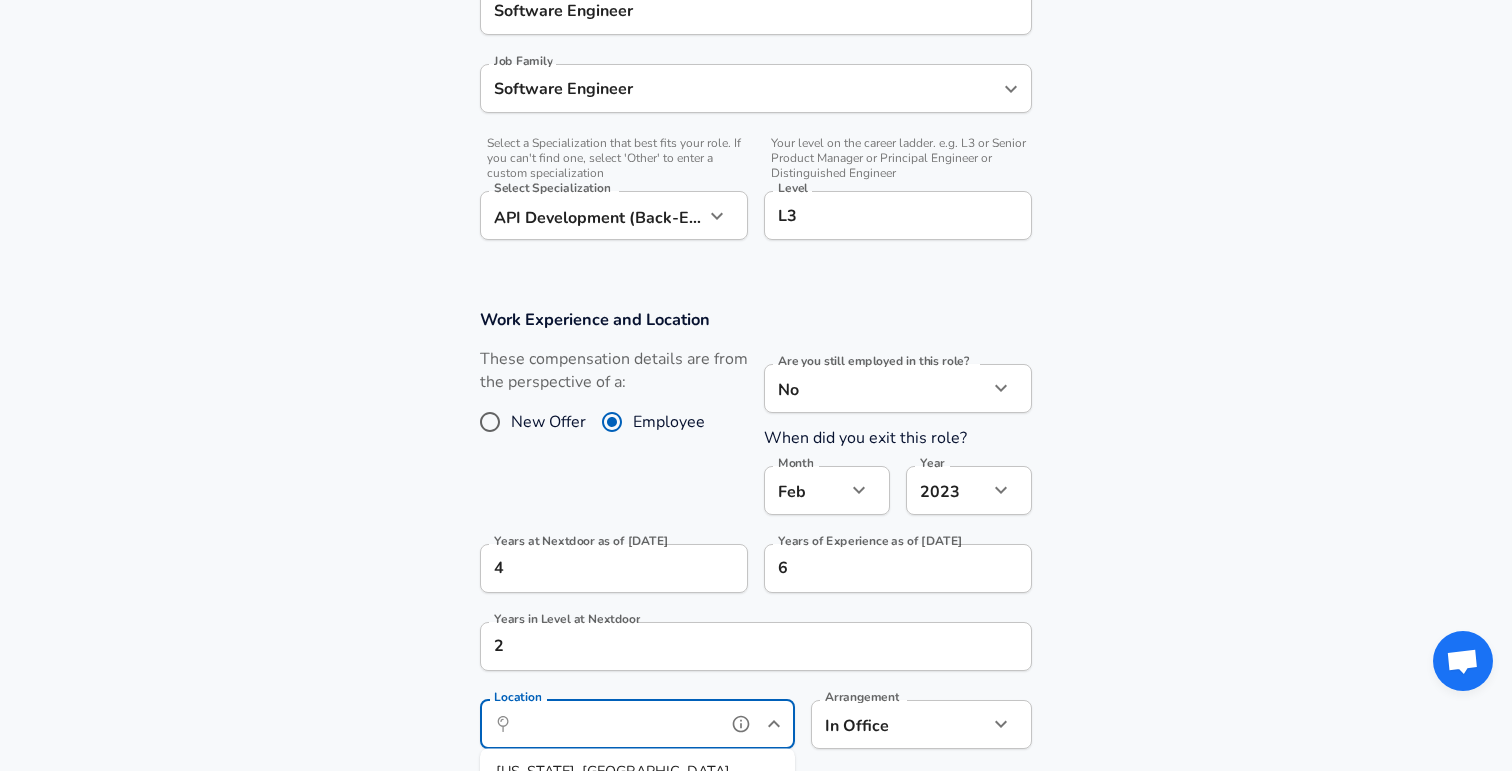 click on "Location" at bounding box center [615, 724] 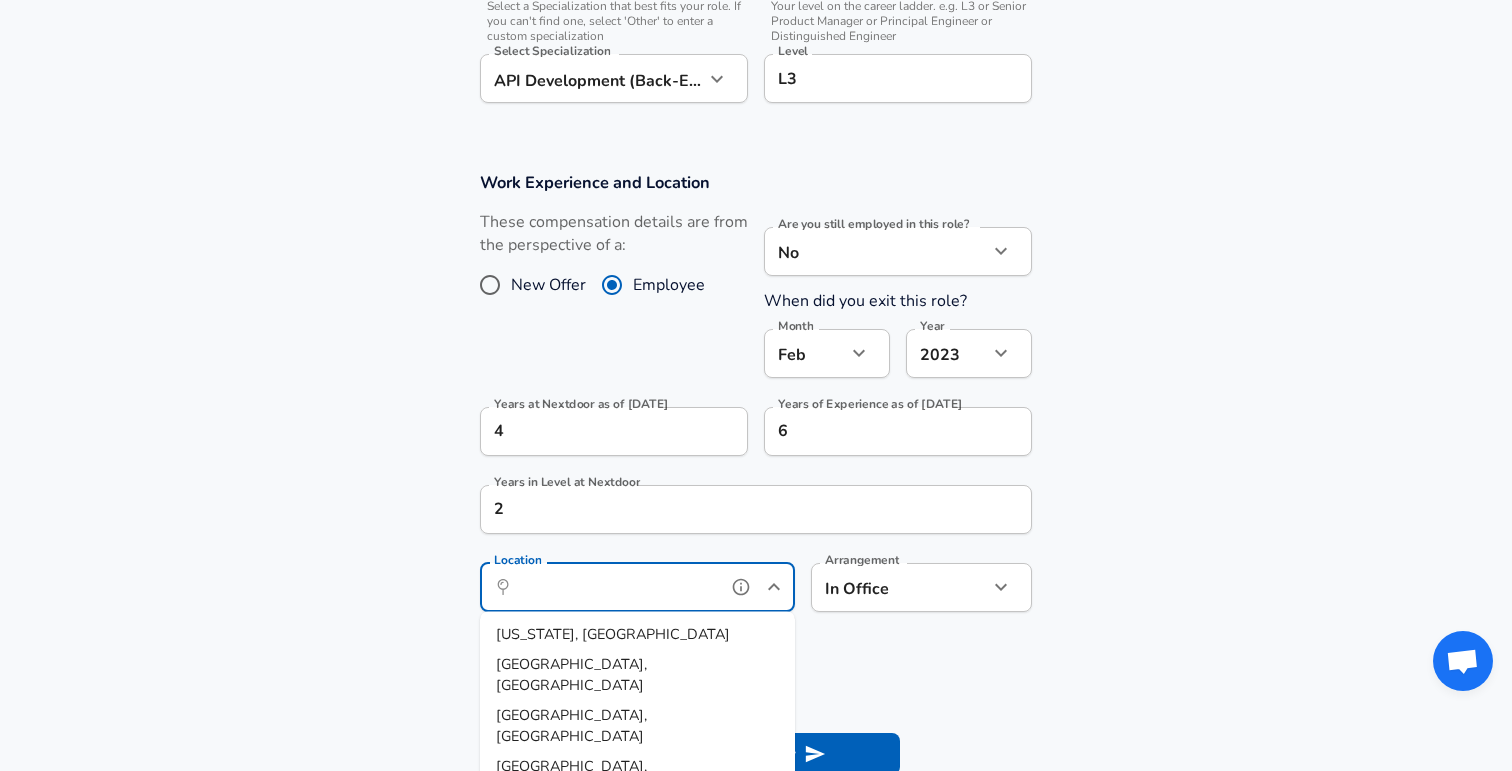 scroll, scrollTop: 712, scrollLeft: 0, axis: vertical 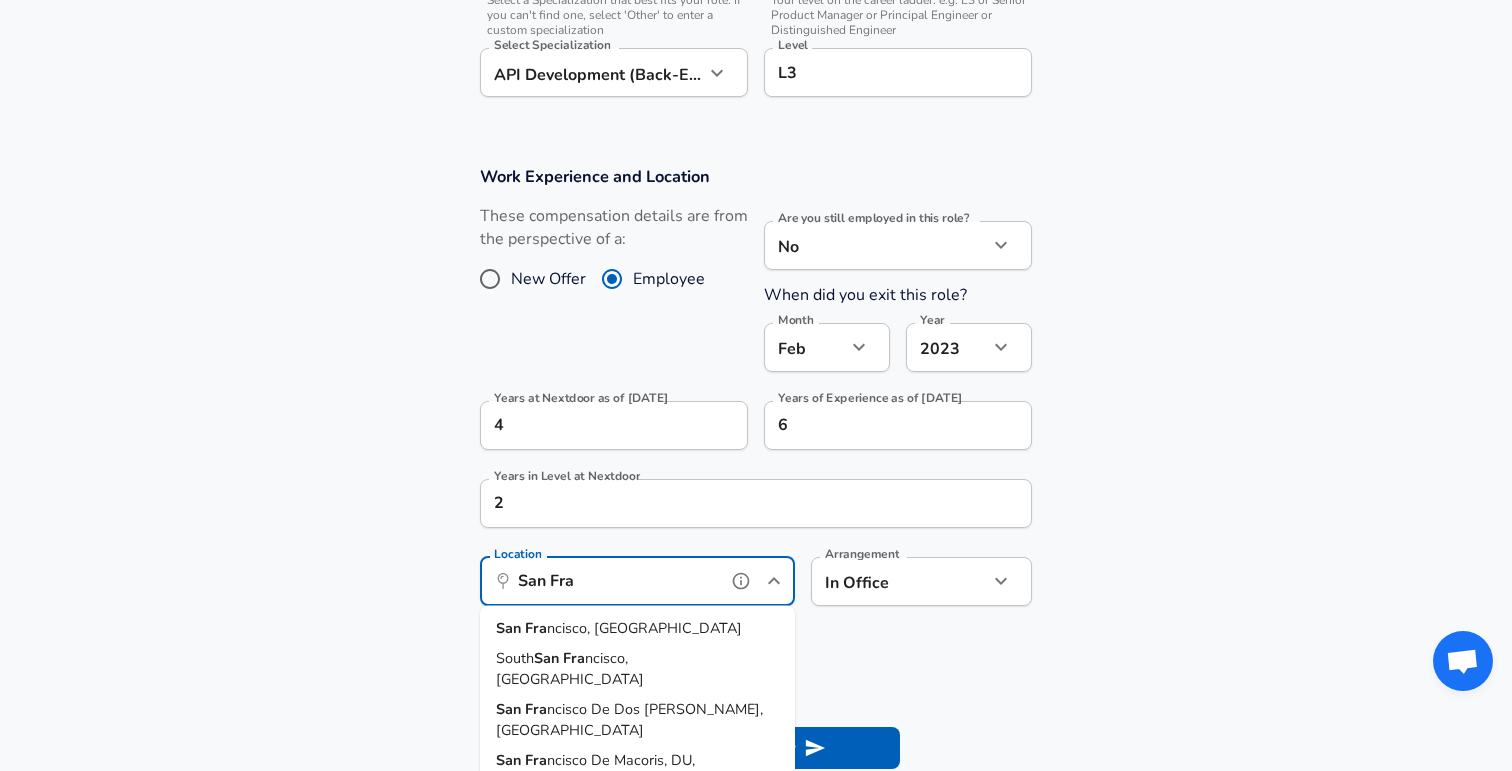 click on "San     Fra ncisco, [GEOGRAPHIC_DATA]" at bounding box center [637, 629] 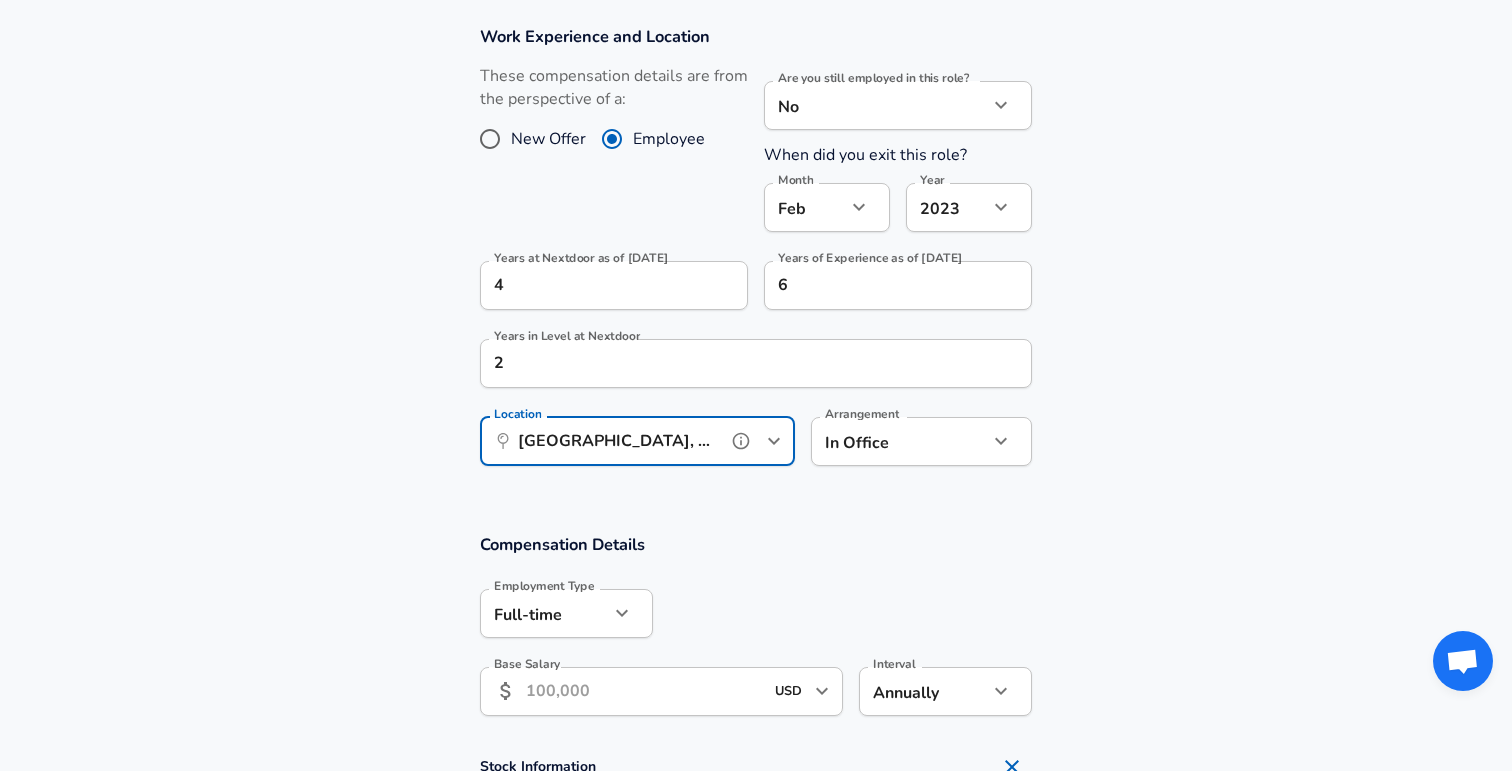 scroll, scrollTop: 887, scrollLeft: 0, axis: vertical 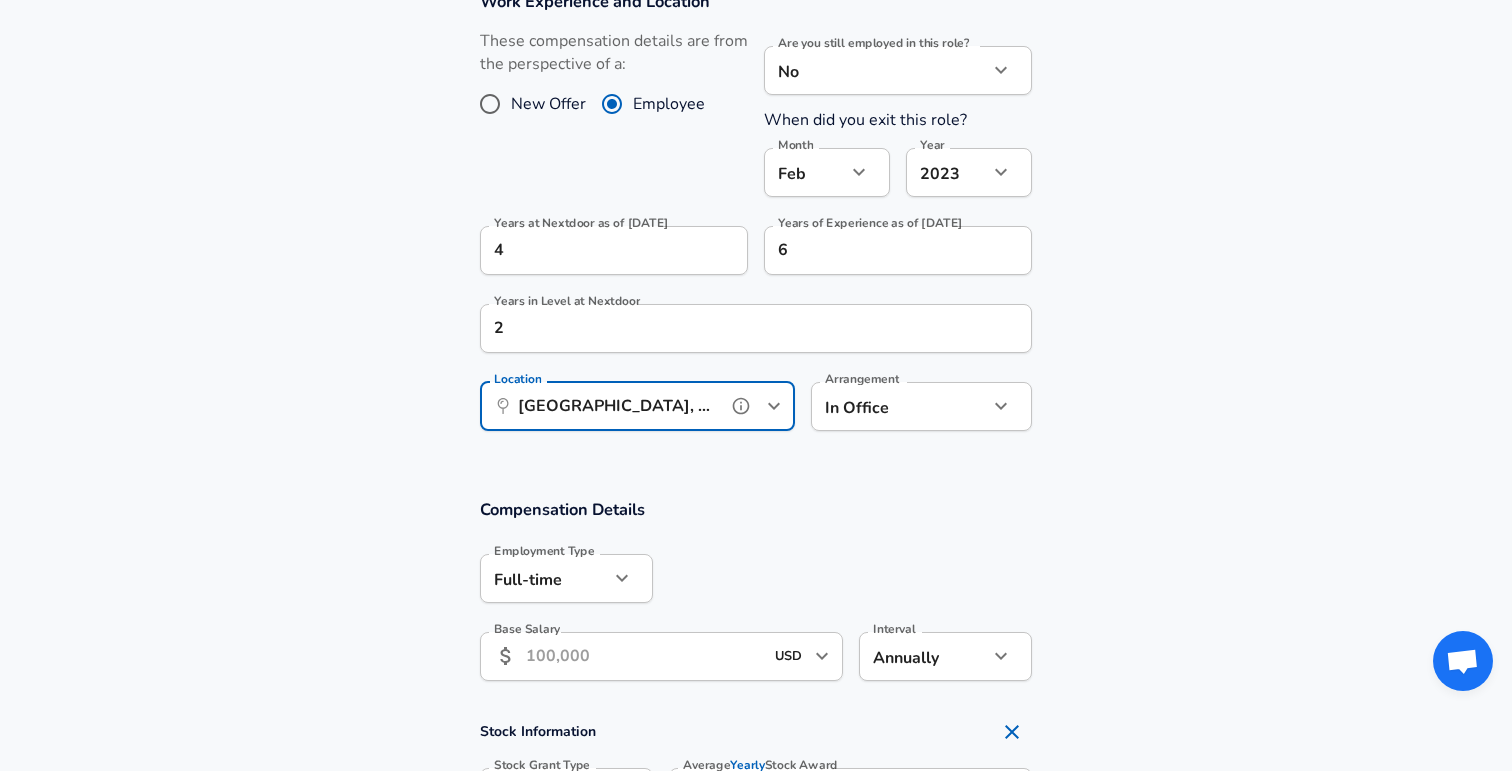 type on "[GEOGRAPHIC_DATA], [GEOGRAPHIC_DATA]" 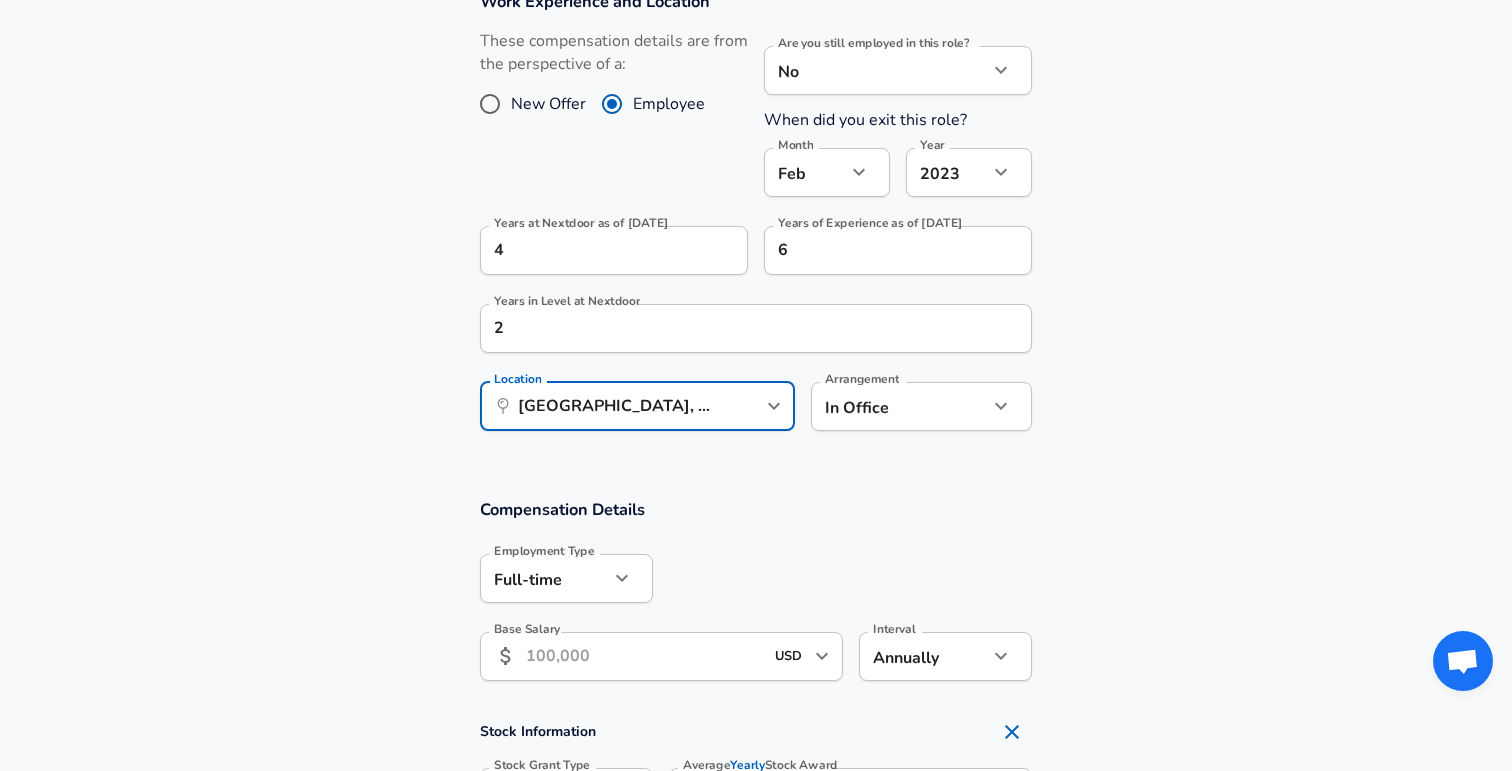 click on "Arrangement In Office office Arrangement" at bounding box center [921, 409] 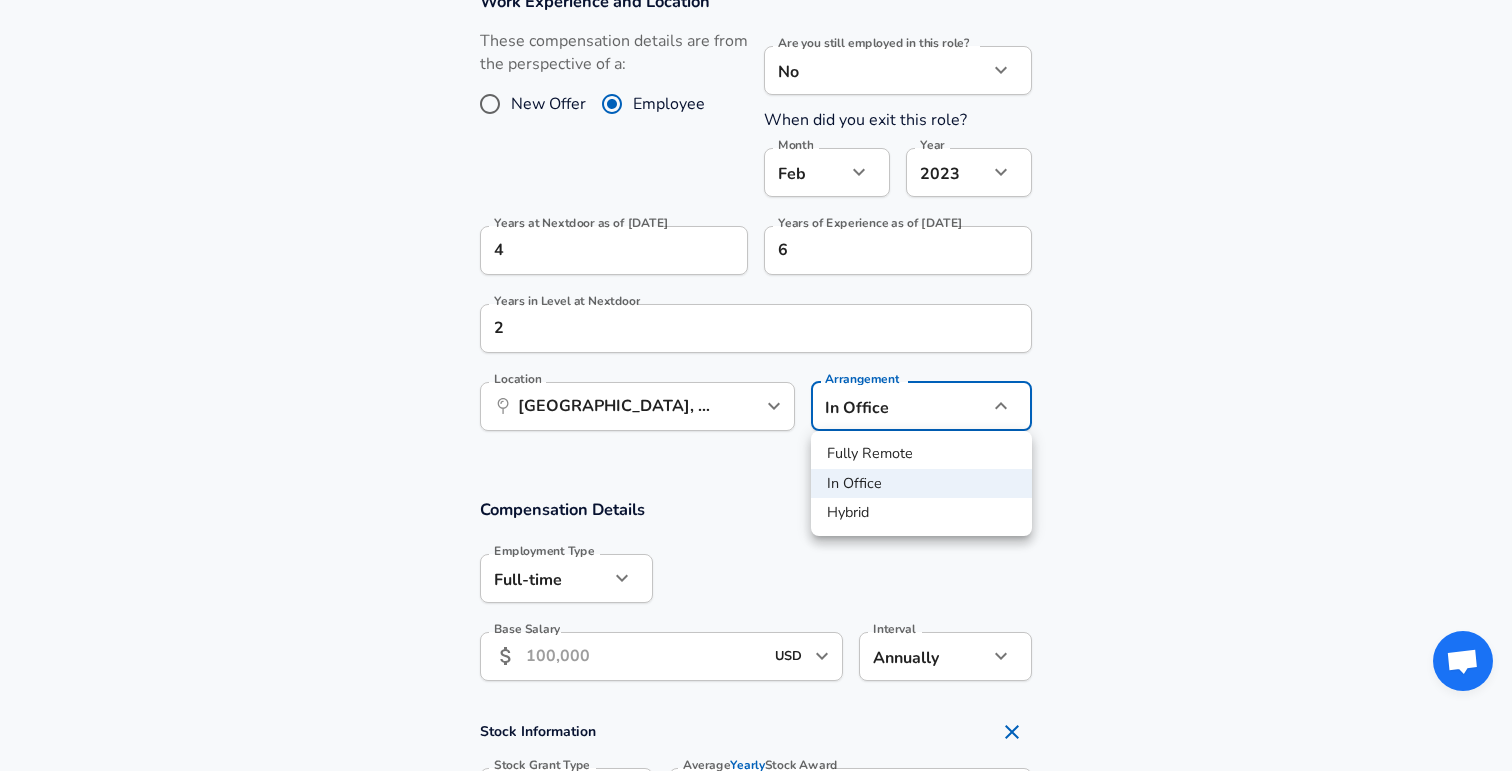 click on "Restart Add Your Salary Upload your offer letter   to verify your submission Enhance Privacy and Anonymity Yes Automatically hides specific fields until there are enough submissions to safely display the full details.   More Details Based on your submission and the data points that we have already collected, we will automatically hide and anonymize specific fields if there aren't enough data points to remain sufficiently anonymous. Company & Title Information   Enter the company you received your offer from Company Nextdoor Company   Select the title that closest resembles your official title. This should be similar to the title that was present on your offer letter. Title Software Engineer Title Job Family Software Engineer Job Family   Select a Specialization that best fits your role. If you can't find one, select 'Other' to enter a custom specialization Select Specialization API Development (Back-End) API Development (Back-End) Select Specialization   Level L3 Level Work Experience and Location New Offer 2" at bounding box center (756, -502) 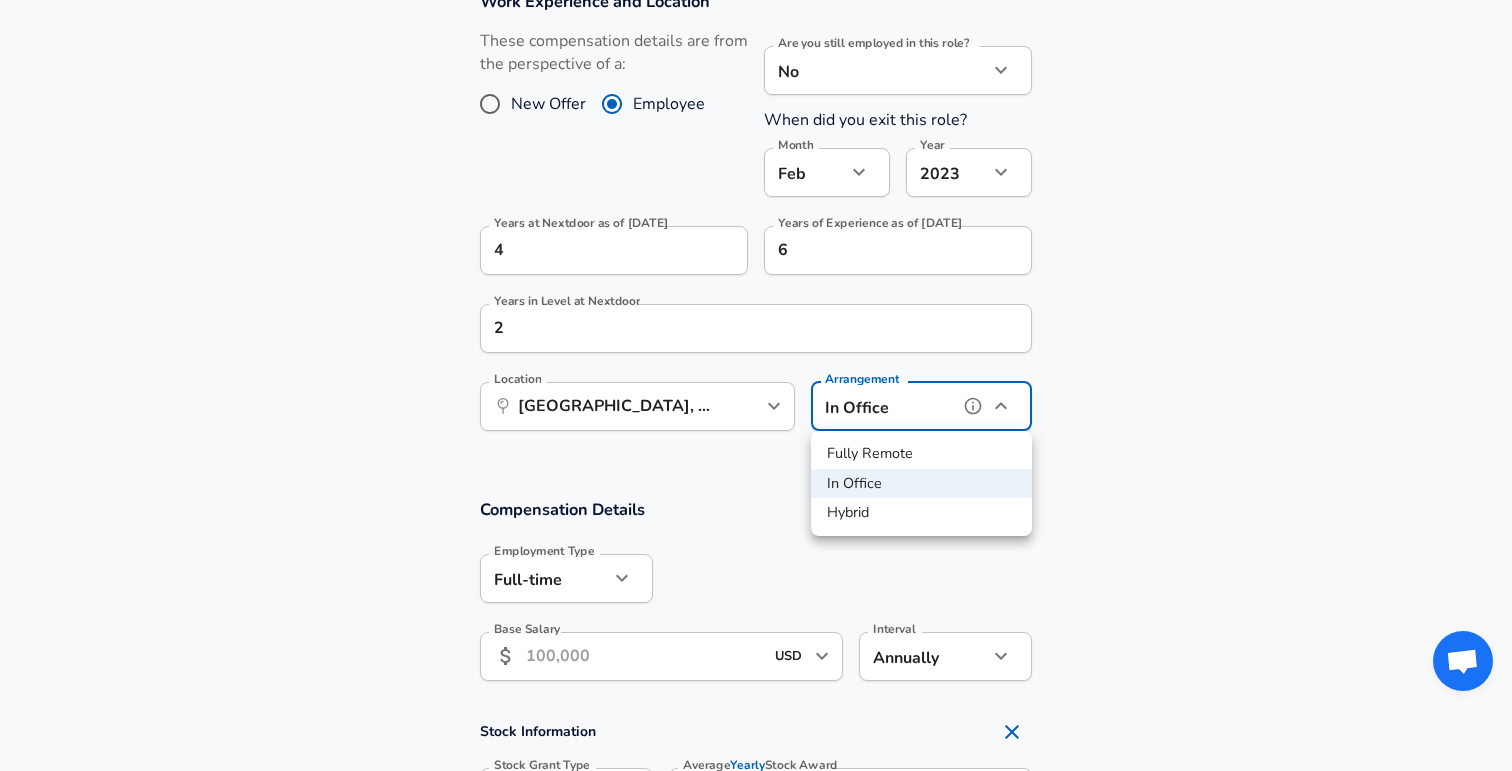type on "hybrid" 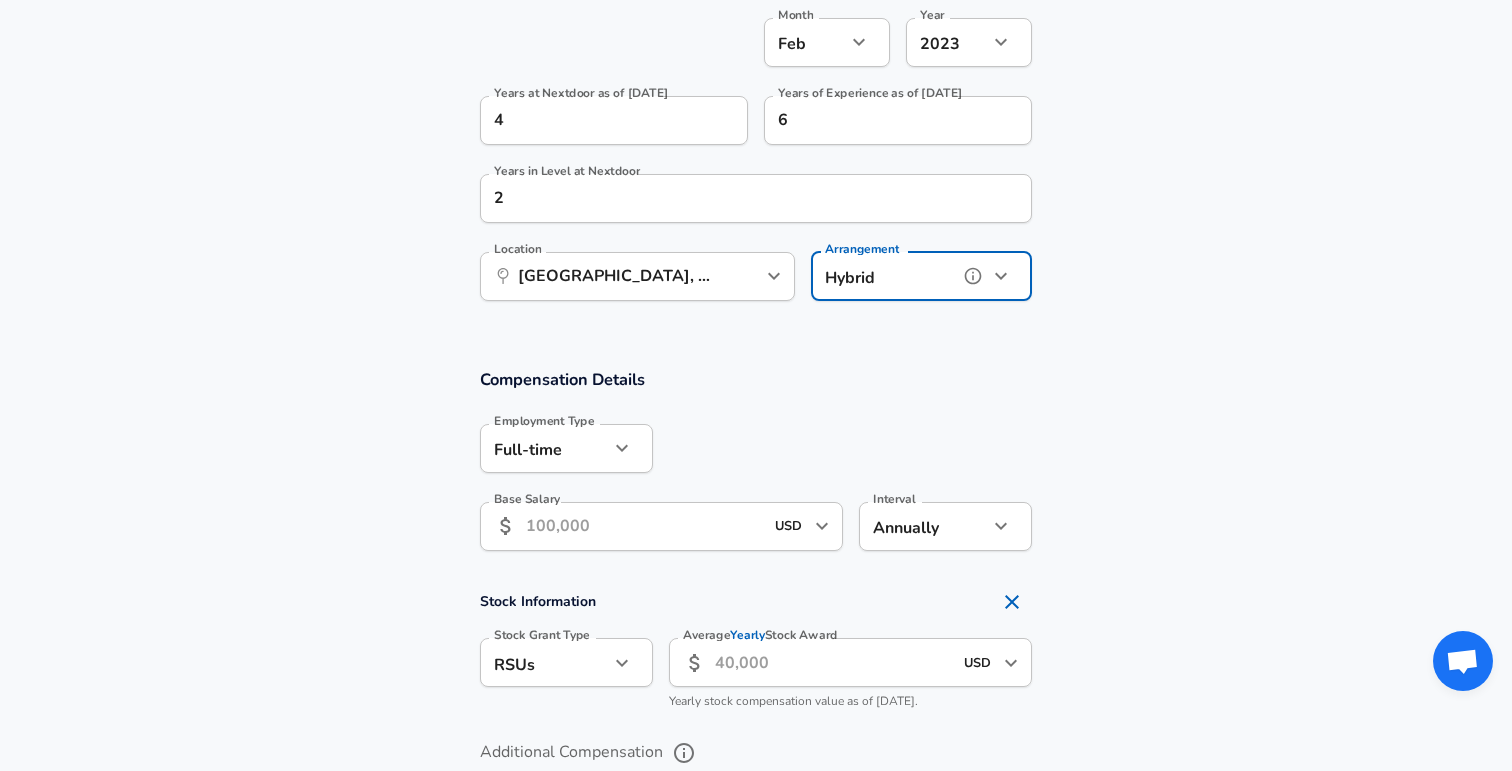 scroll, scrollTop: 1044, scrollLeft: 0, axis: vertical 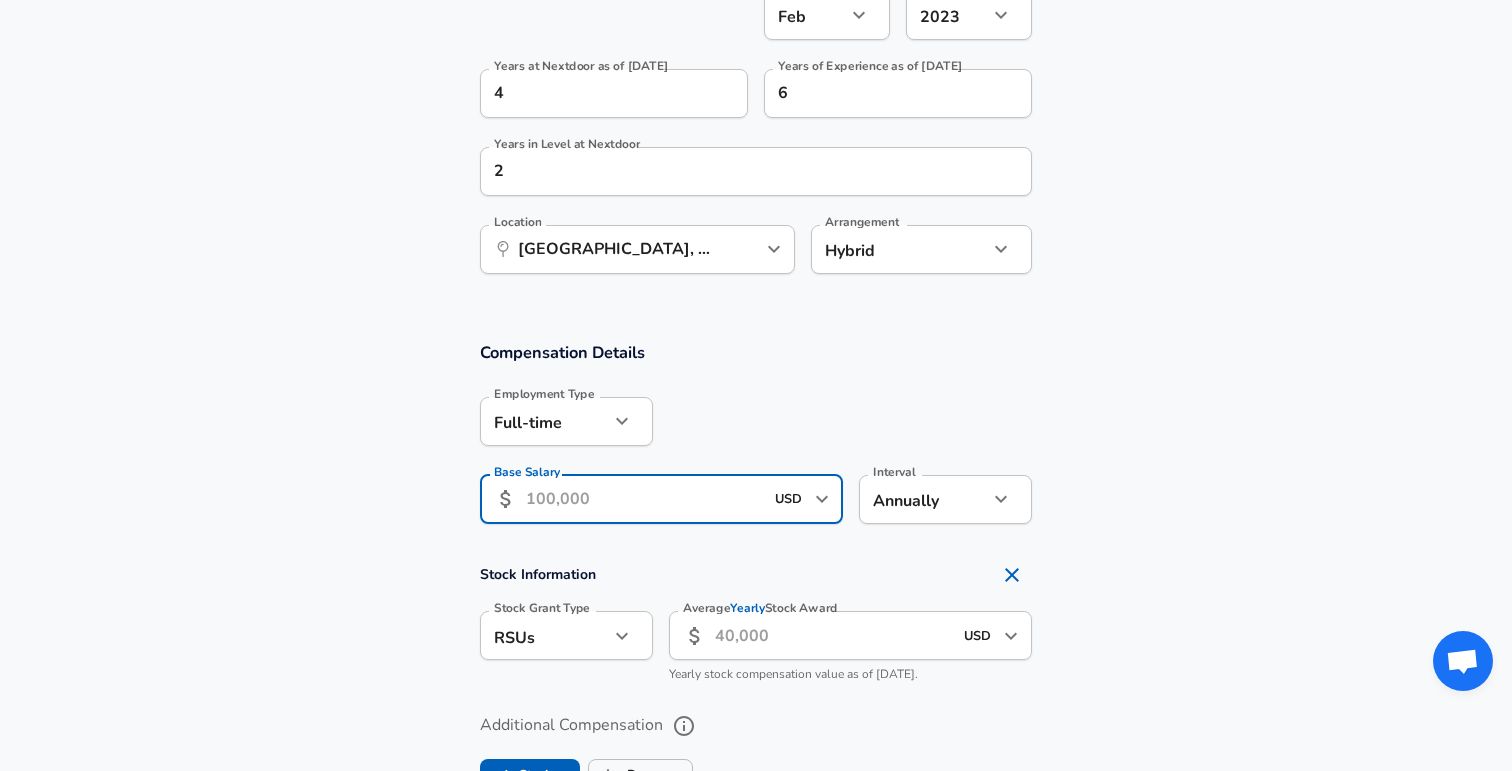 click on "Base Salary" at bounding box center (644, 499) 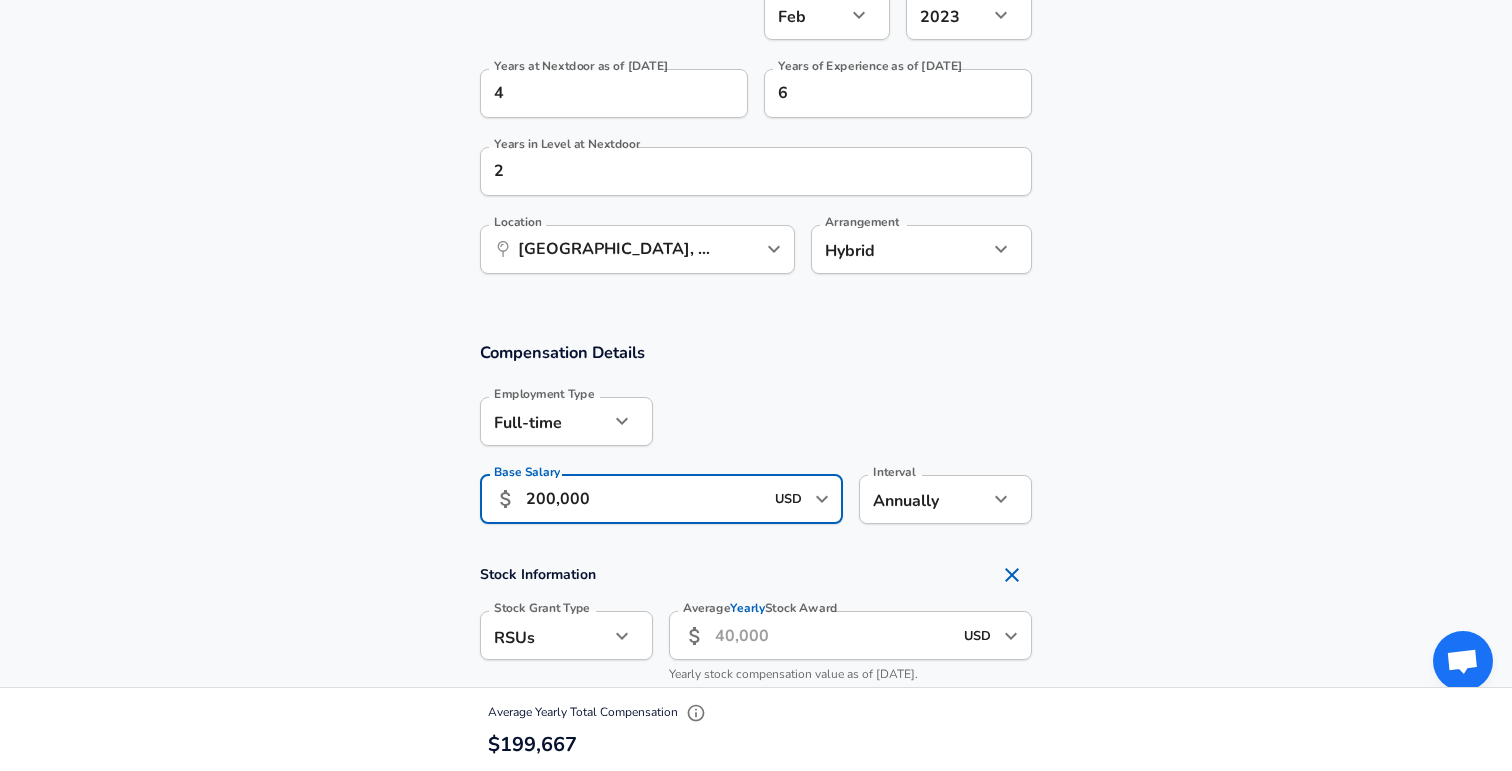 type on "200,000" 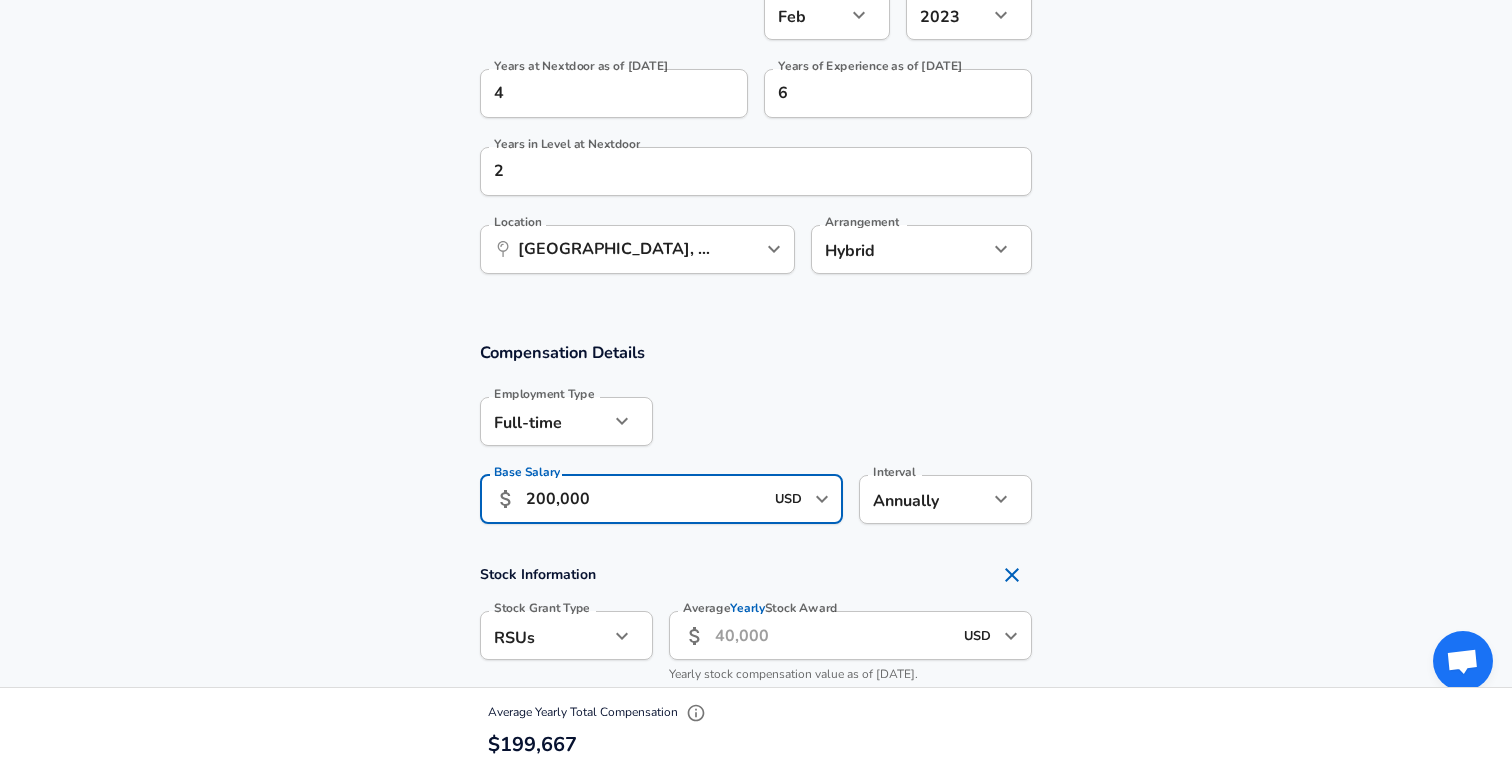 click at bounding box center (842, 420) 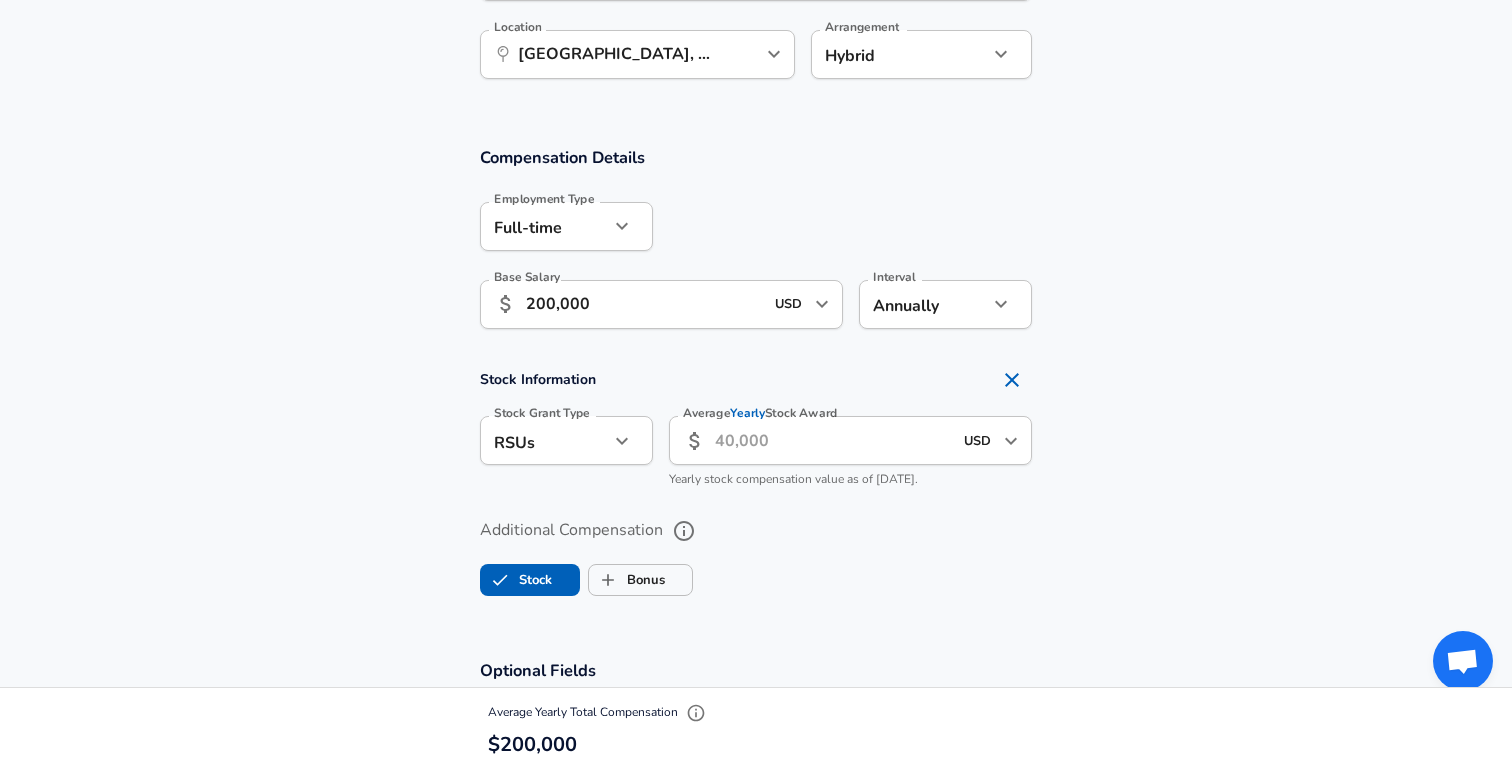 scroll, scrollTop: 1244, scrollLeft: 0, axis: vertical 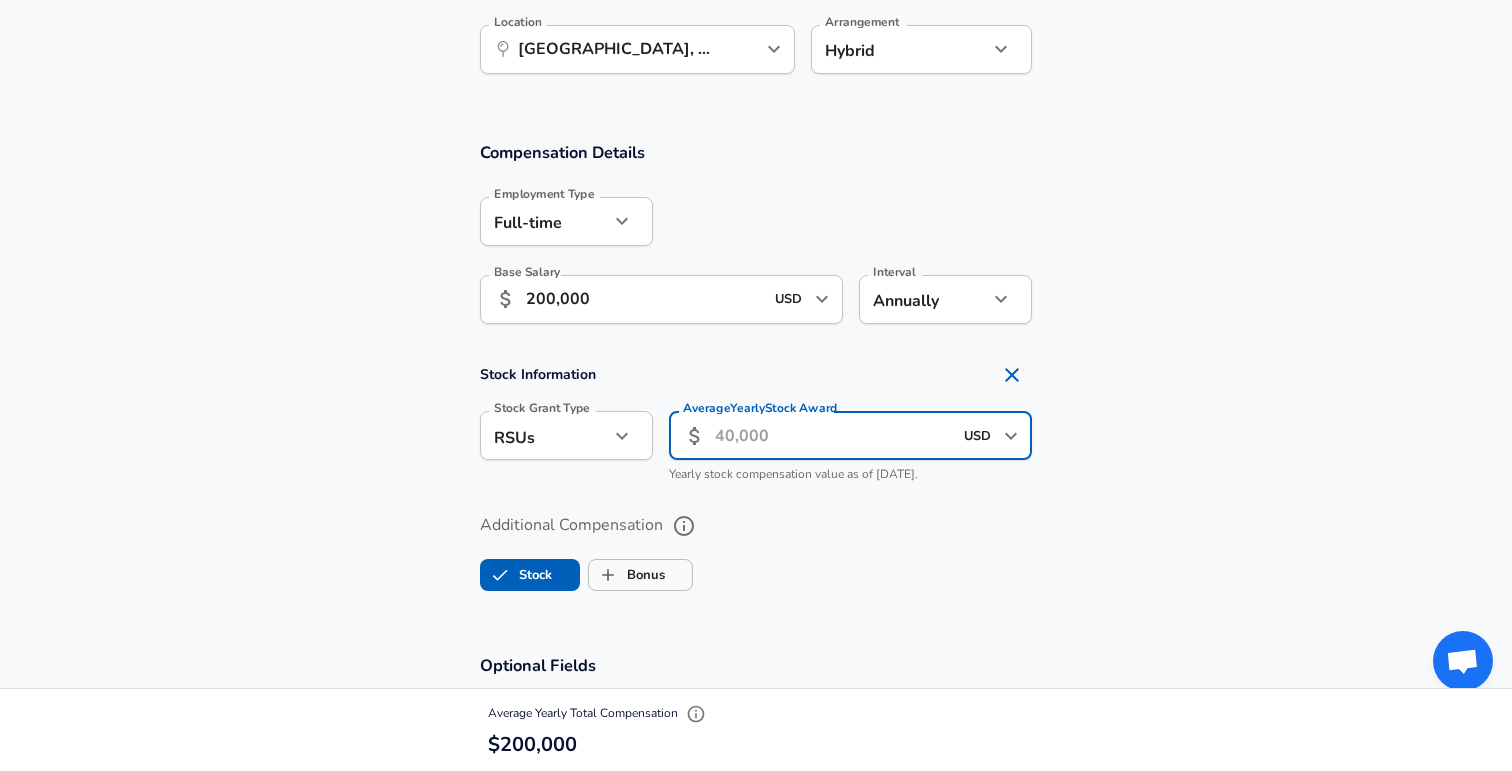 click on "Average  Yearly  Stock Award" at bounding box center [833, 435] 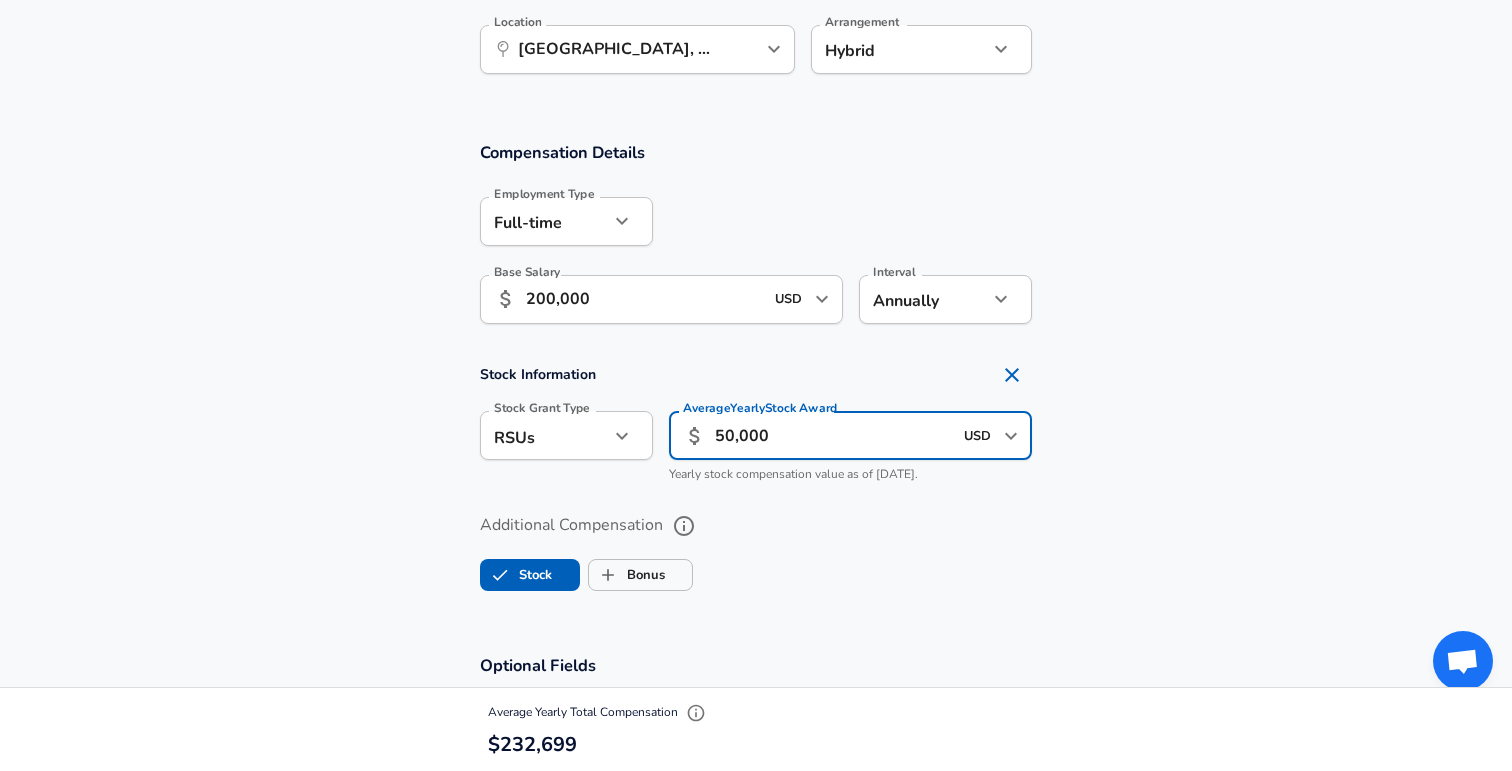 type on "50,000" 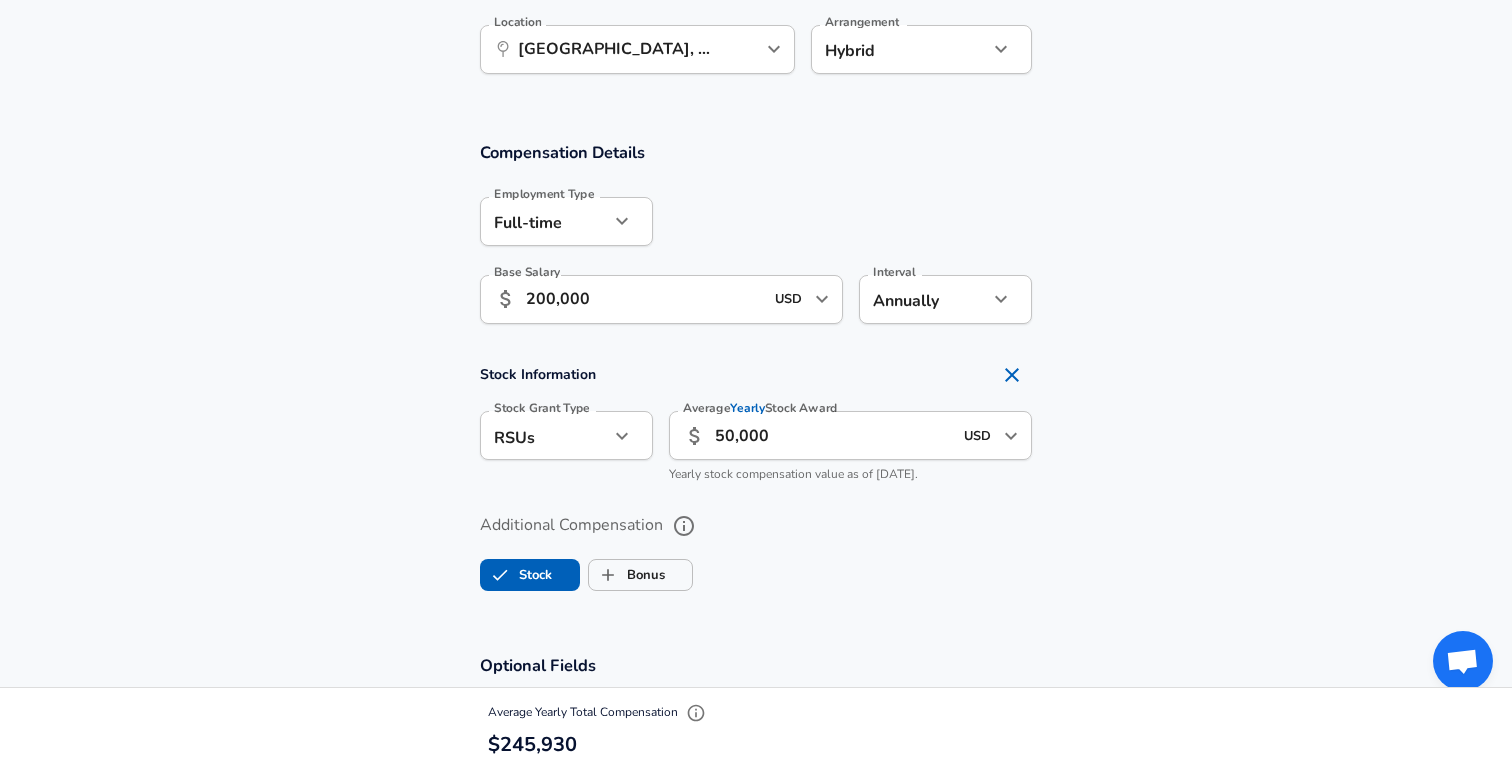 click on "Stock Information  Stock Grant Type RSUs stock Stock Grant Type Average  Yearly  Stock Award ​ 50,000 USD ​ Average  Yearly  Stock Award   Yearly stock compensation value as of [DATE]." at bounding box center [756, 424] 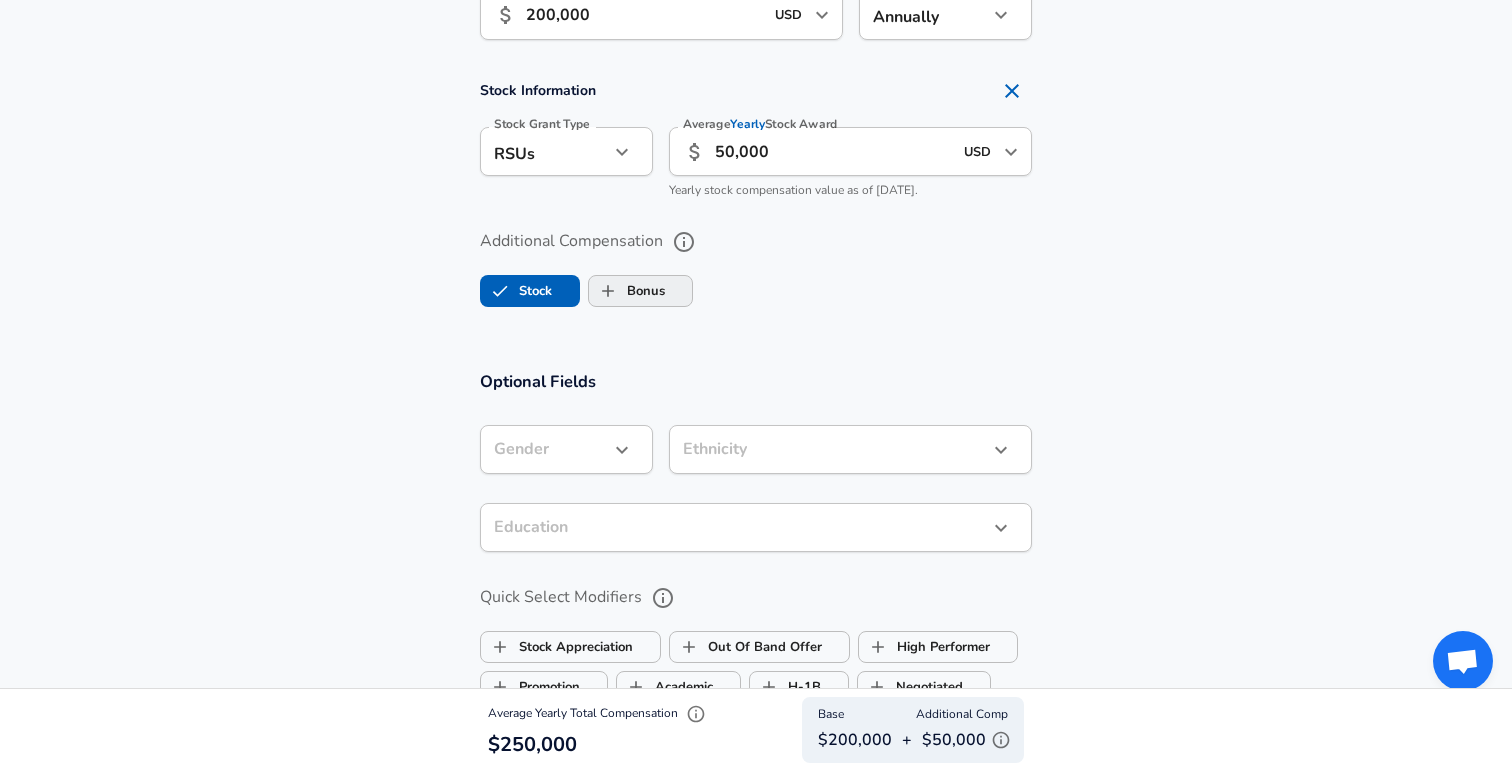 scroll, scrollTop: 1549, scrollLeft: 0, axis: vertical 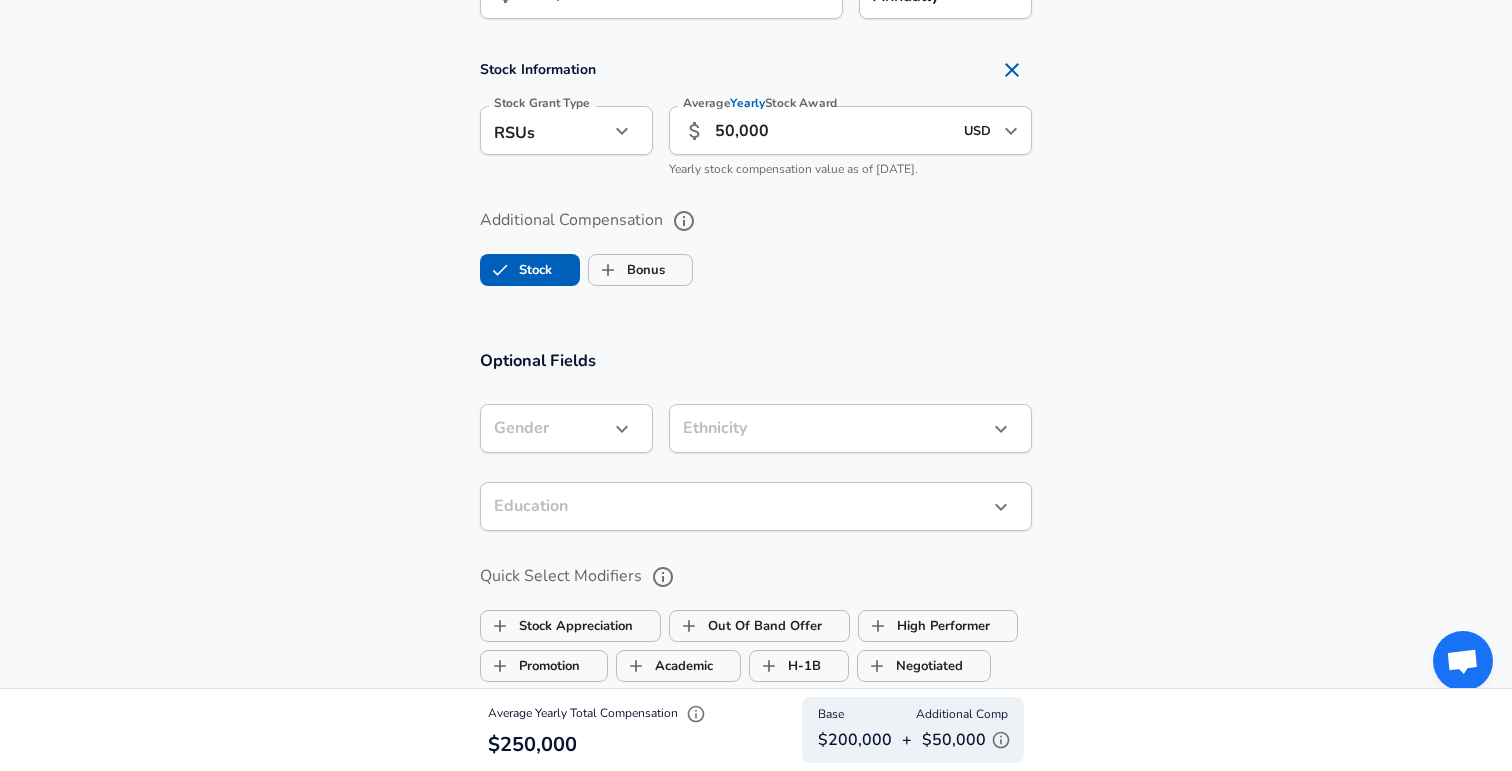 click on "Restart Add Your Salary Upload your offer letter   to verify your submission Enhance Privacy and Anonymity Yes Automatically hides specific fields until there are enough submissions to safely display the full details.   More Details Based on your submission and the data points that we have already collected, we will automatically hide and anonymize specific fields if there aren't enough data points to remain sufficiently anonymous. Company & Title Information   Enter the company you received your offer from Company Nextdoor Company   Select the title that closest resembles your official title. This should be similar to the title that was present on your offer letter. Title Software Engineer Title Job Family Software Engineer Job Family   Select a Specialization that best fits your role. If you can't find one, select 'Other' to enter a custom specialization Select Specialization API Development (Back-End) API Development (Back-End) Select Specialization   Level L3 Level Work Experience and Location New Offer 2" at bounding box center [756, -1164] 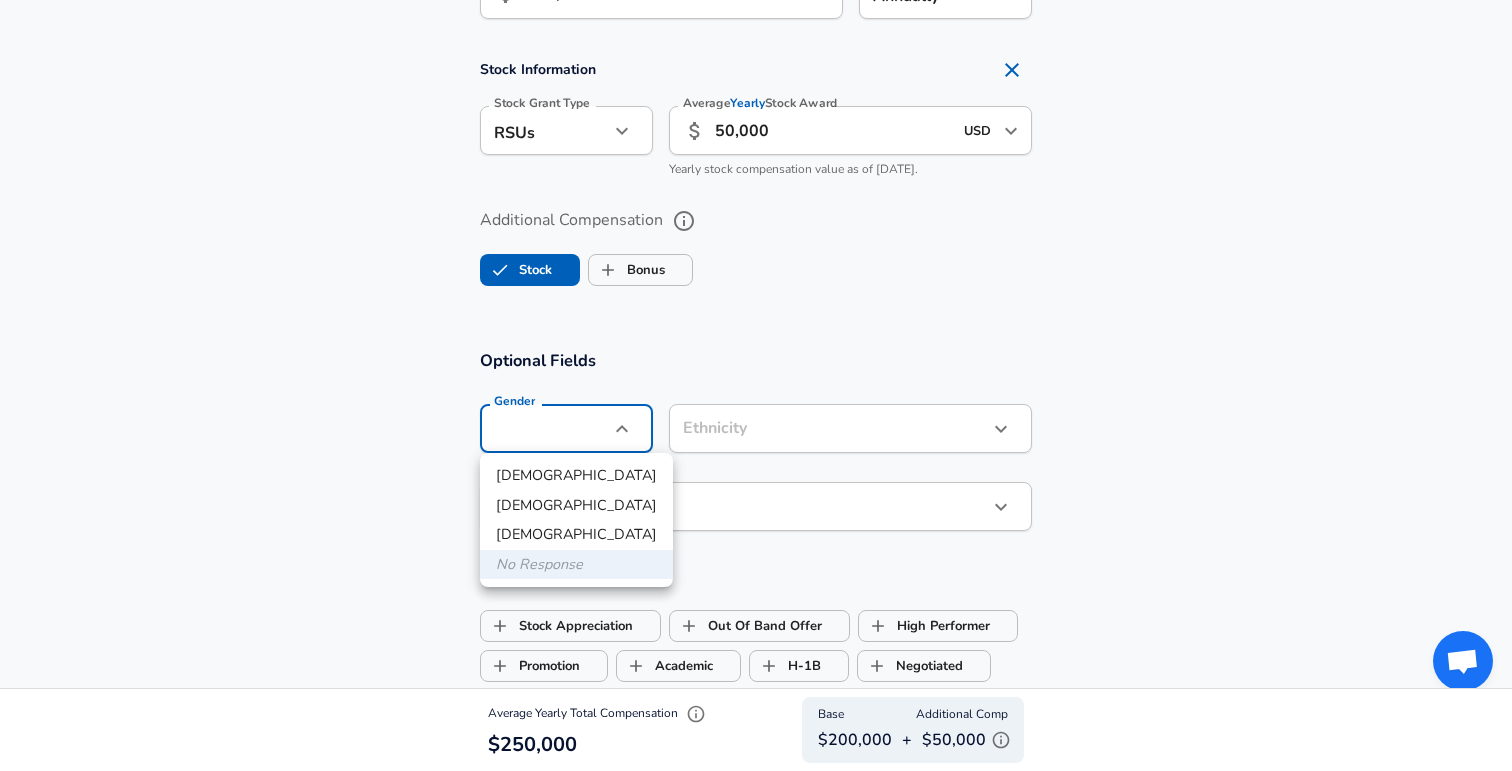 click on "[DEMOGRAPHIC_DATA]" at bounding box center [576, 476] 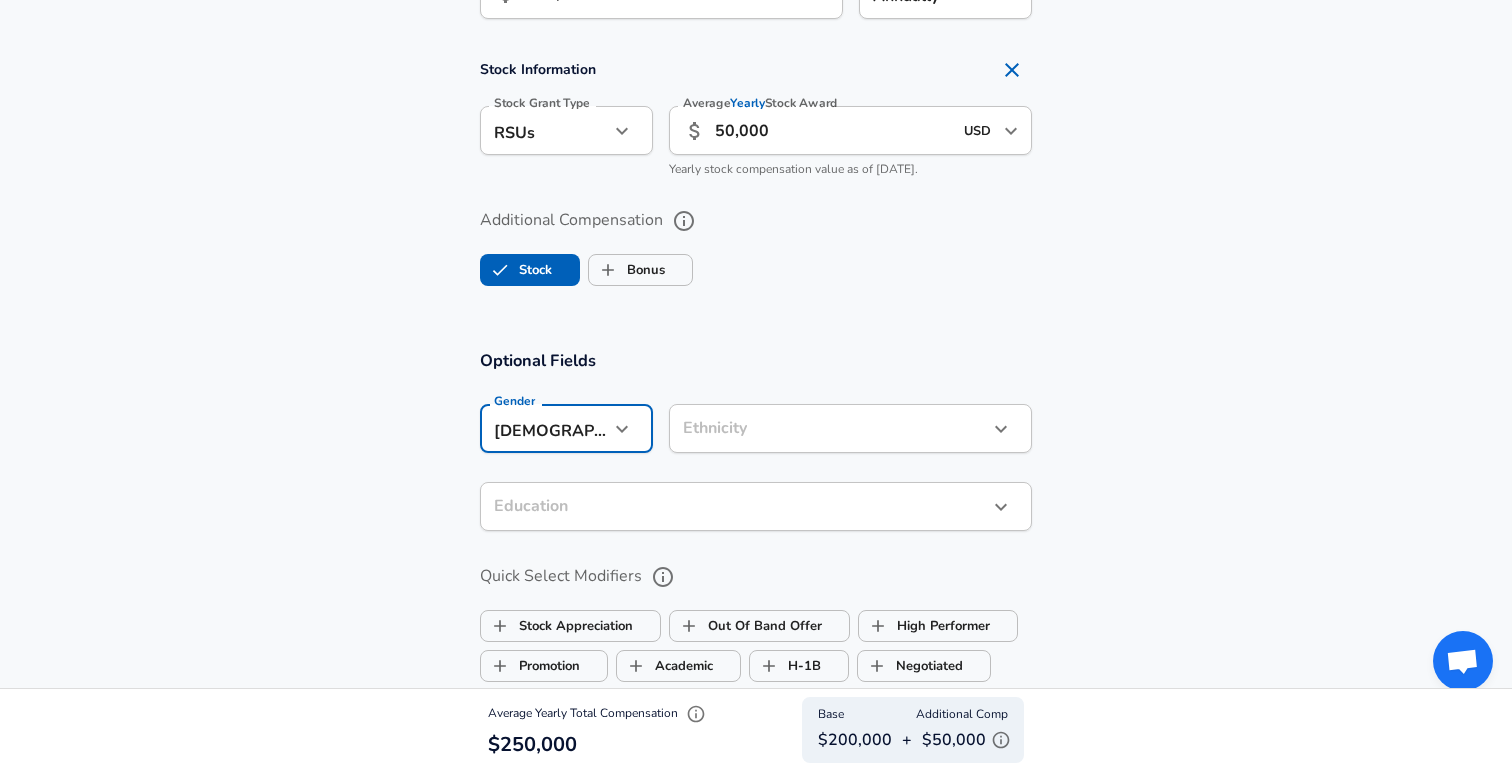 click on "Restart Add Your Salary Upload your offer letter   to verify your submission Enhance Privacy and Anonymity Yes Automatically hides specific fields until there are enough submissions to safely display the full details.   More Details Based on your submission and the data points that we have already collected, we will automatically hide and anonymize specific fields if there aren't enough data points to remain sufficiently anonymous. Company & Title Information   Enter the company you received your offer from Company Nextdoor Company   Select the title that closest resembles your official title. This should be similar to the title that was present on your offer letter. Title Software Engineer Title Job Family Software Engineer Job Family   Select a Specialization that best fits your role. If you can't find one, select 'Other' to enter a custom specialization Select Specialization API Development (Back-End) API Development (Back-End) Select Specialization   Level L3 Level Work Experience and Location New Offer 2" at bounding box center [756, -1164] 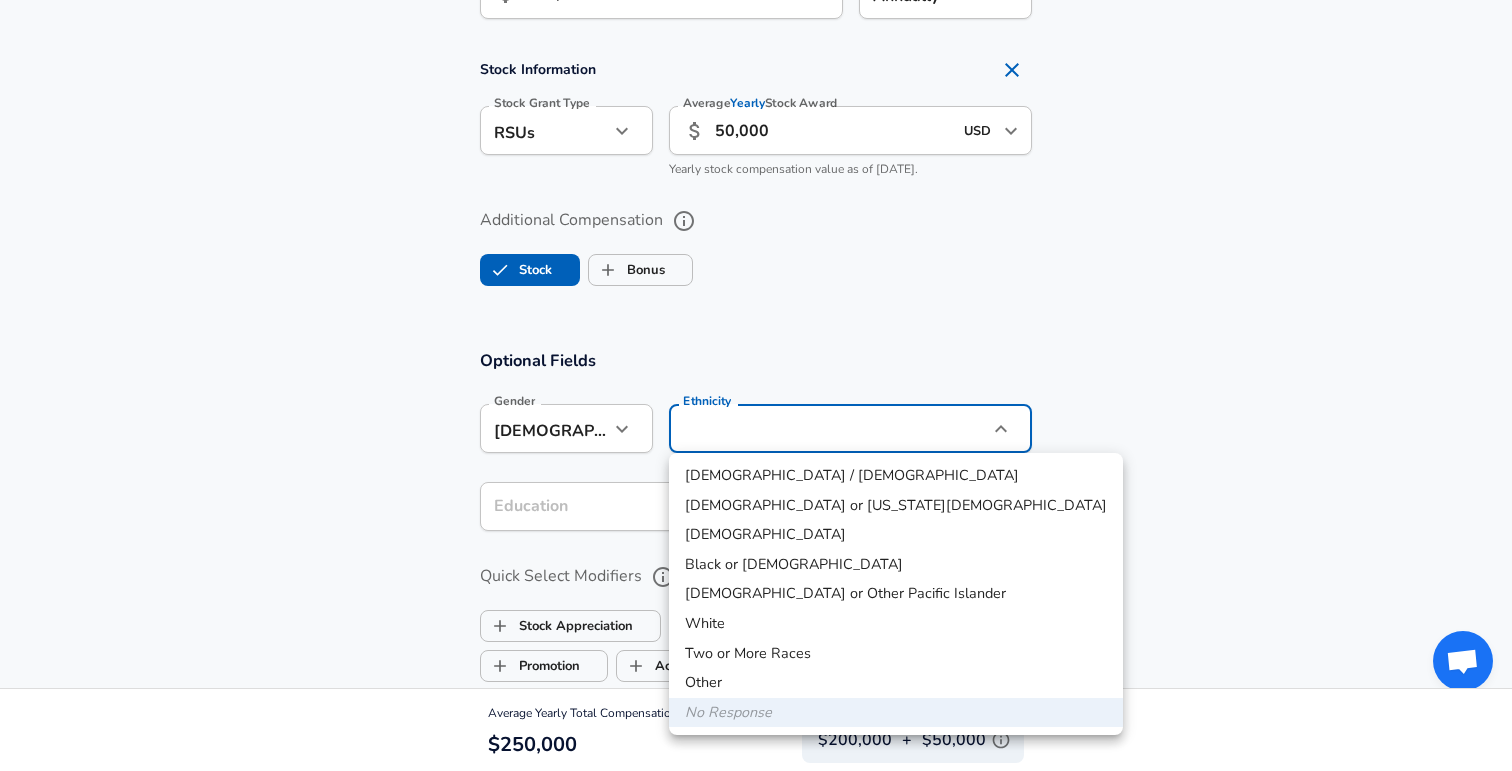 click on "Other" at bounding box center [896, 683] 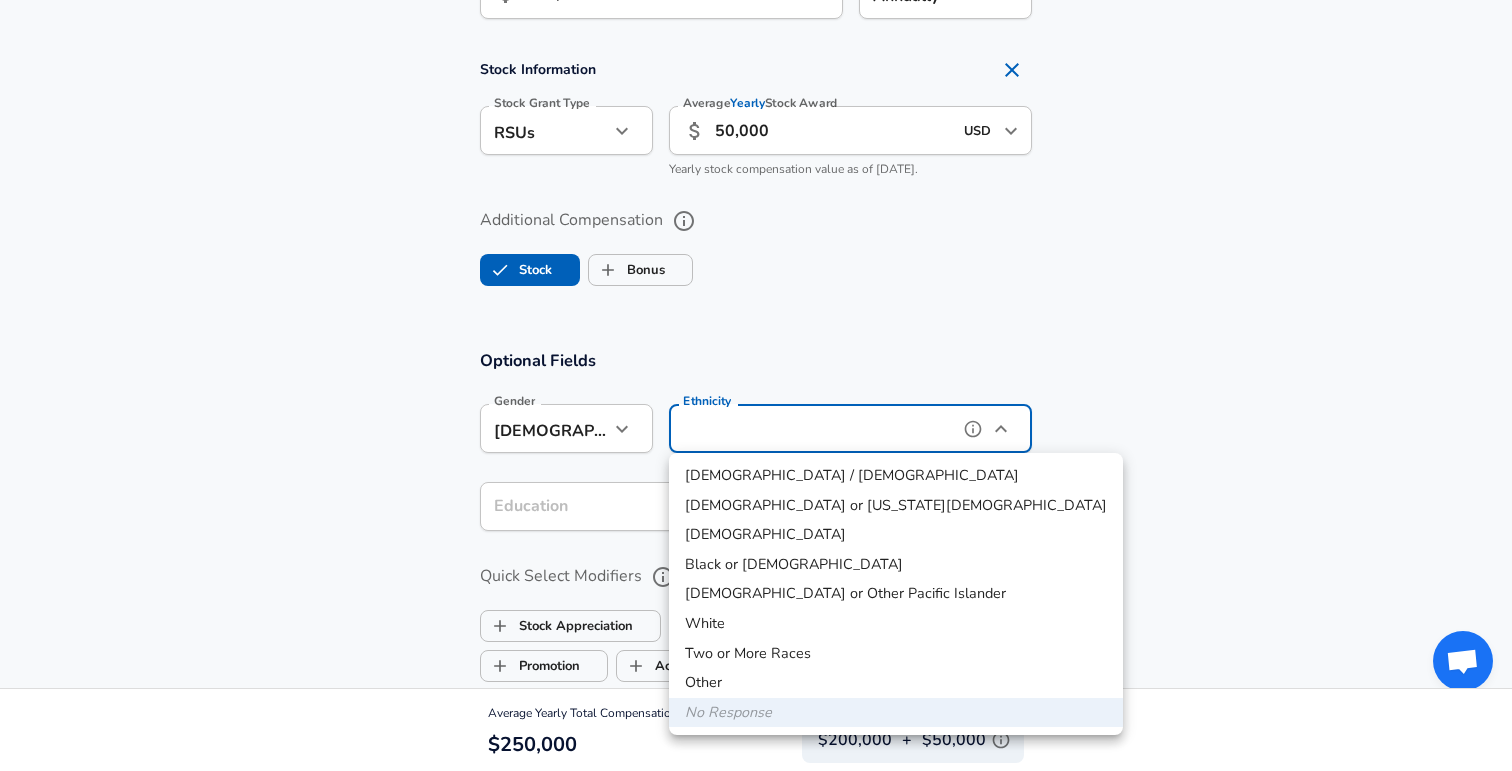 type on "Two or More Races" 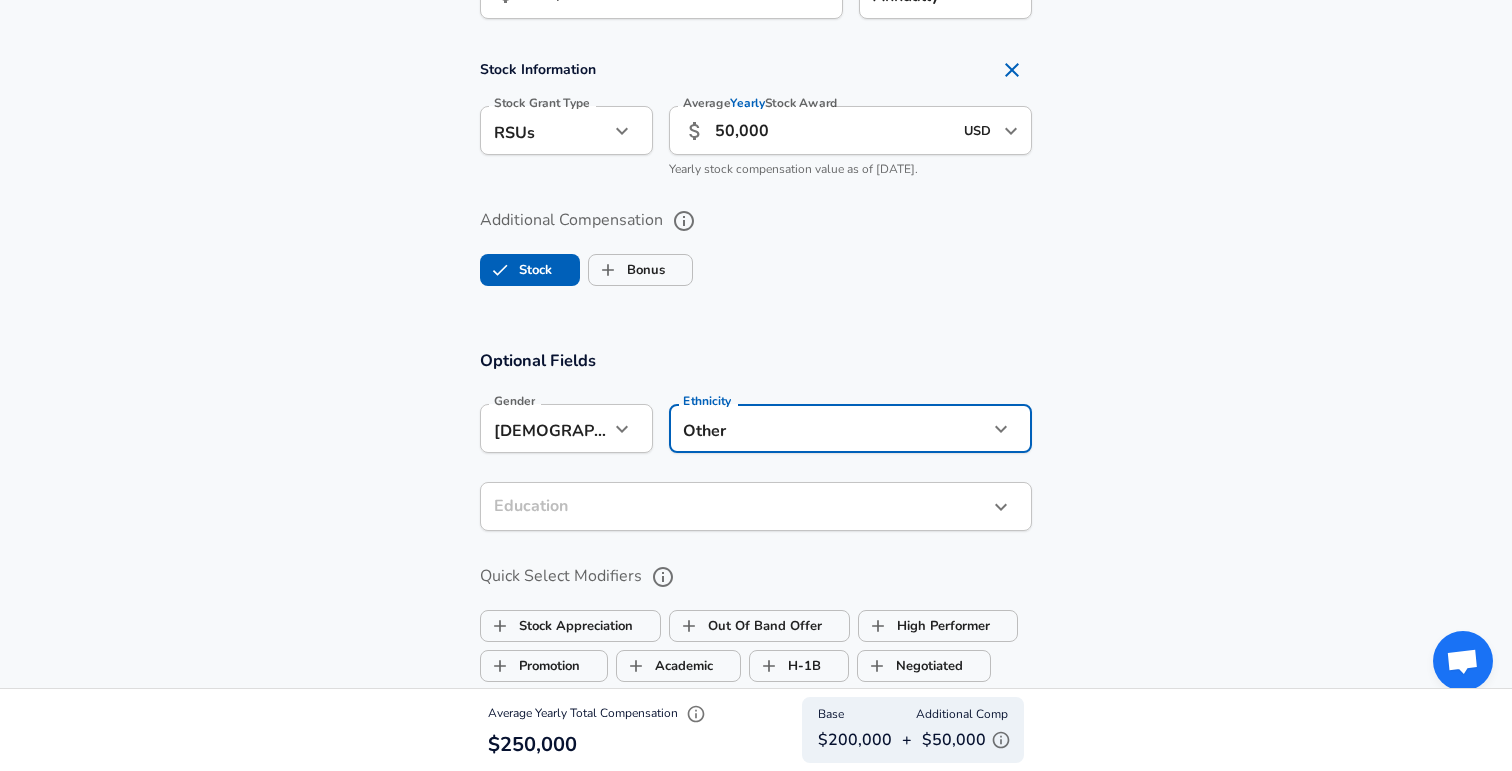 click on "Restart Add Your Salary Upload your offer letter   to verify your submission Enhance Privacy and Anonymity Yes Automatically hides specific fields until there are enough submissions to safely display the full details.   More Details Based on your submission and the data points that we have already collected, we will automatically hide and anonymize specific fields if there aren't enough data points to remain sufficiently anonymous. Company & Title Information   Enter the company you received your offer from Company Nextdoor Company   Select the title that closest resembles your official title. This should be similar to the title that was present on your offer letter. Title Software Engineer Title Job Family Software Engineer Job Family   Select a Specialization that best fits your role. If you can't find one, select 'Other' to enter a custom specialization Select Specialization API Development (Back-End) API Development (Back-End) Select Specialization   Level L3 Level Work Experience and Location New Offer 2" at bounding box center [756, -1164] 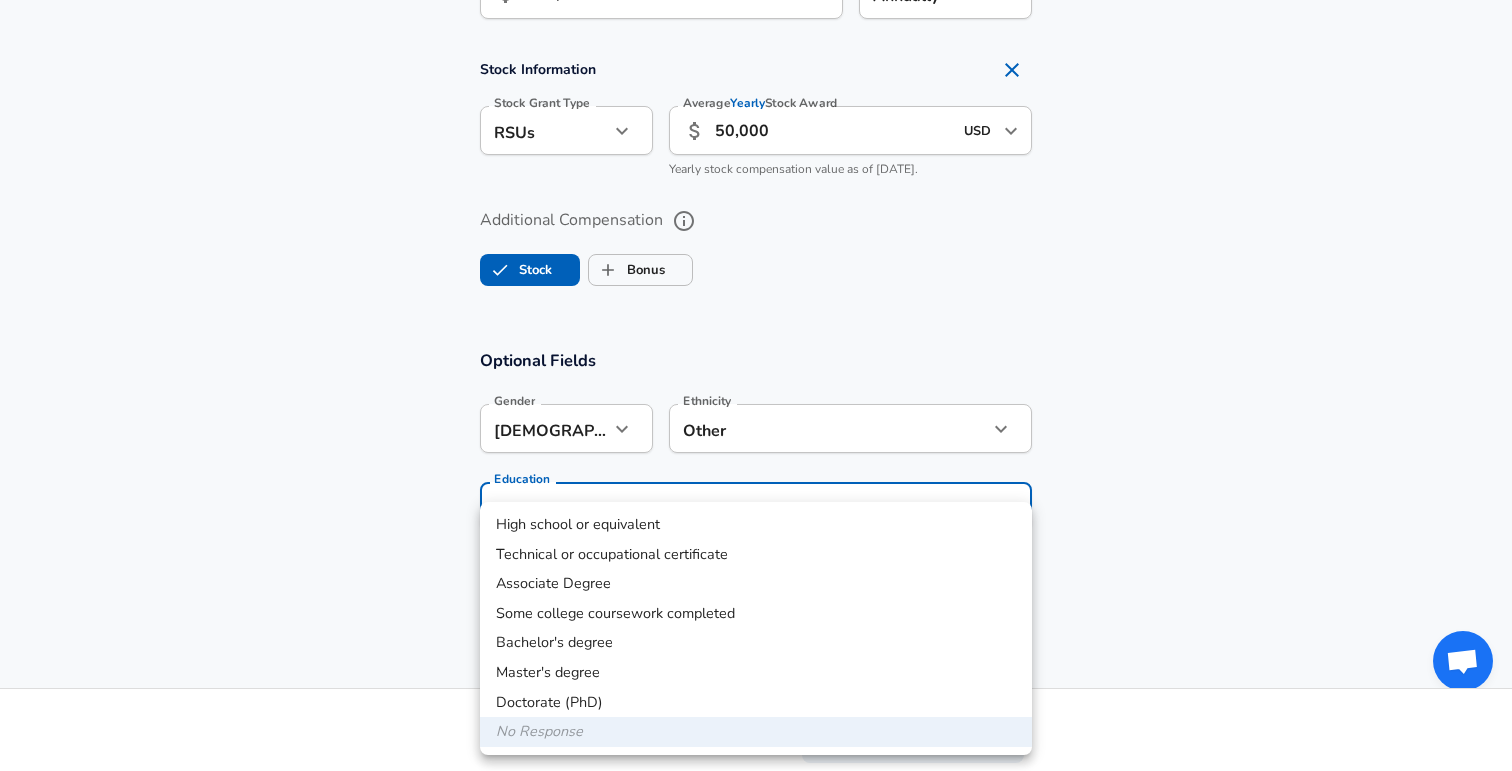 type 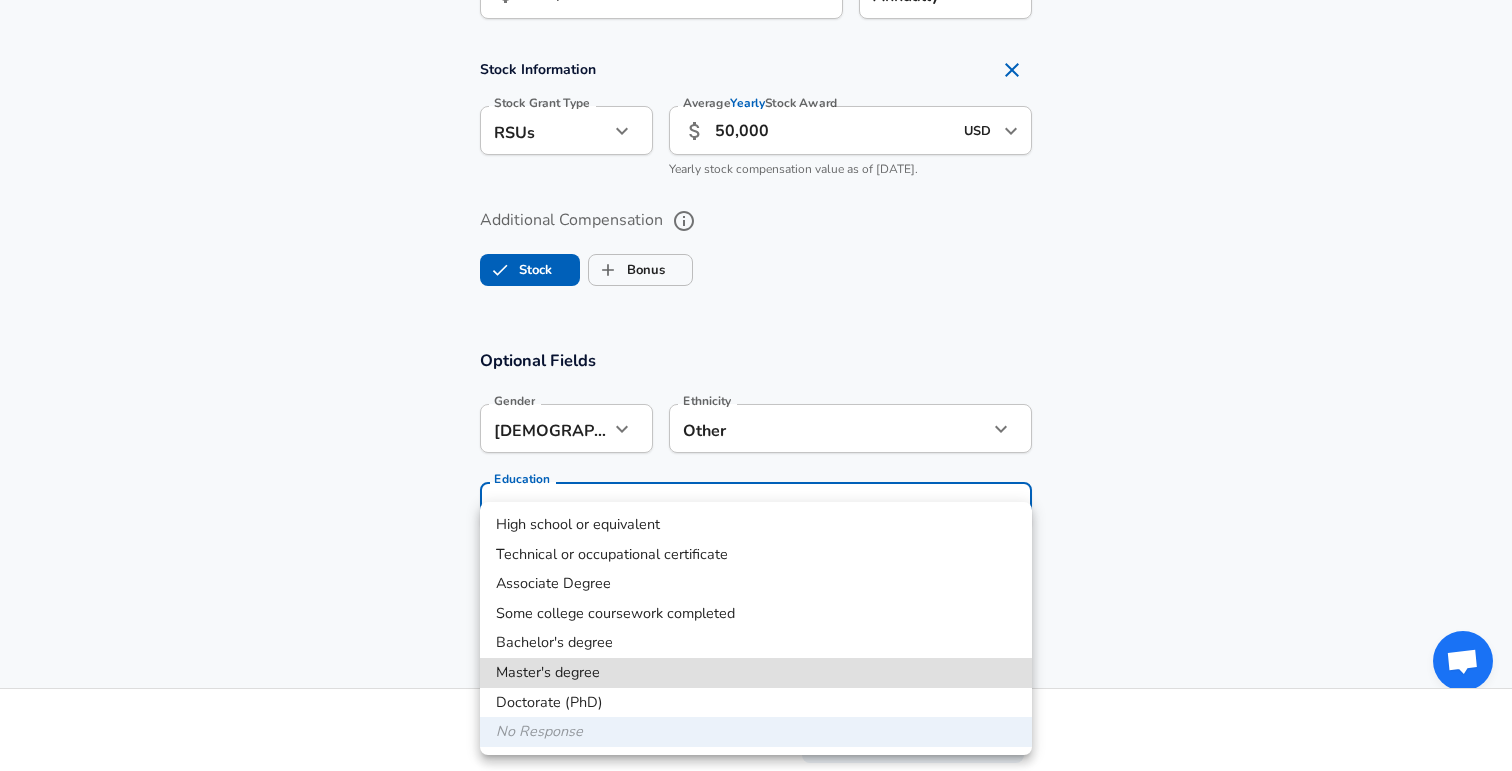 click on "Master's degree" at bounding box center [756, 673] 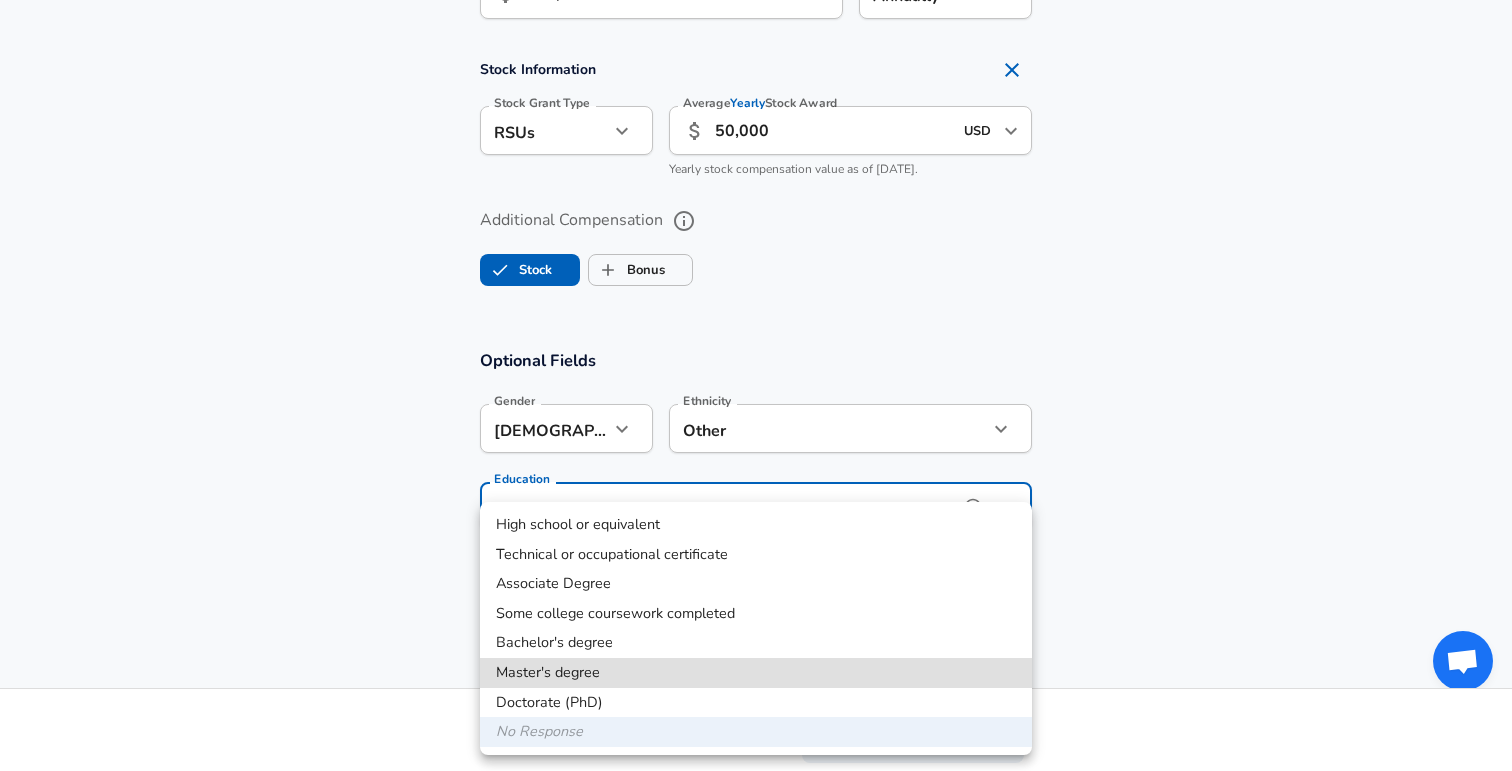 type on "Masters degree" 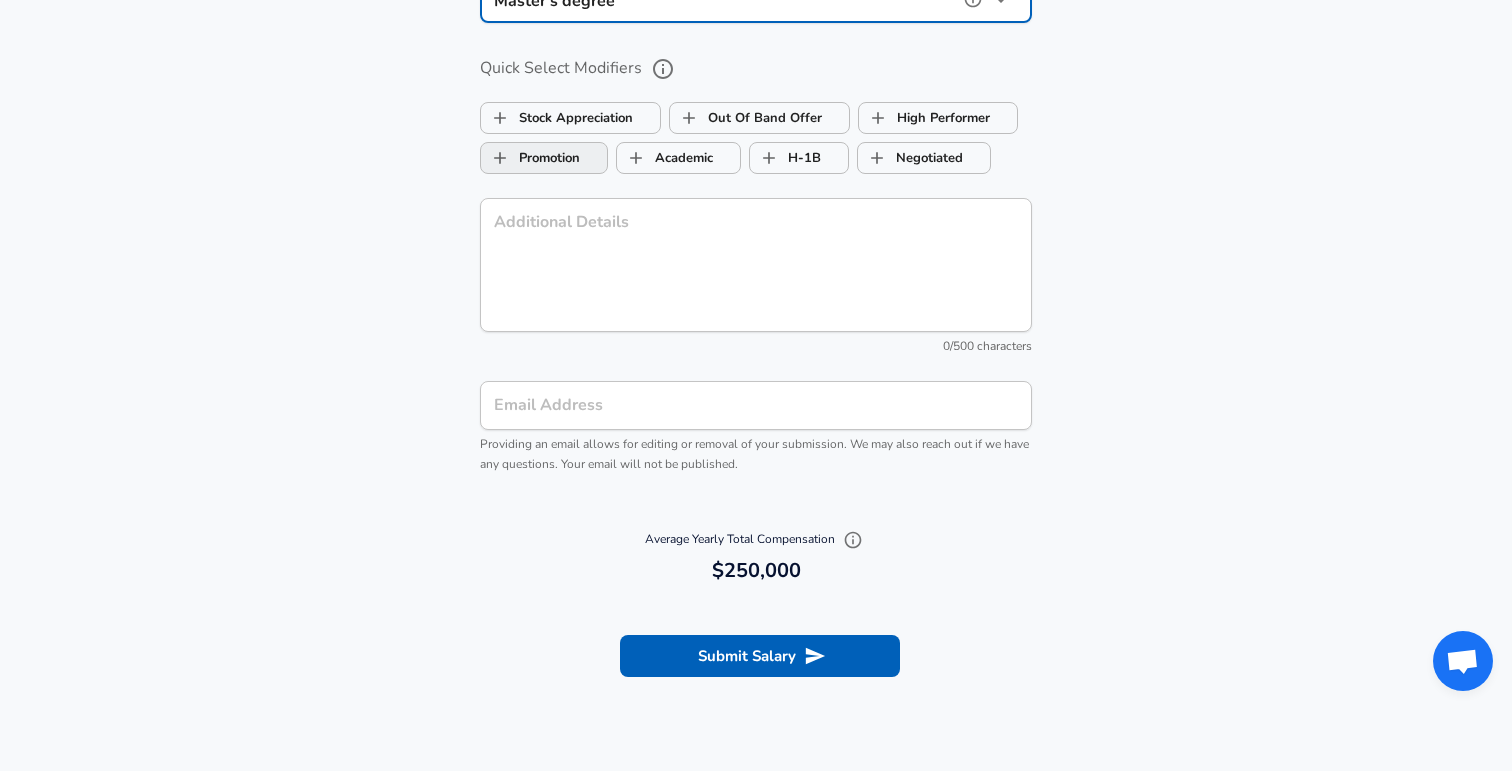 scroll, scrollTop: 2066, scrollLeft: 0, axis: vertical 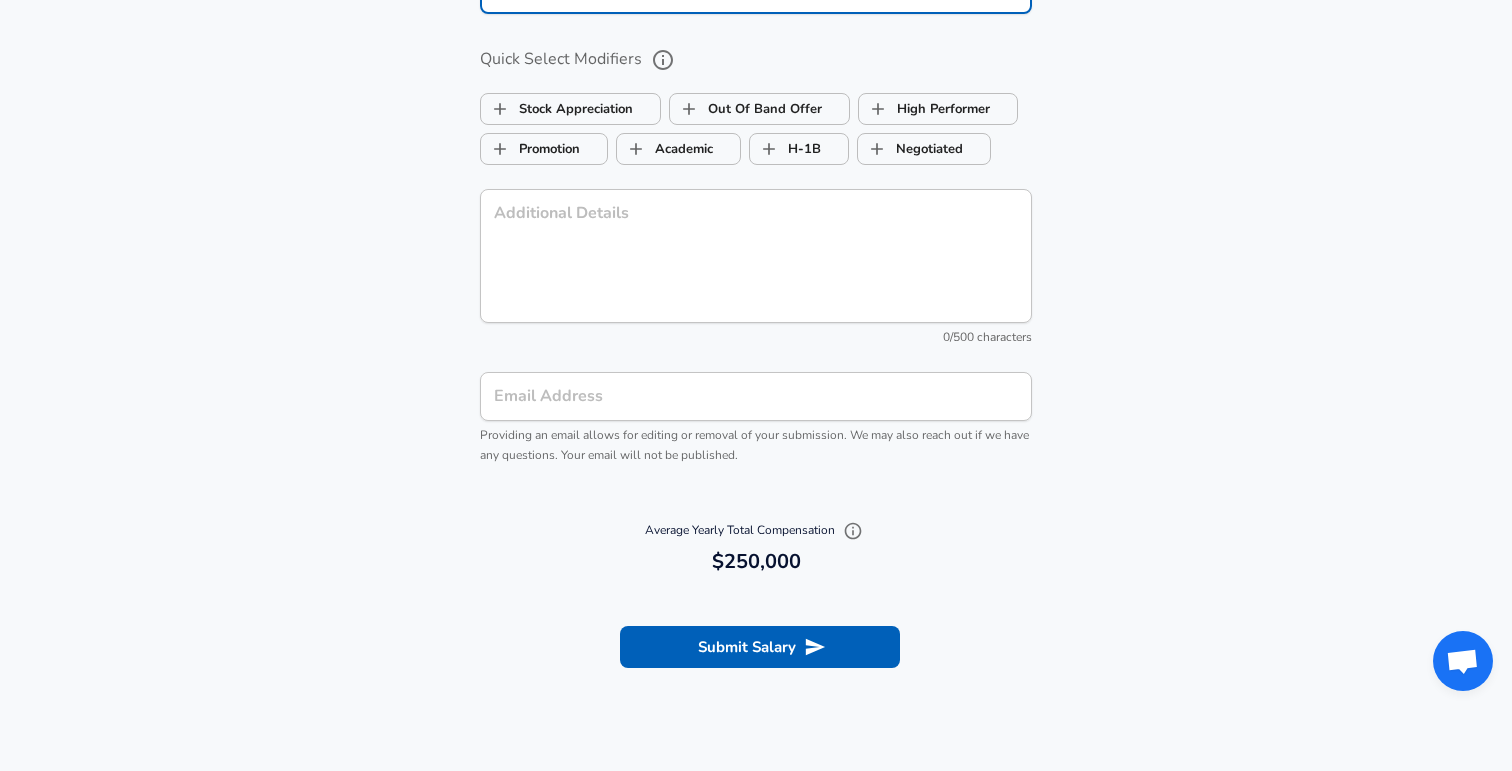 click on "Email Address Email Address   Providing an email allows for editing or removal of your submission. We may also reach out if we have any questions. Your email will not be published." at bounding box center [756, 419] 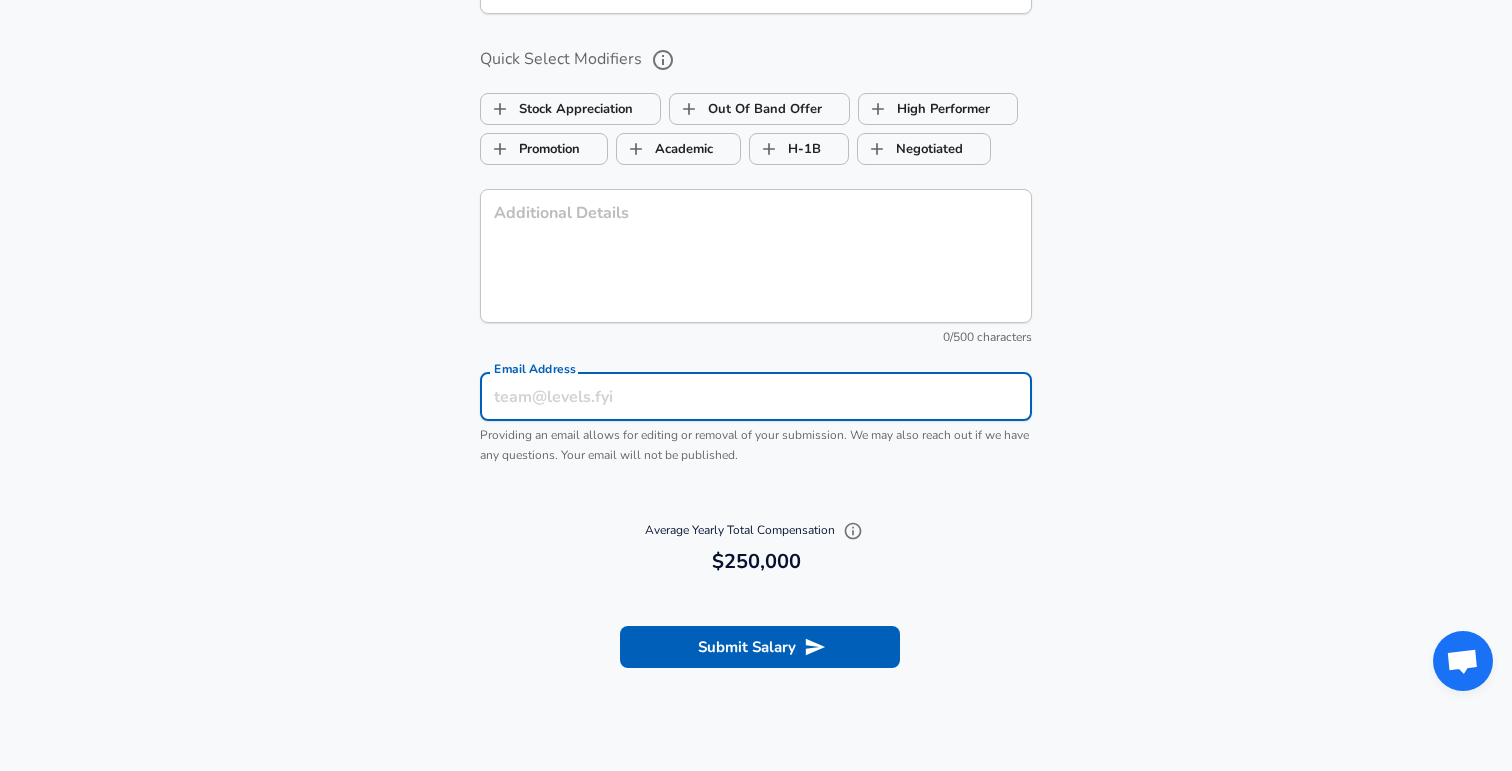 type on "[EMAIL_ADDRESS][DOMAIN_NAME]" 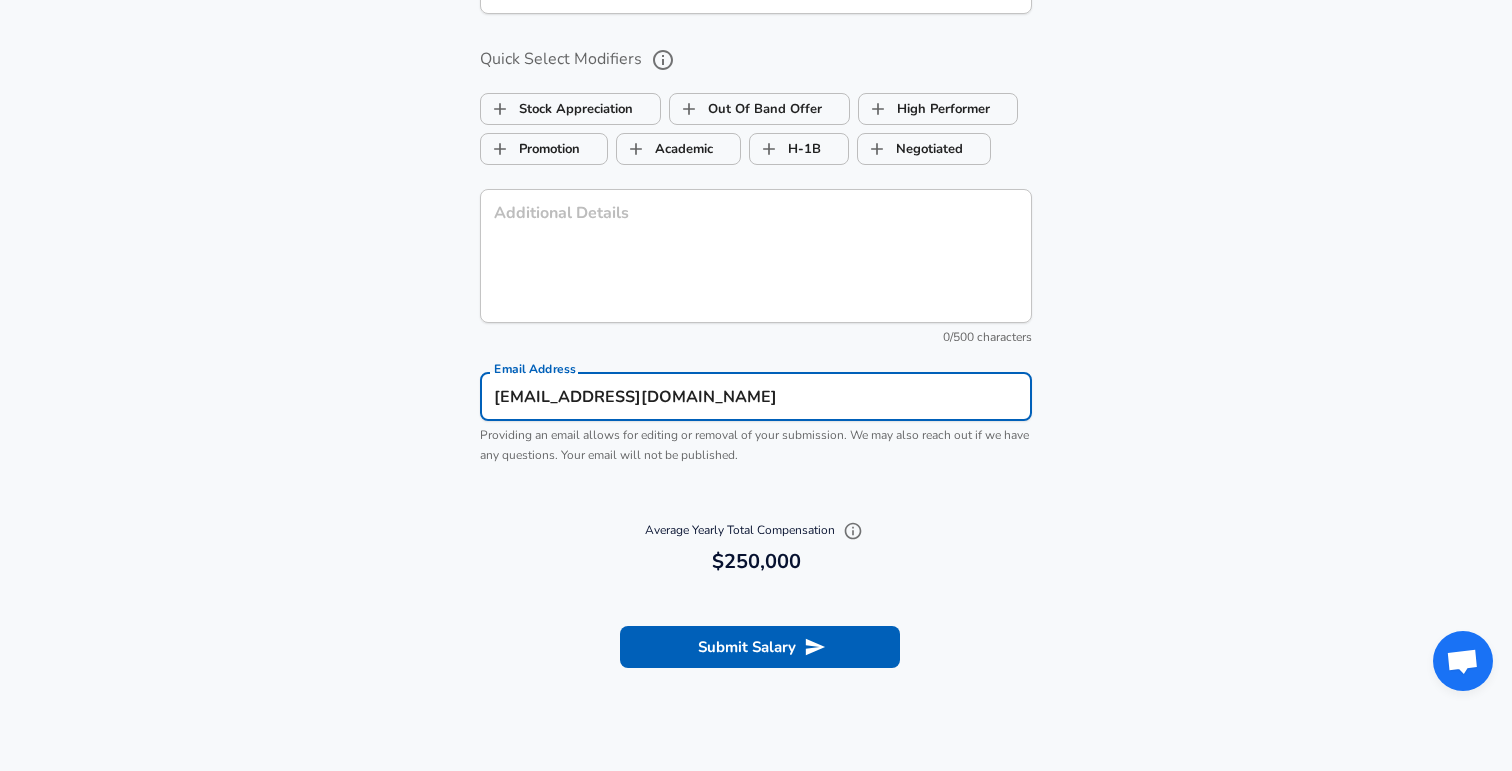 type on "Two or More Races" 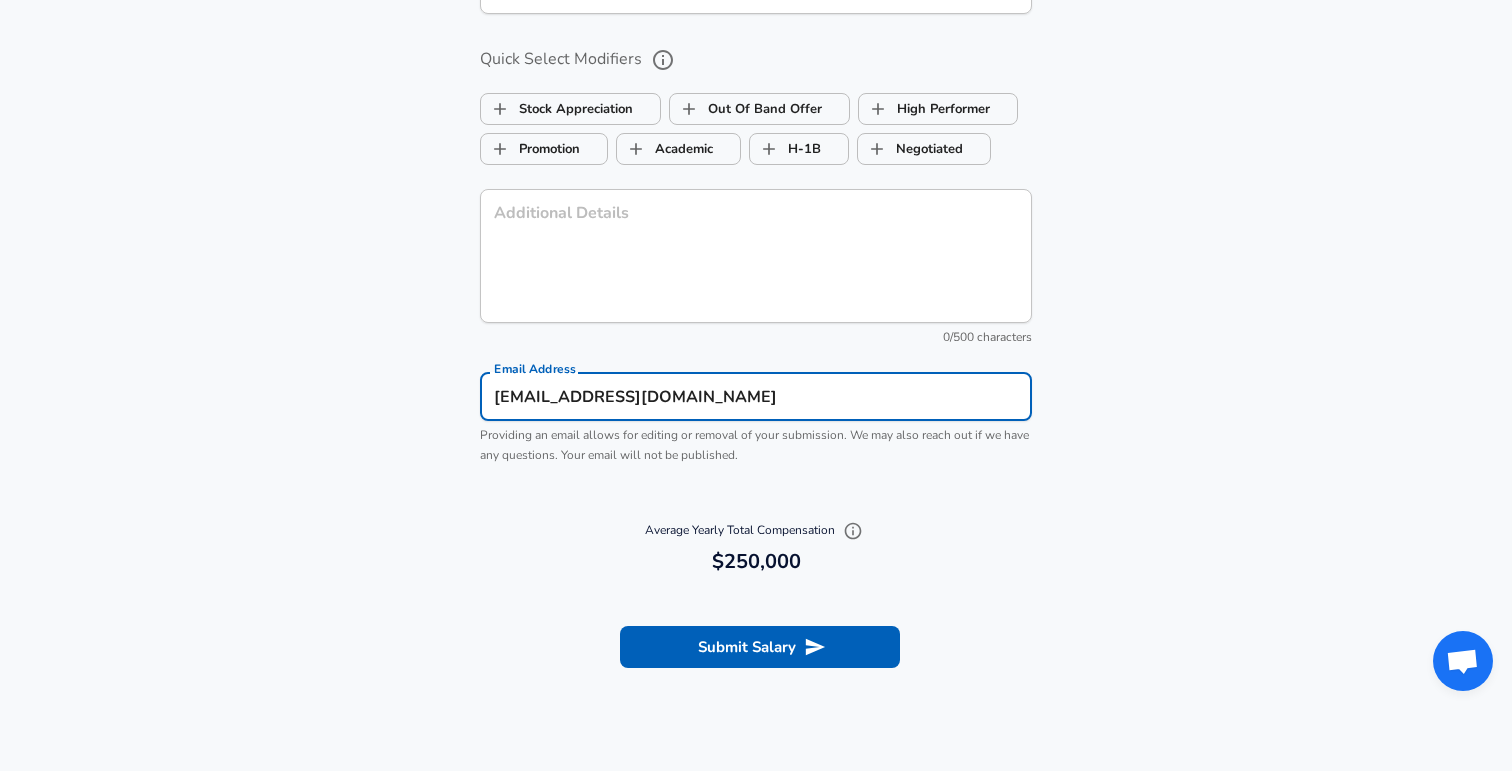click on "Providing an email allows for editing or removal of your submission. We may also reach out if we have any questions. Your email will not be published." at bounding box center (754, 445) 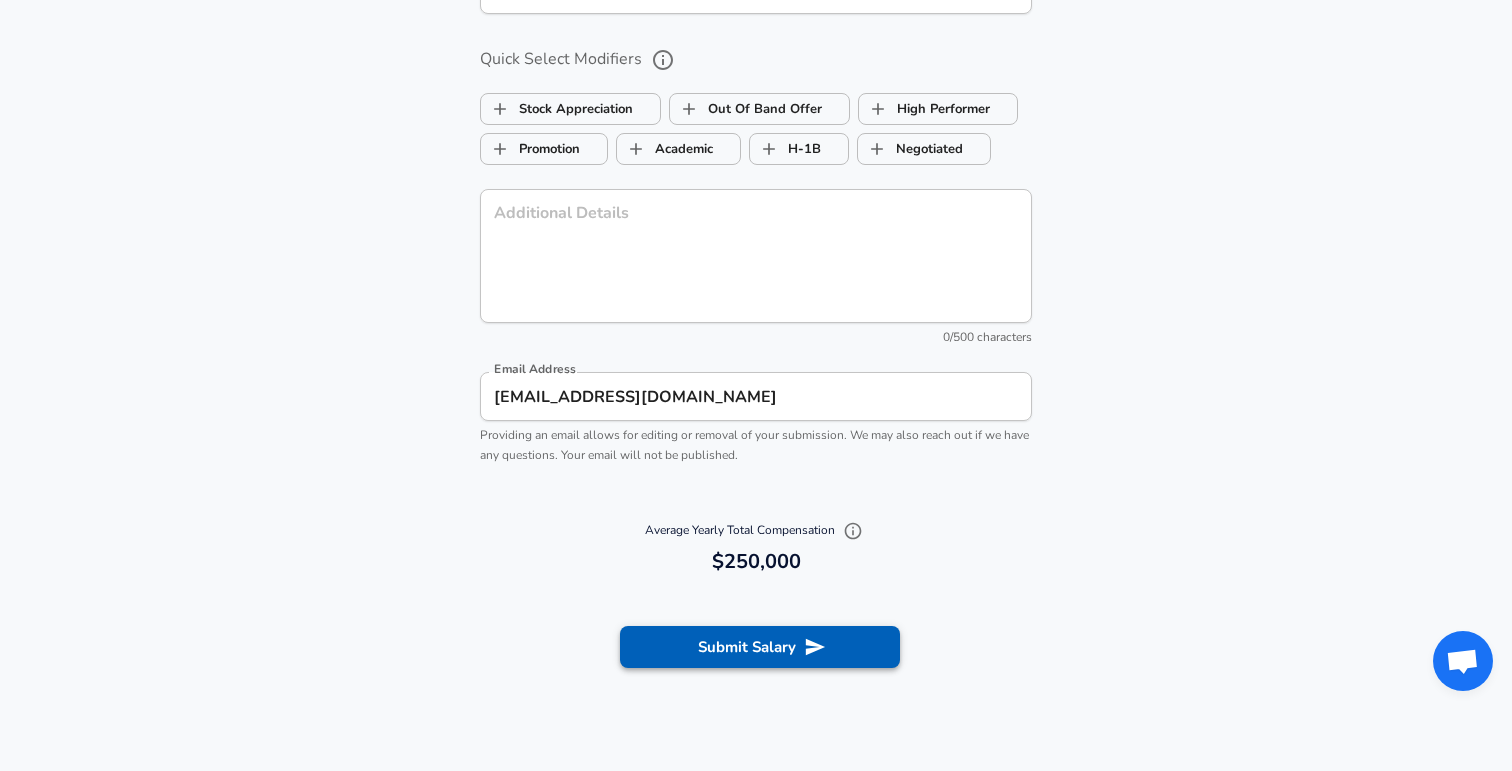 click on "Submit Salary" at bounding box center [760, 647] 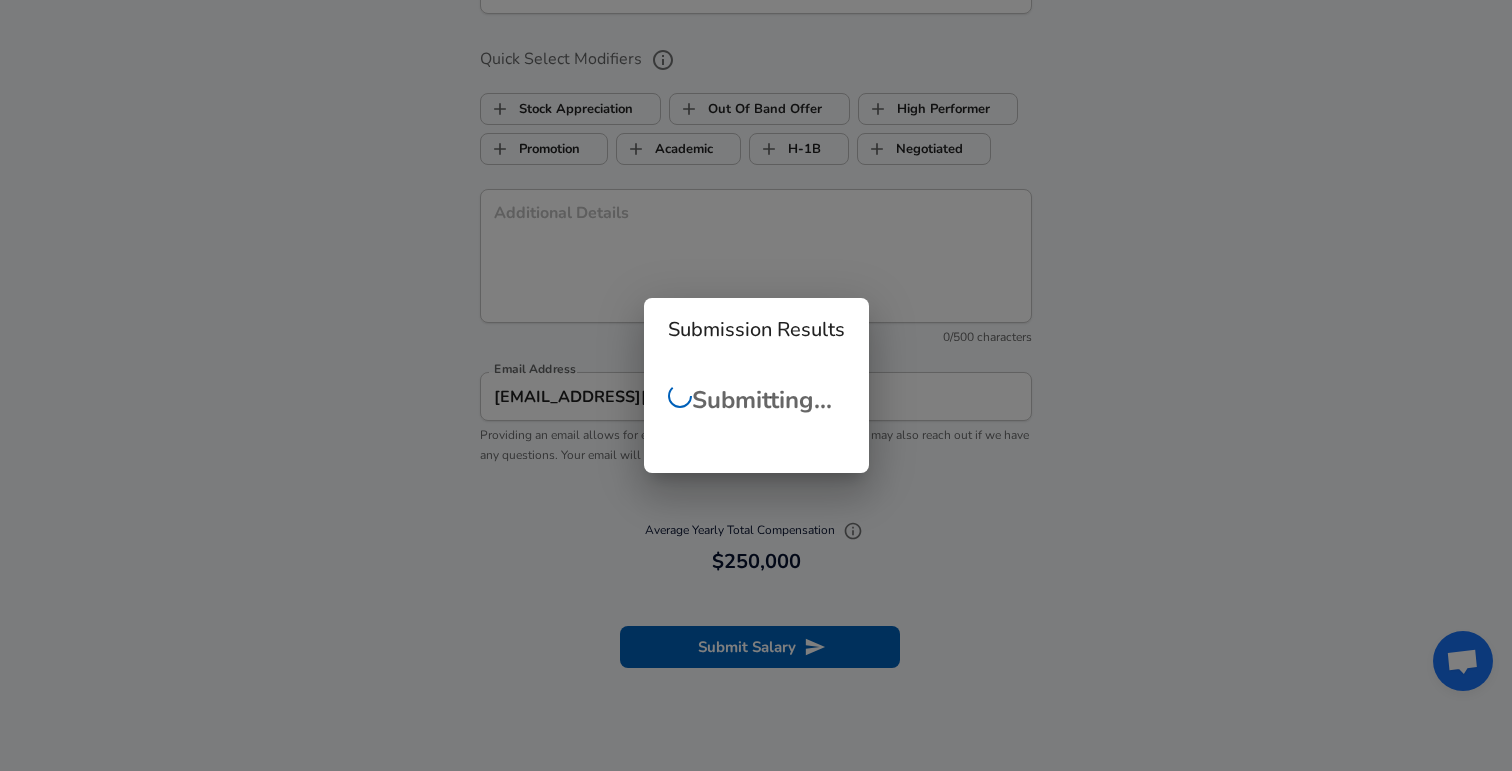 checkbox on "false" 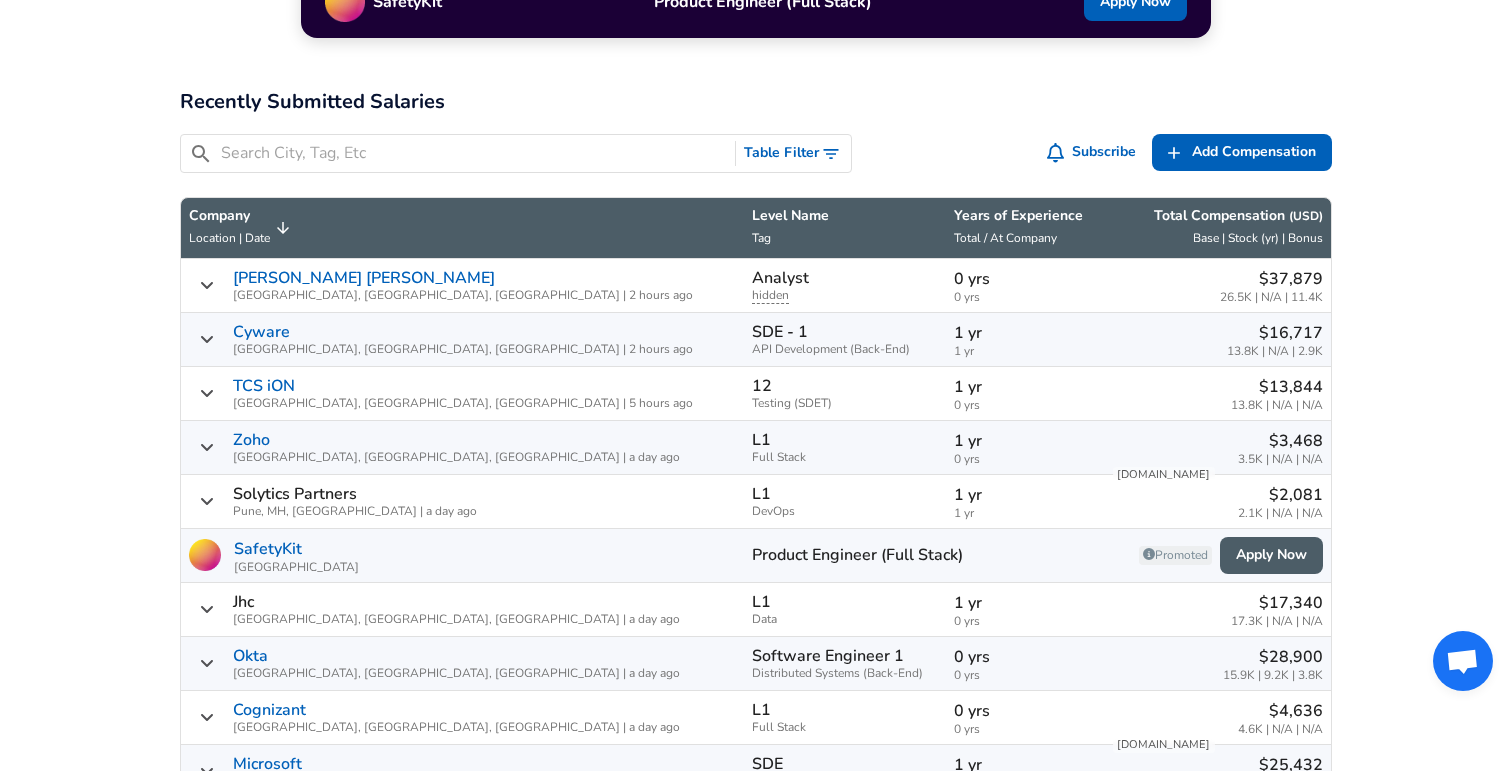 scroll, scrollTop: 658, scrollLeft: 0, axis: vertical 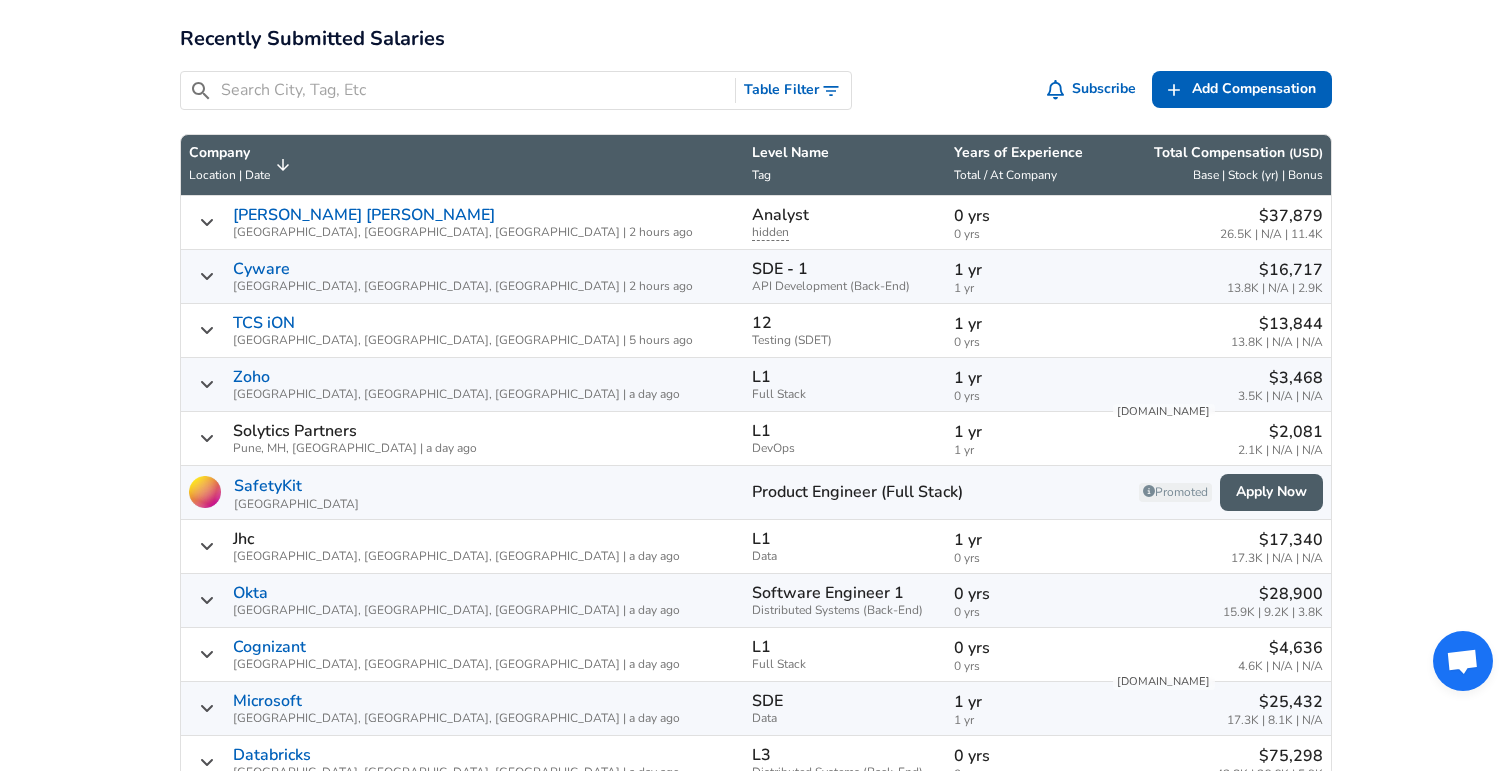 click on "Years of Experience" at bounding box center (1024, 153) 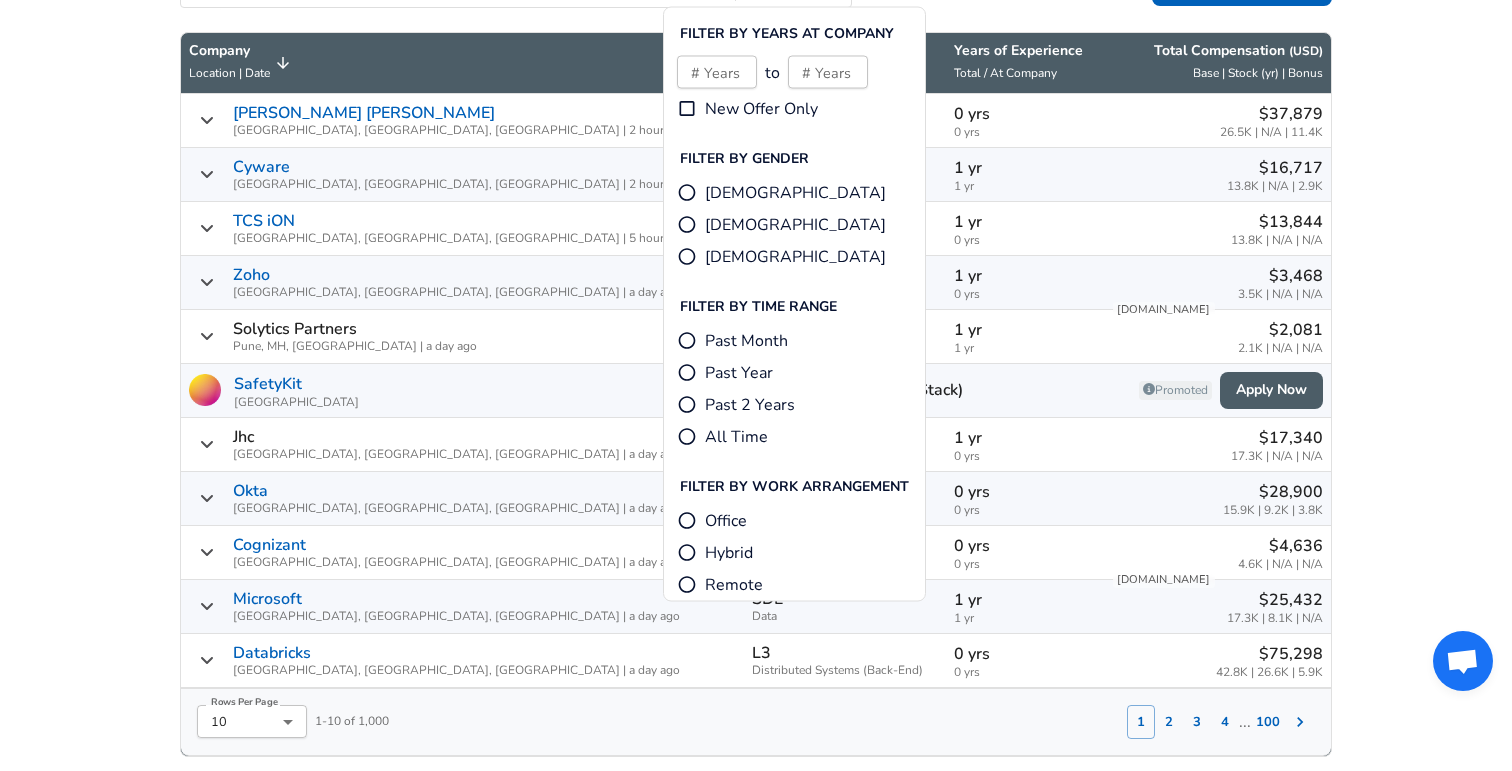 scroll, scrollTop: 789, scrollLeft: 0, axis: vertical 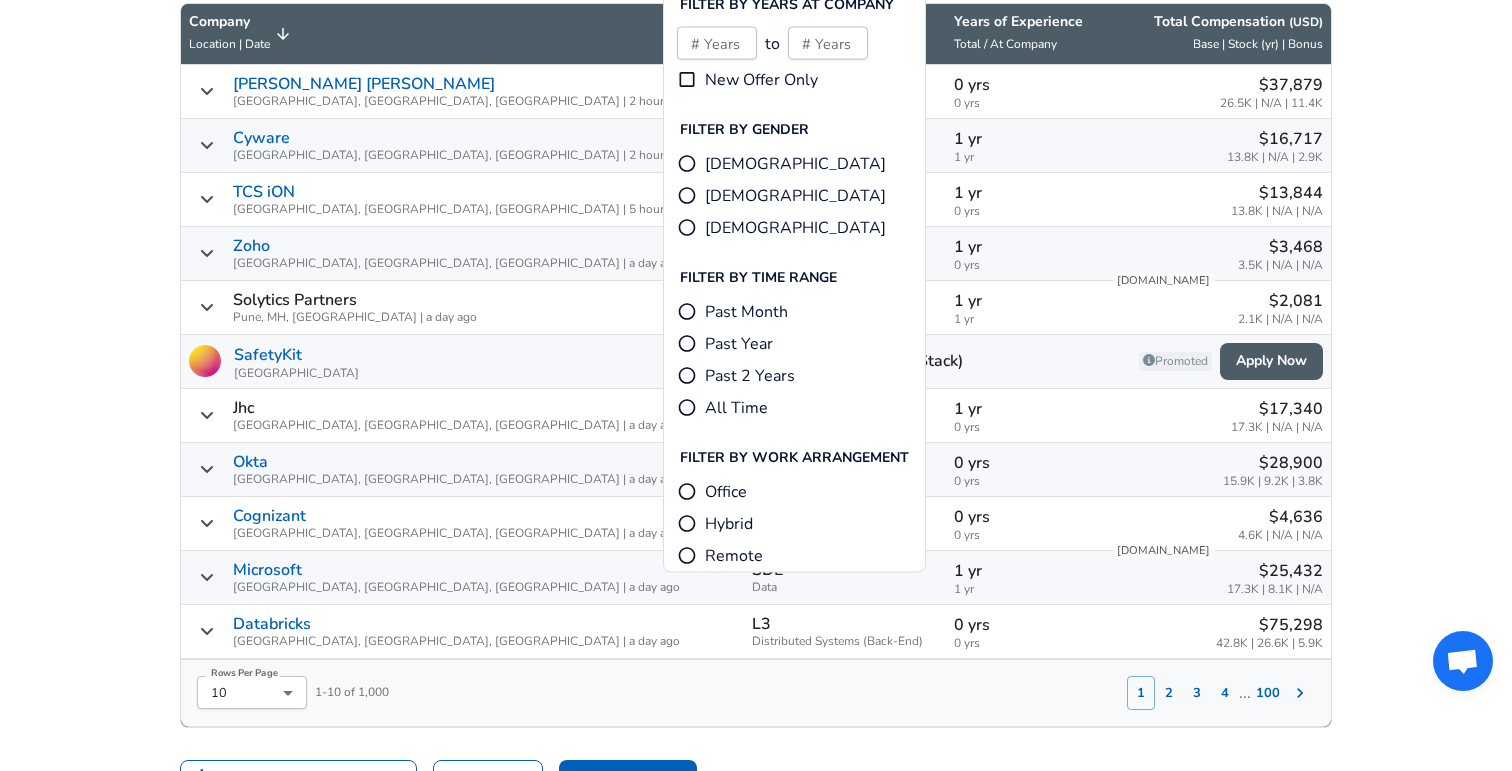 click on "For Employers $ USD / yr Change English ([GEOGRAPHIC_DATA]) Change Login Sign Up All Data By Location By Company By Title Salary Calculator Chart Visualizations Verified Salaries Internships Negotiation Support Compare Benefits Who's Hiring 2024 Pay Report Top Paying Companies Integrate Blog Press Google Software Engineer Product Manager [US_STATE][GEOGRAPHIC_DATA] Area Data Scientist View Individual Data Points   Levels FYI Logo Salaries 📂   All Data 🌎   By Location 🏢   By Company 🖋    By Title 🏭️    By Industry 📍   Salary Heatmap 📈   Chart Visualizations 🔥   Real-time Percentiles 🎓   Internships ❣️   Compare Benefits 🎬   2024 Pay Report 🏆   Top Paying Companies 💸   Calculate Meeting Cost #️⃣   Salary Calculator Contribute Add Salary Add Company Benefits Add Level Mapping Jobs Services Candidate Services 💵  Negotiation Coaching 📄  Resume Review 🎁  Gift a Resume Review For Employers Interactive Offers Real-time Percentiles  🔥 Compensation Benchmarking For Academic Research [GEOGRAPHIC_DATA]" at bounding box center [756, 1229] 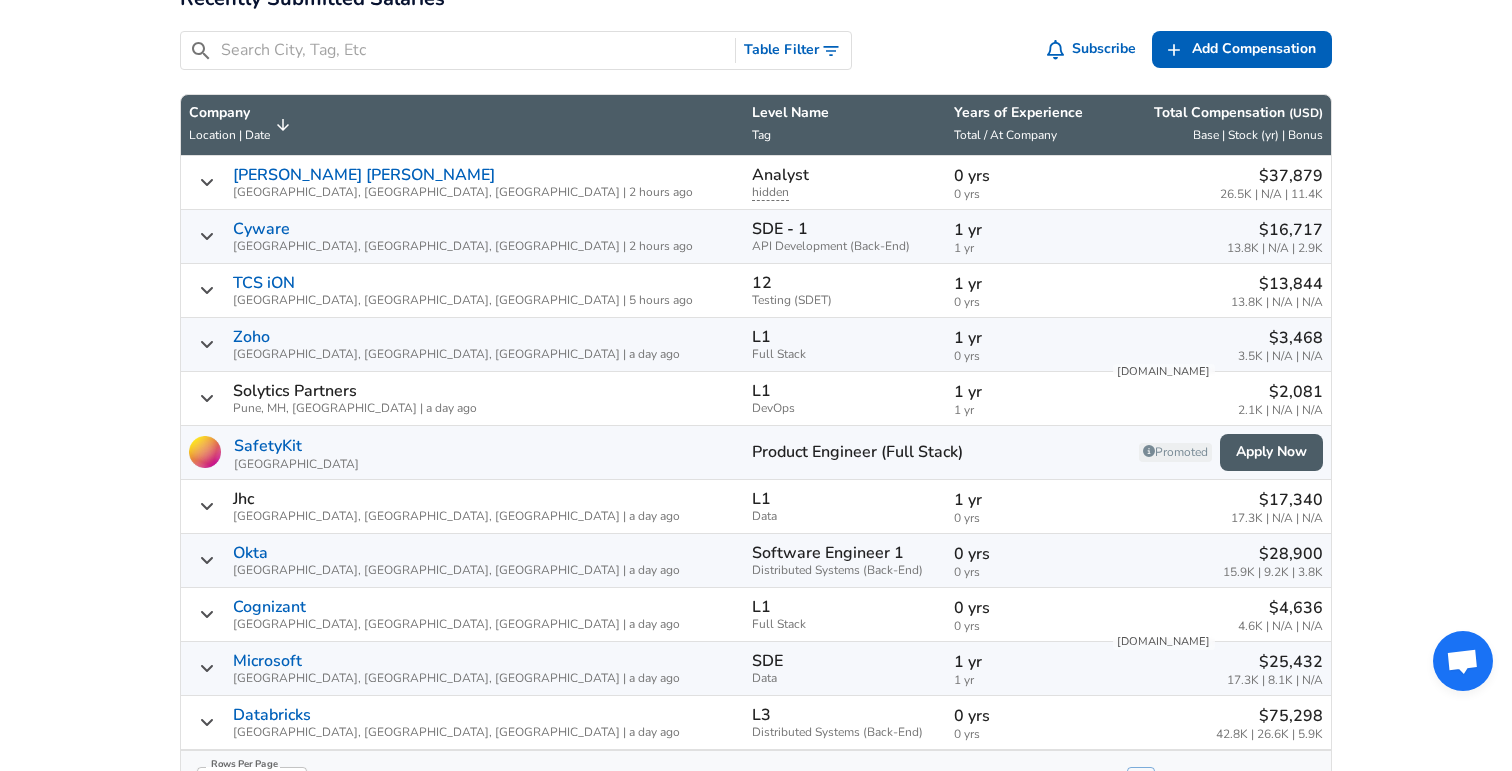 scroll, scrollTop: 458, scrollLeft: 0, axis: vertical 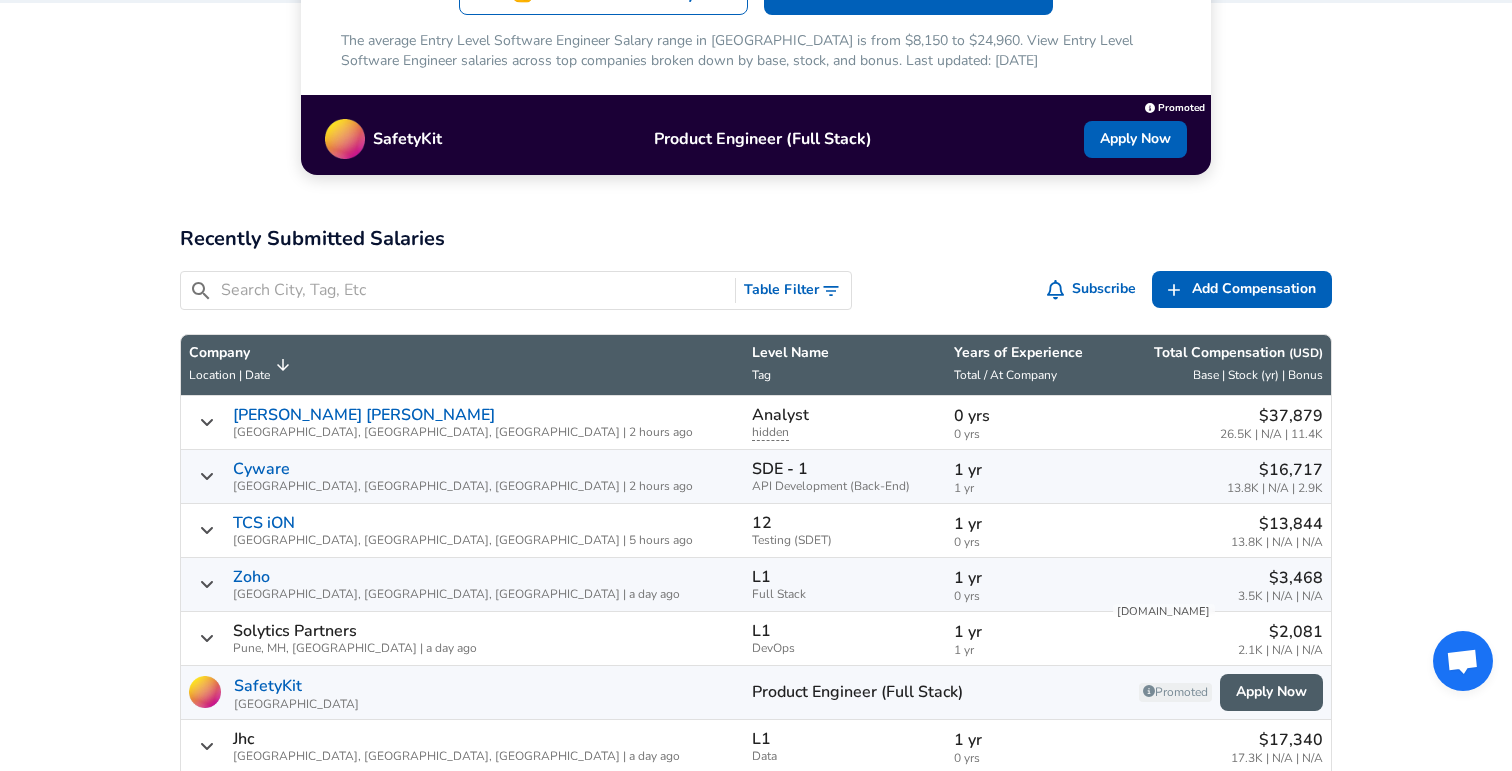 click on "Table Filter" at bounding box center [793, 290] 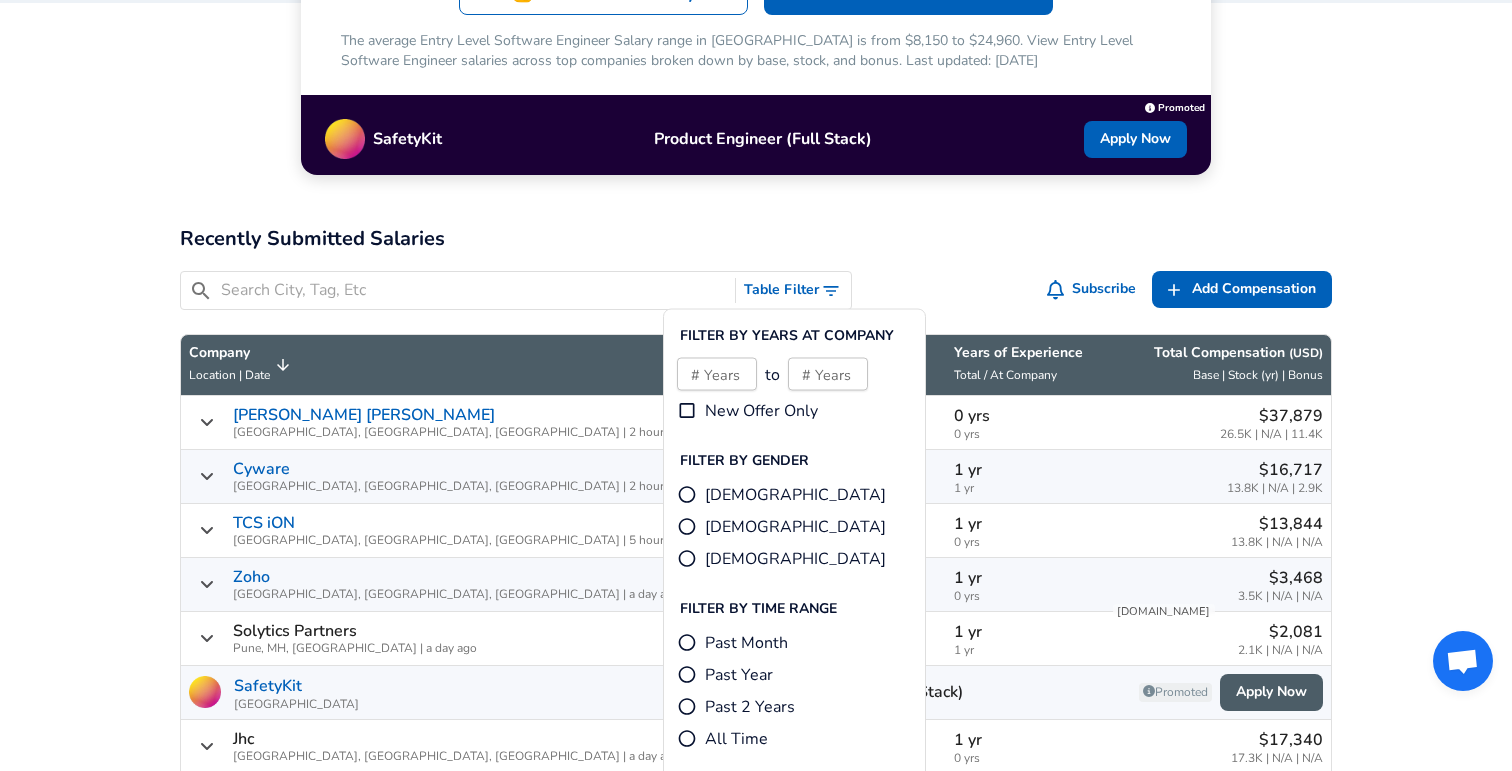 click on "# Years # Years" at bounding box center (717, 374) 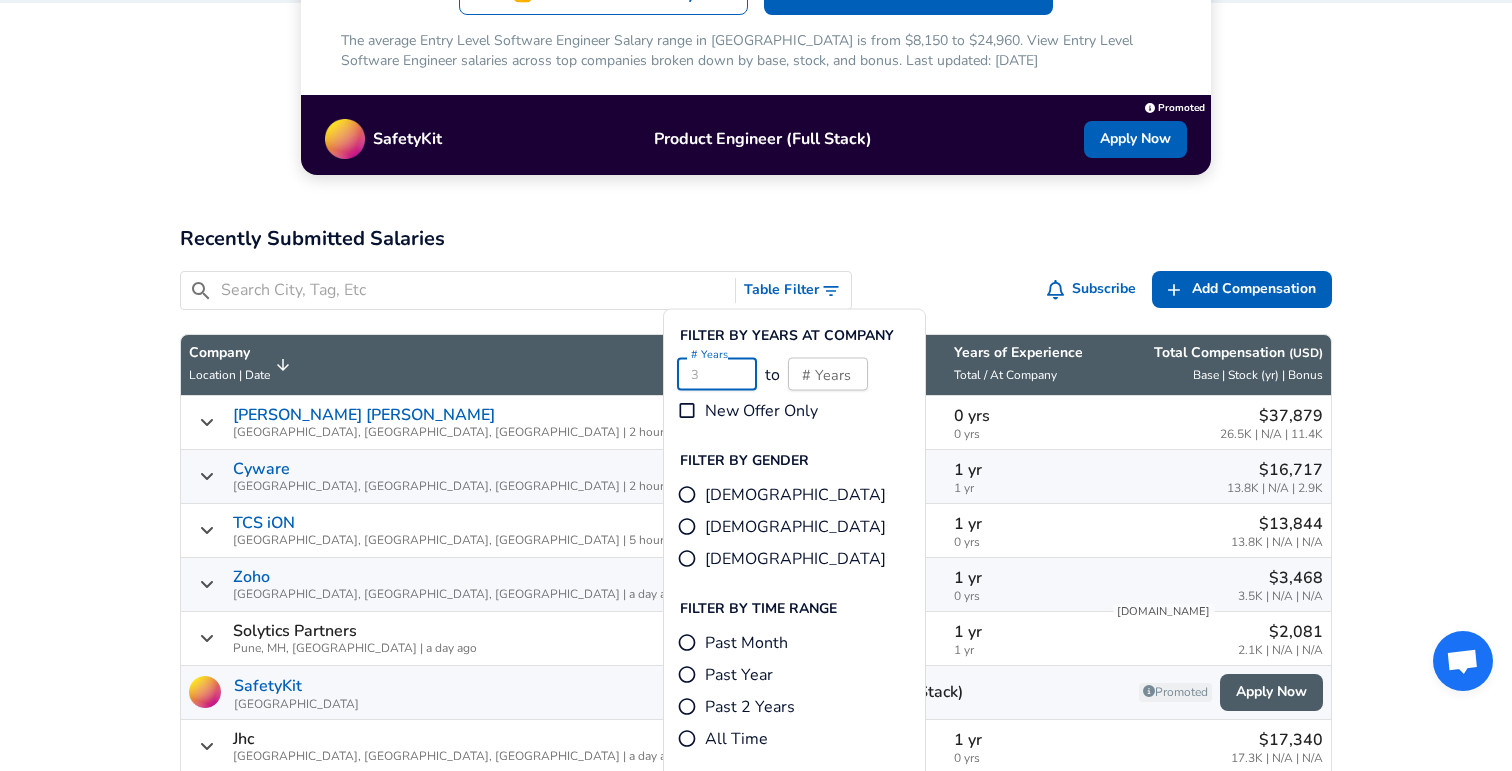 type on "2" 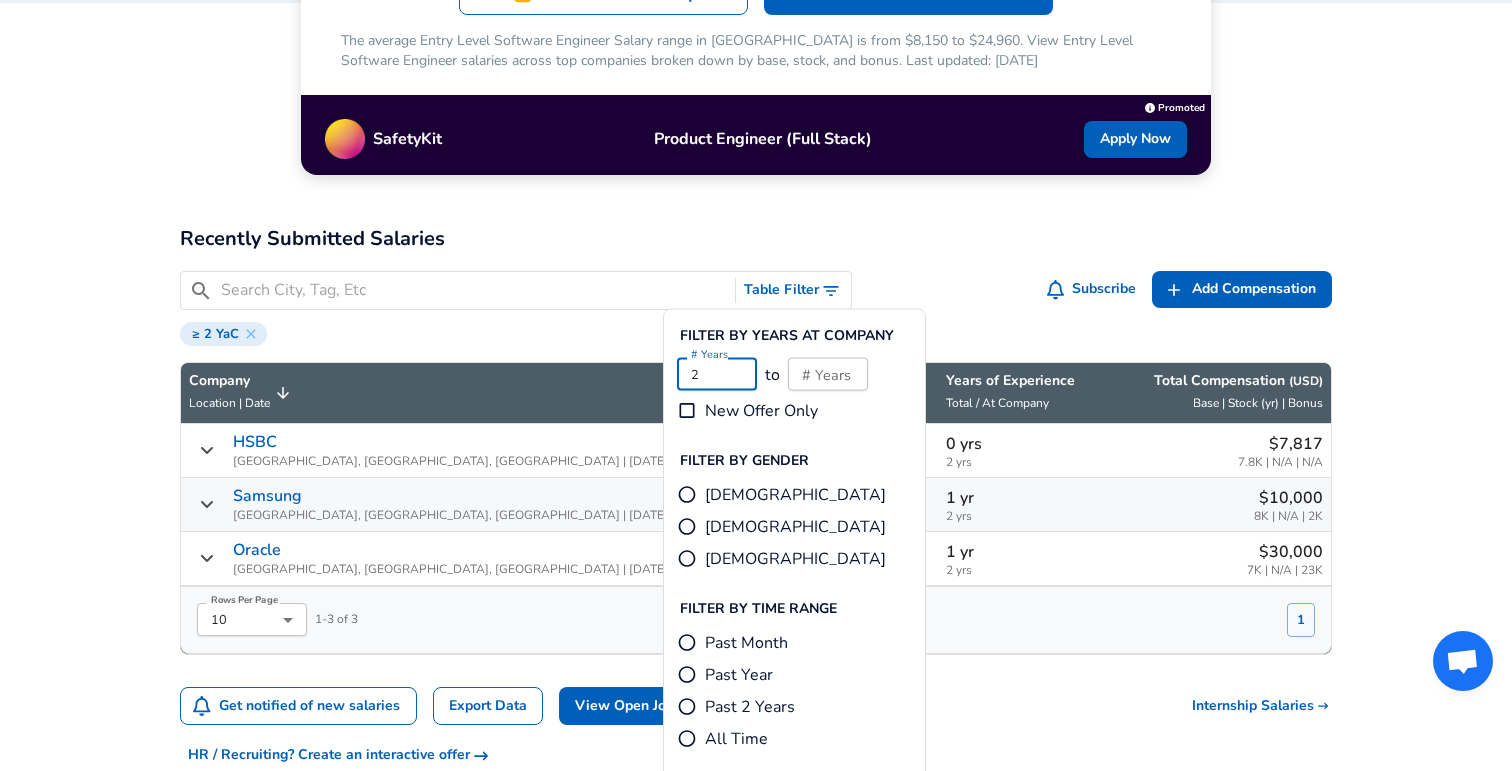 click on "For Employers $ USD / yr Change English ([GEOGRAPHIC_DATA]) Change Login Sign Up All Data By Location By Company By Title Salary Calculator Chart Visualizations Verified Salaries Internships Negotiation Support Compare Benefits Who's Hiring 2024 Pay Report Top Paying Companies Integrate Blog Press Google Software Engineer Product Manager [US_STATE][GEOGRAPHIC_DATA] Area Data Scientist View Individual Data Points   Levels FYI Logo Salaries 📂   All Data 🌎   By Location 🏢   By Company 🖋    By Title 🏭️    By Industry 📍   Salary Heatmap 📈   Chart Visualizations 🔥   Real-time Percentiles 🎓   Internships ❣️   Compare Benefits 🎬   2024 Pay Report 🏆   Top Paying Companies 💸   Calculate Meeting Cost #️⃣   Salary Calculator Contribute Add Salary Add Company Benefits Add Level Mapping Jobs Services Candidate Services 💵  Negotiation Coaching 📄  Resume Review 🎁  Gift a Resume Review For Employers Interactive Offers Real-time Percentiles  🔥 Compensation Benchmarking For Academic Research [GEOGRAPHIC_DATA]" at bounding box center [756, 1358] 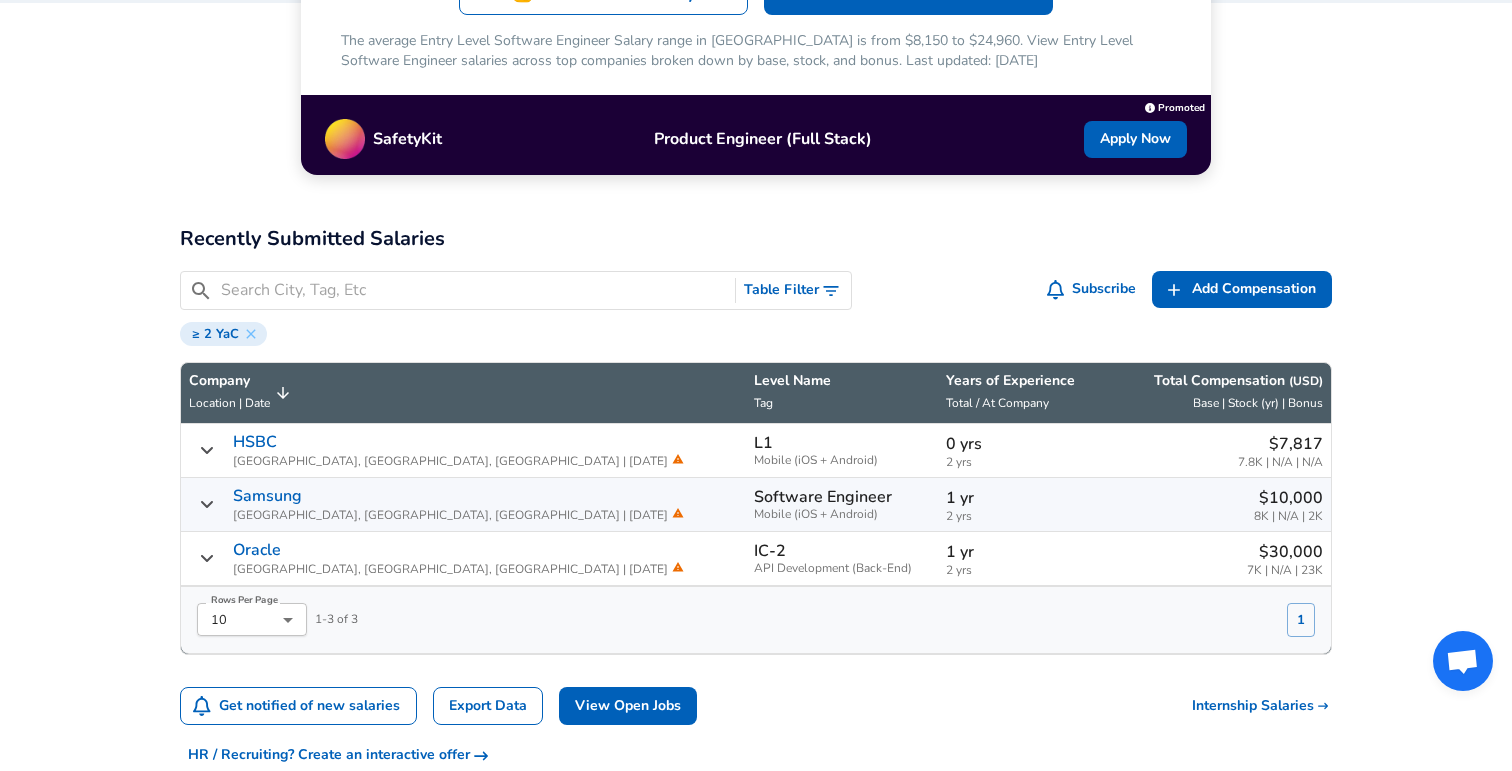 click on "Table Filter" at bounding box center [793, 290] 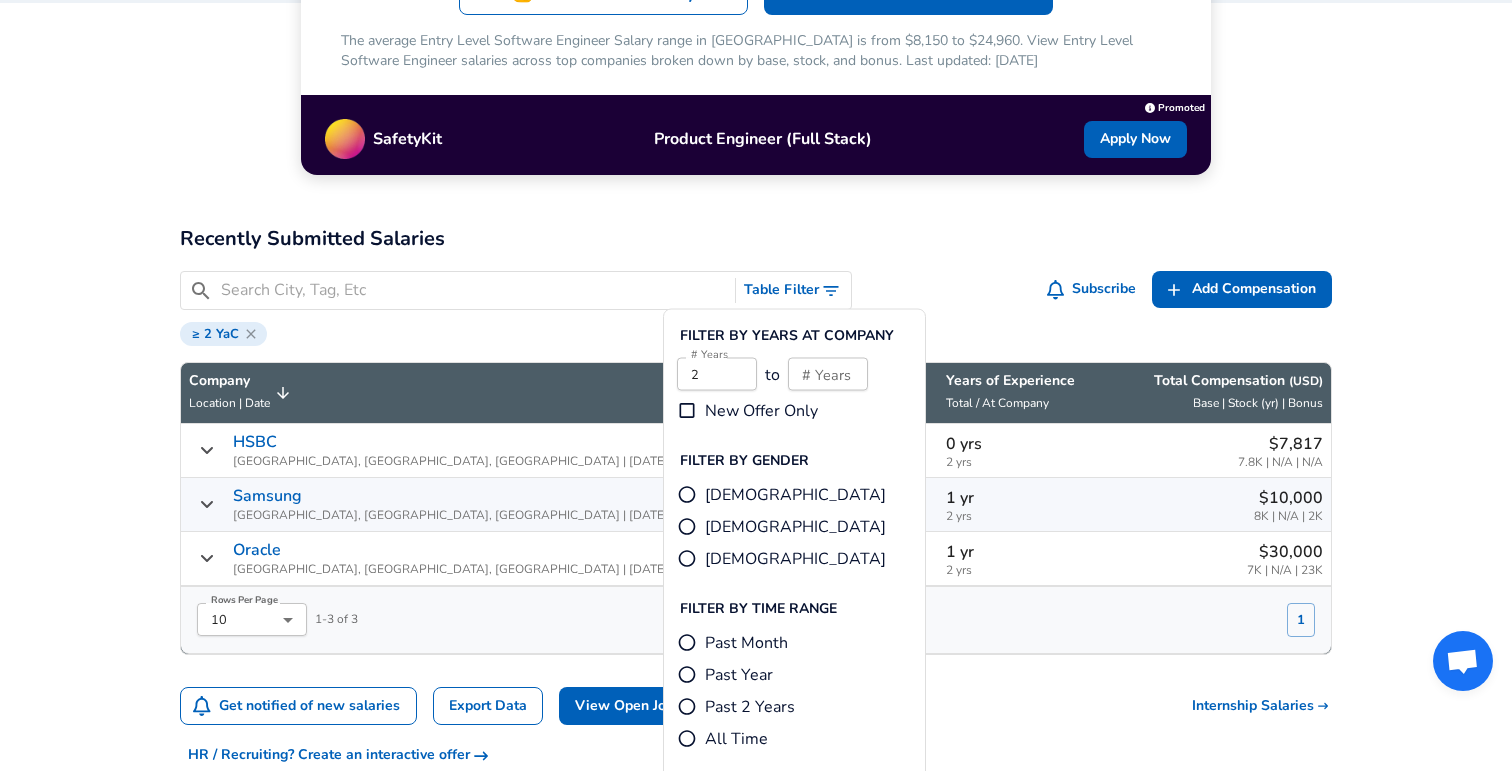 click 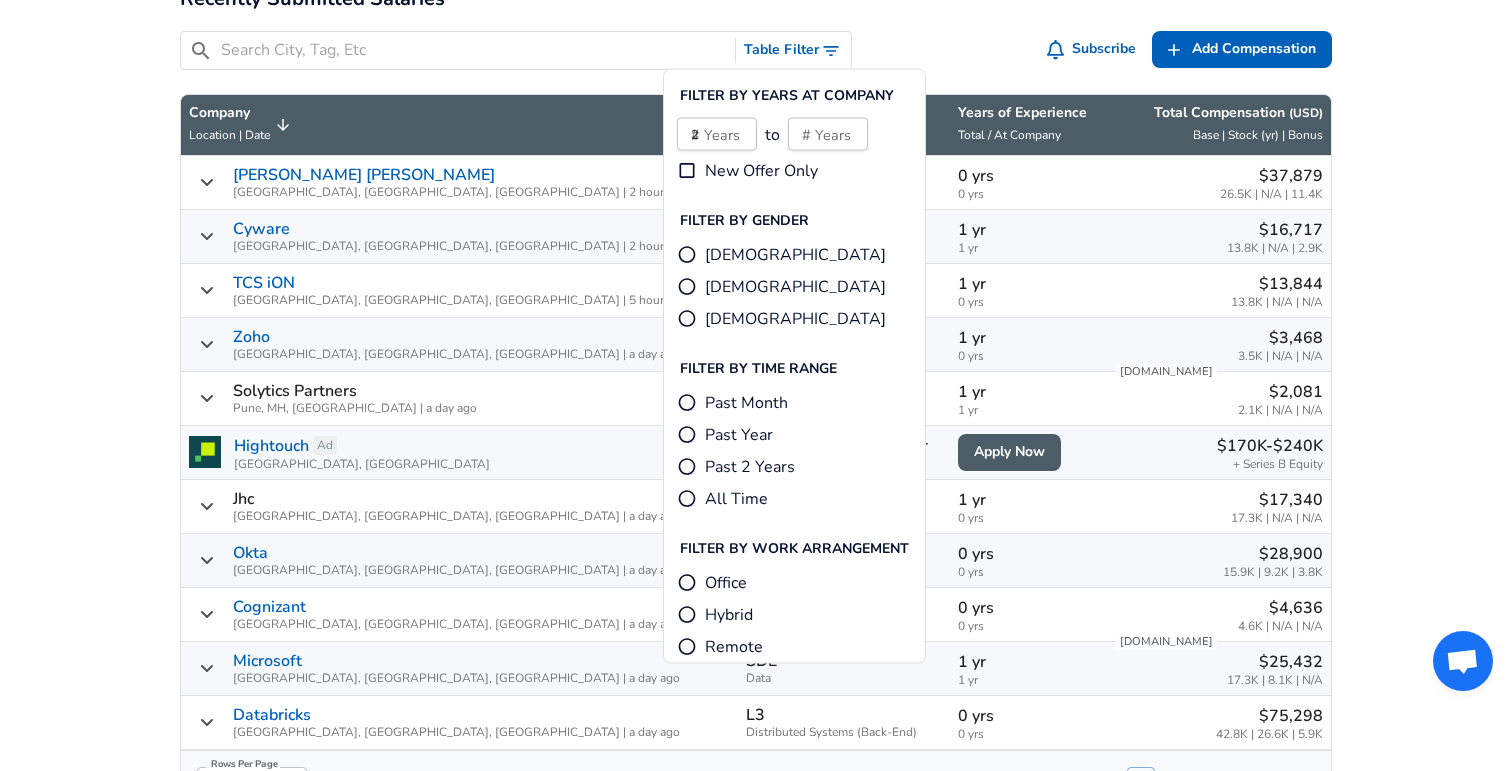 scroll, scrollTop: 696, scrollLeft: 0, axis: vertical 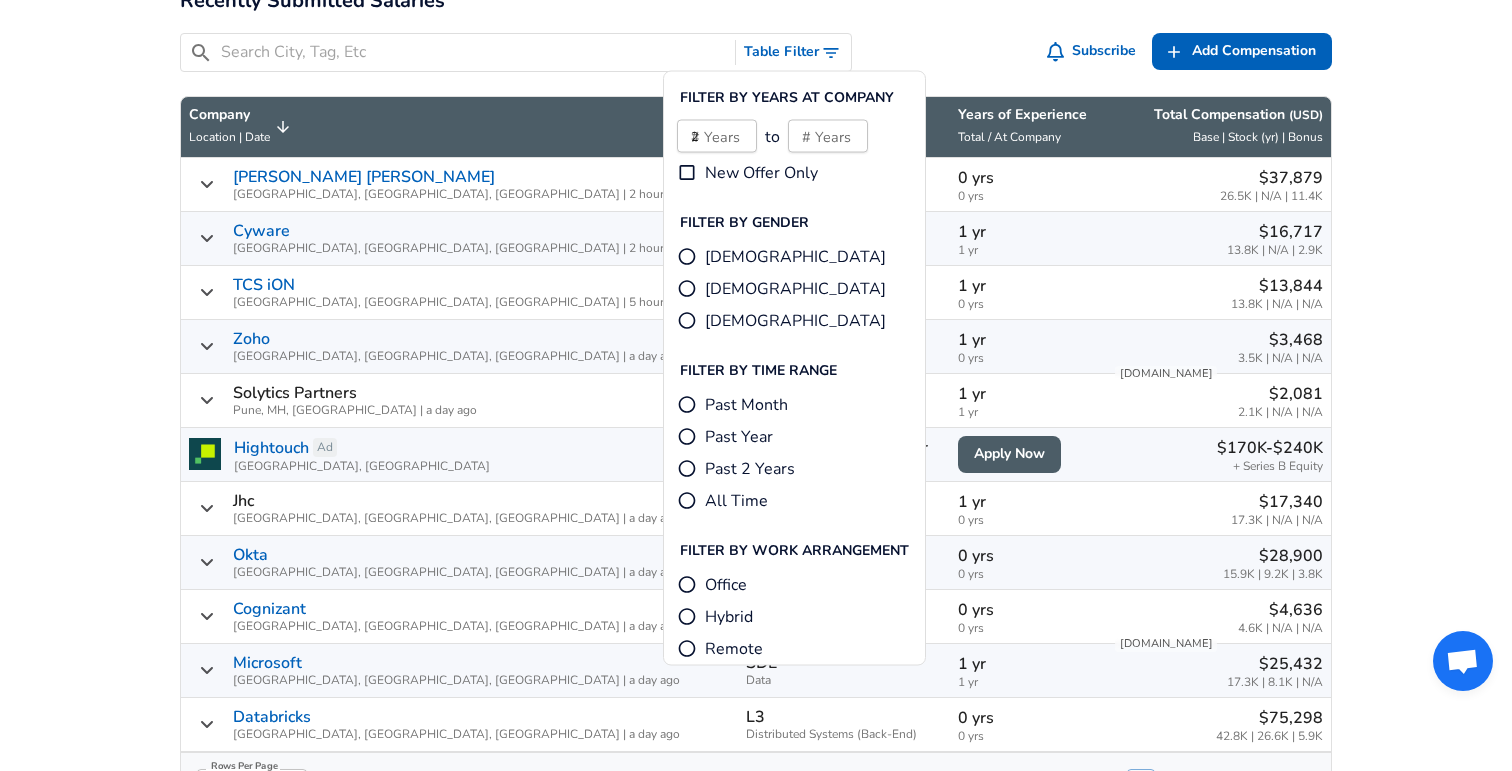 click on "​ Table Filter Subscribe Add Add Comp Add Compensation" at bounding box center [756, 52] 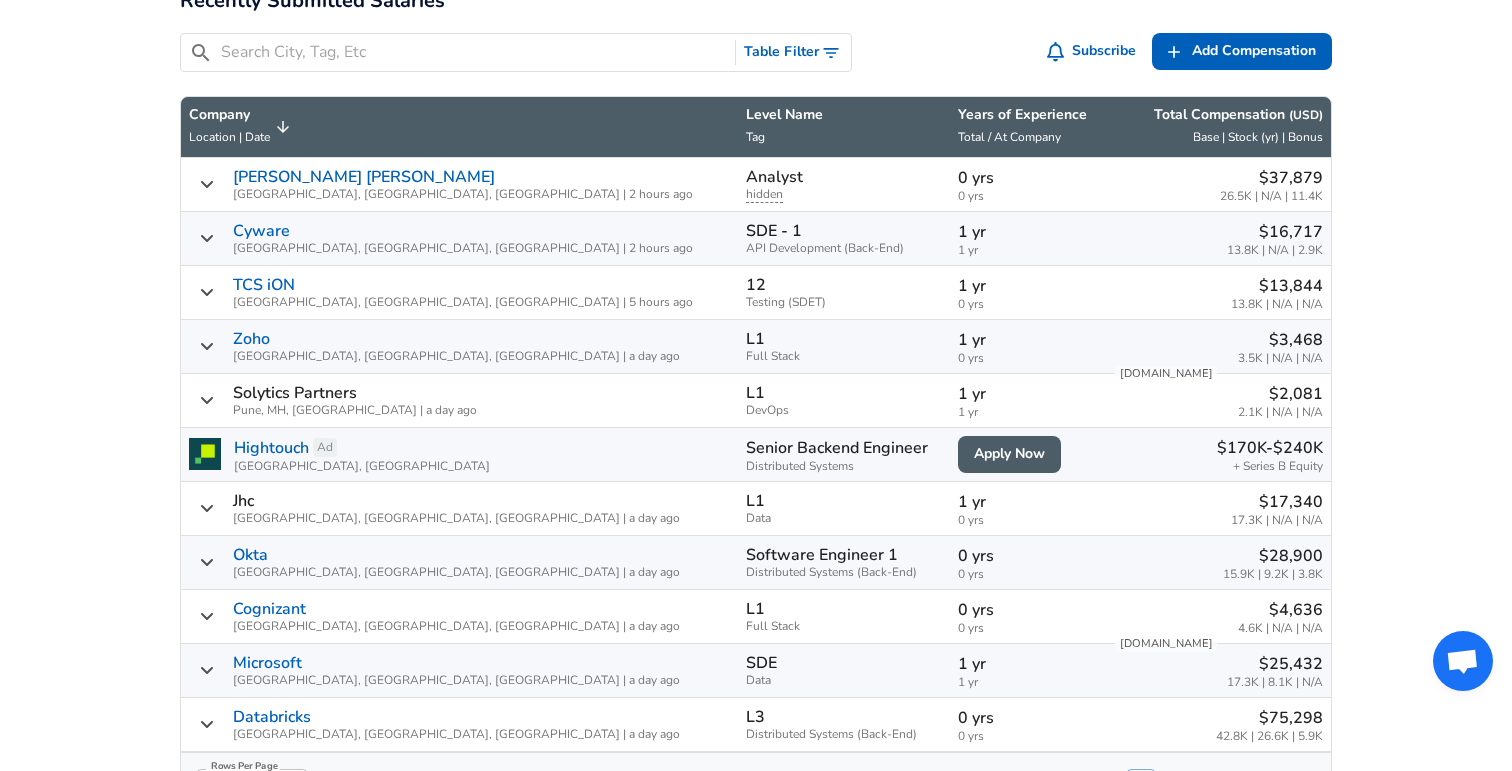 click on "Years of Experience Total / At Company" at bounding box center (1027, 127) 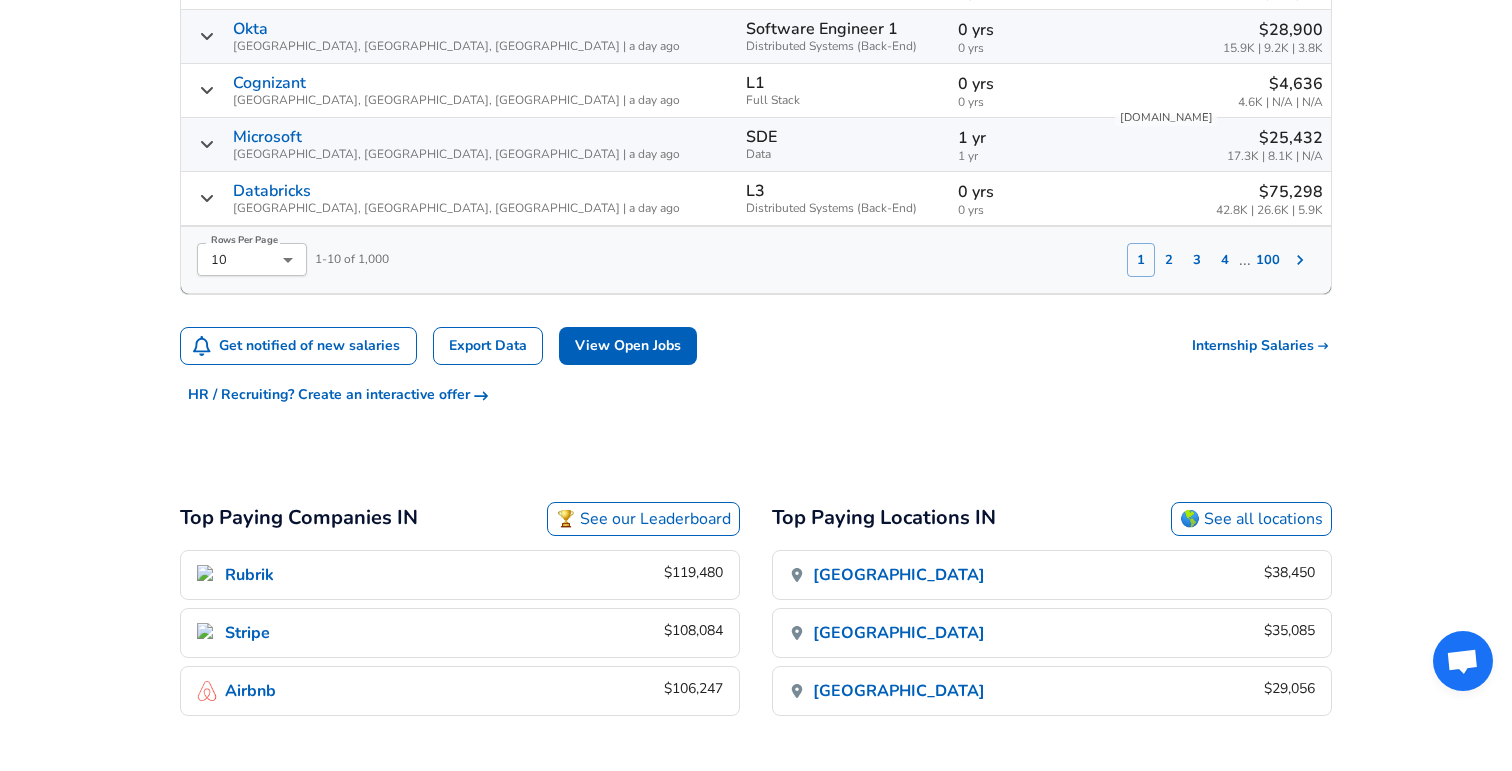 scroll, scrollTop: 1229, scrollLeft: 0, axis: vertical 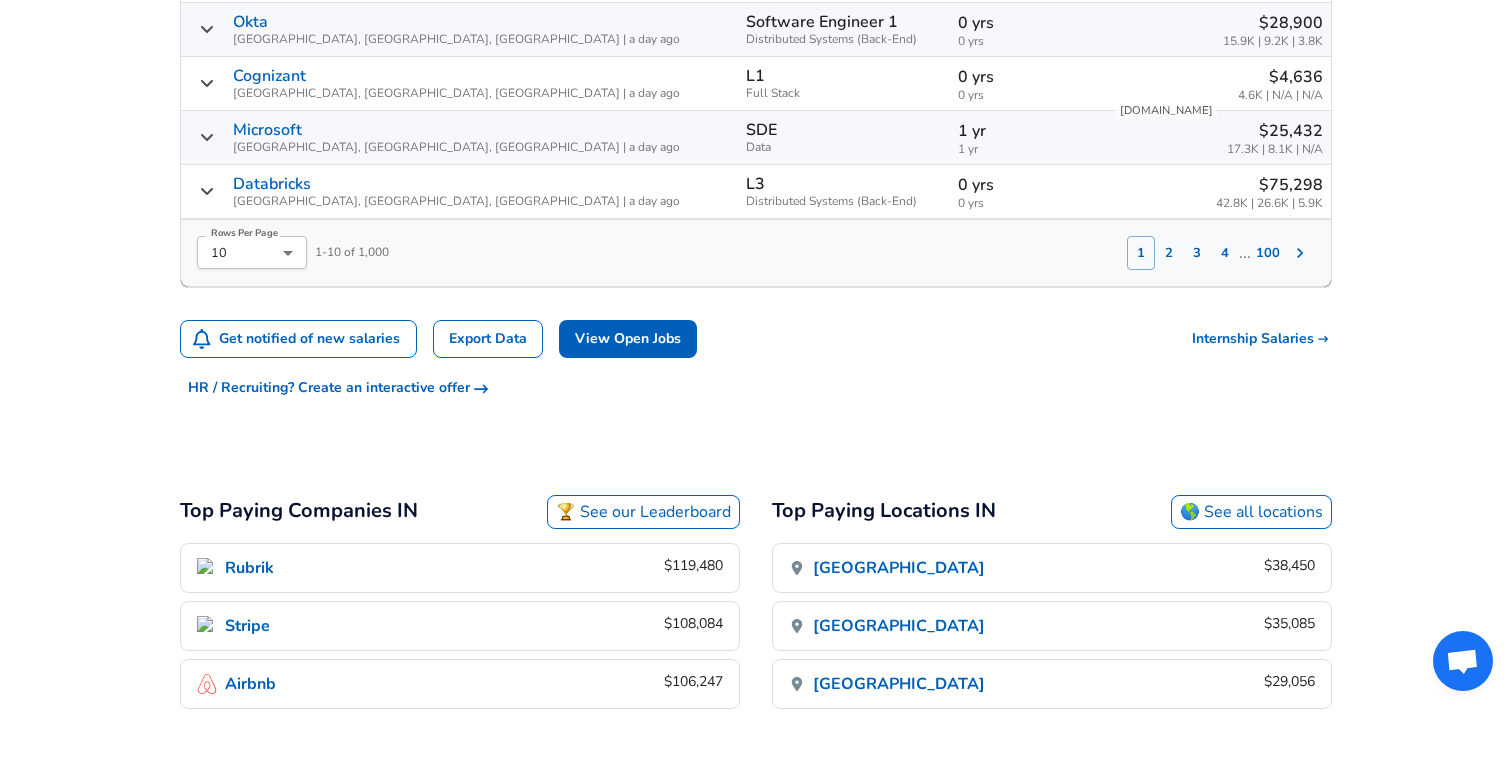click on "[GEOGRAPHIC_DATA]" at bounding box center [899, 568] 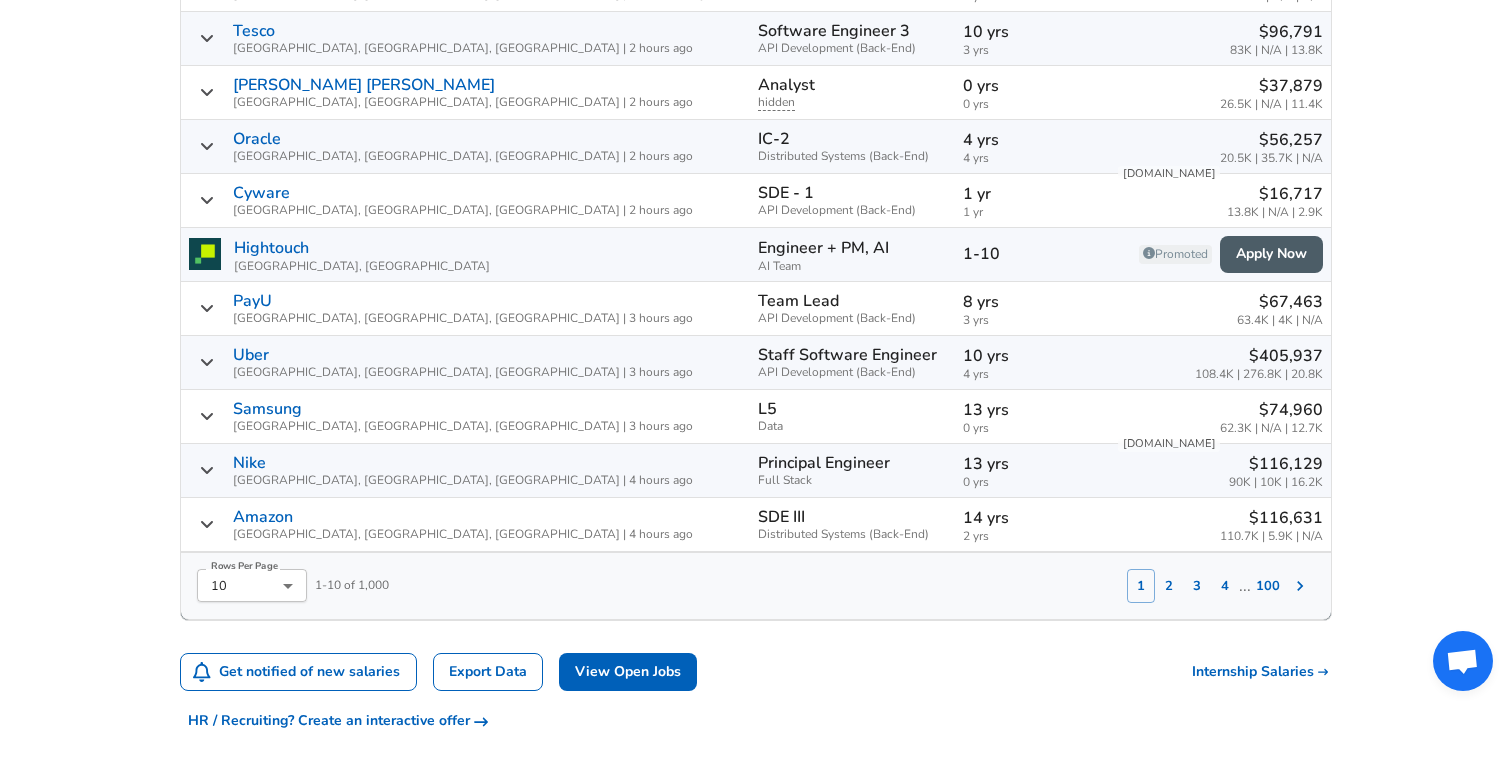 scroll, scrollTop: 1316, scrollLeft: 0, axis: vertical 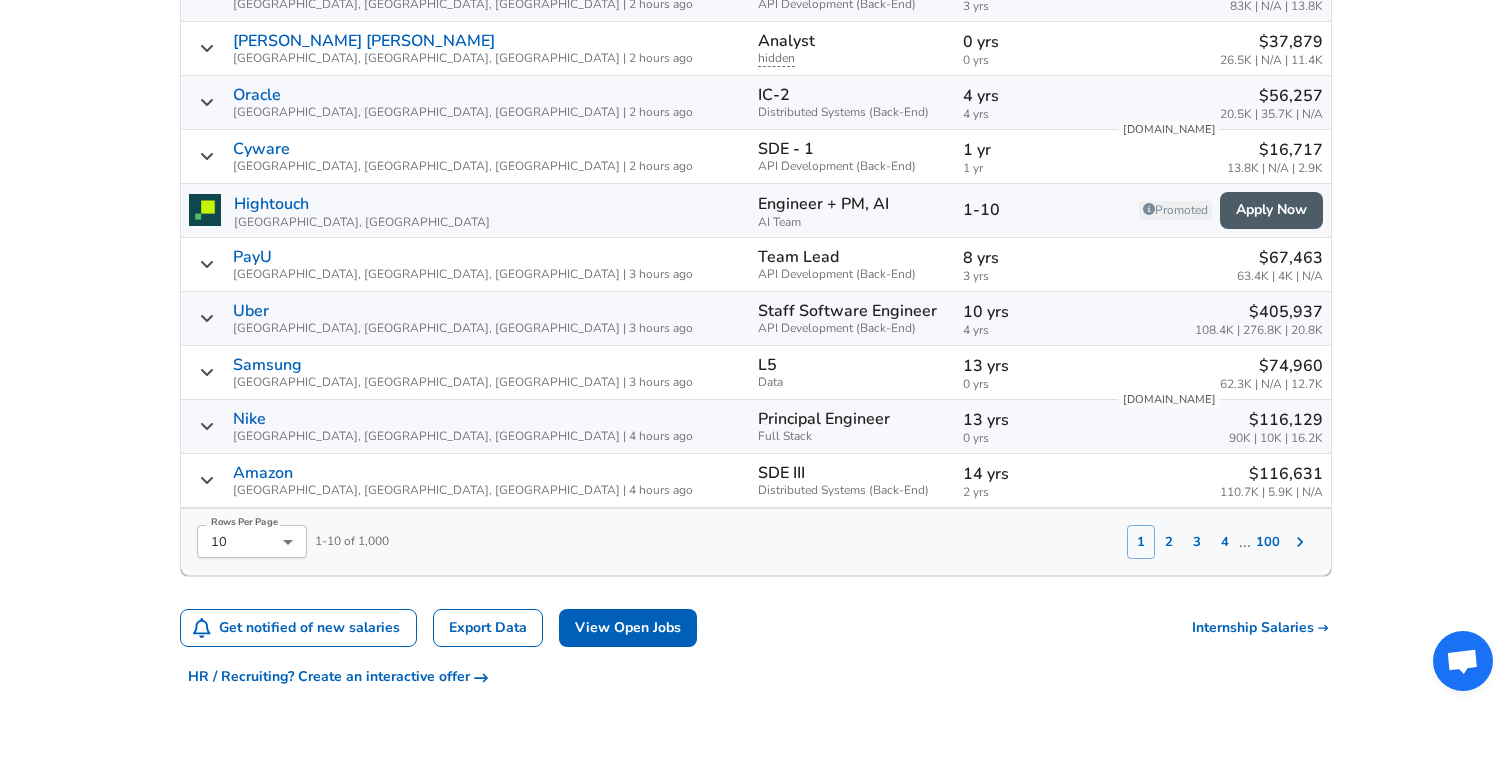 click on "2" at bounding box center (1169, 542) 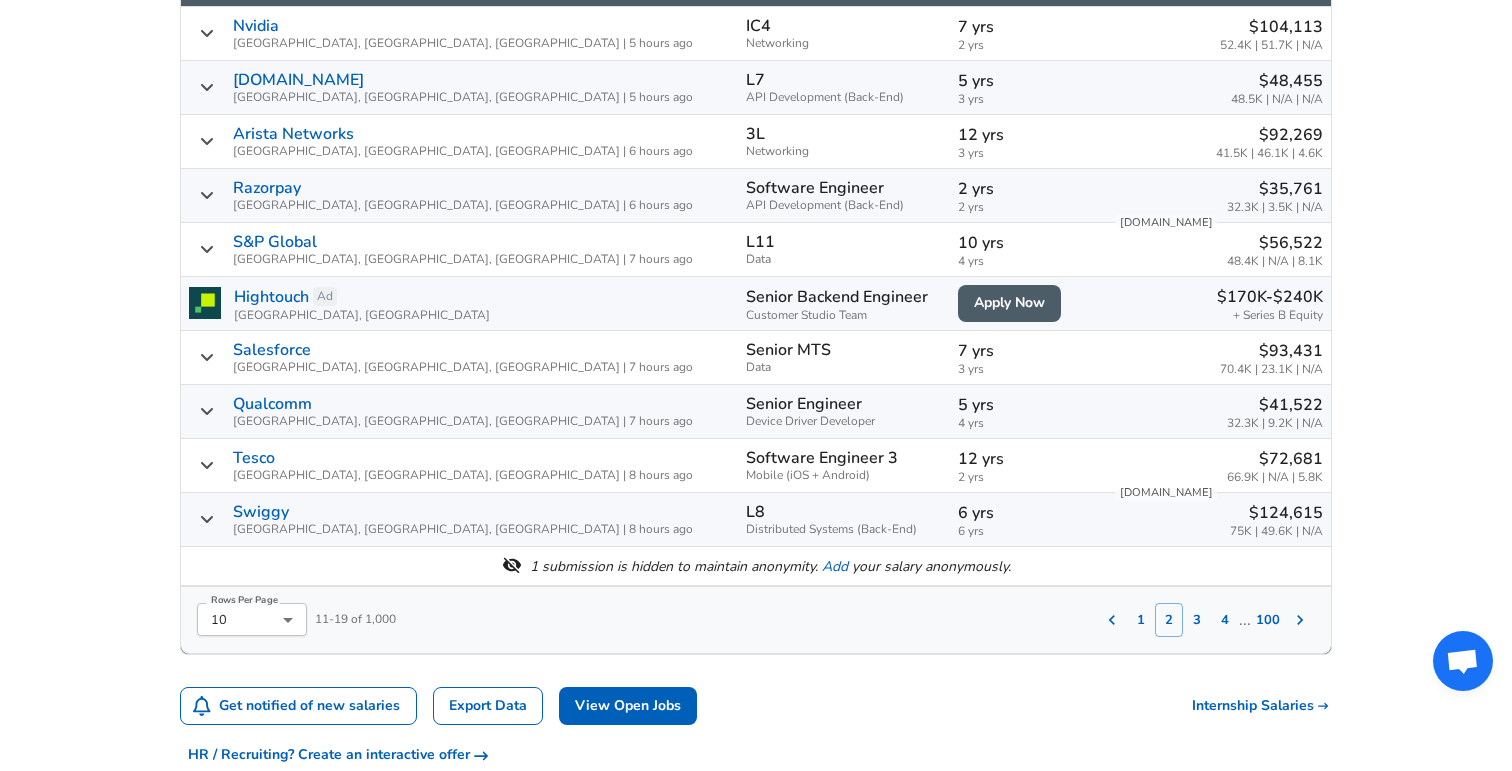 scroll, scrollTop: 1151, scrollLeft: 0, axis: vertical 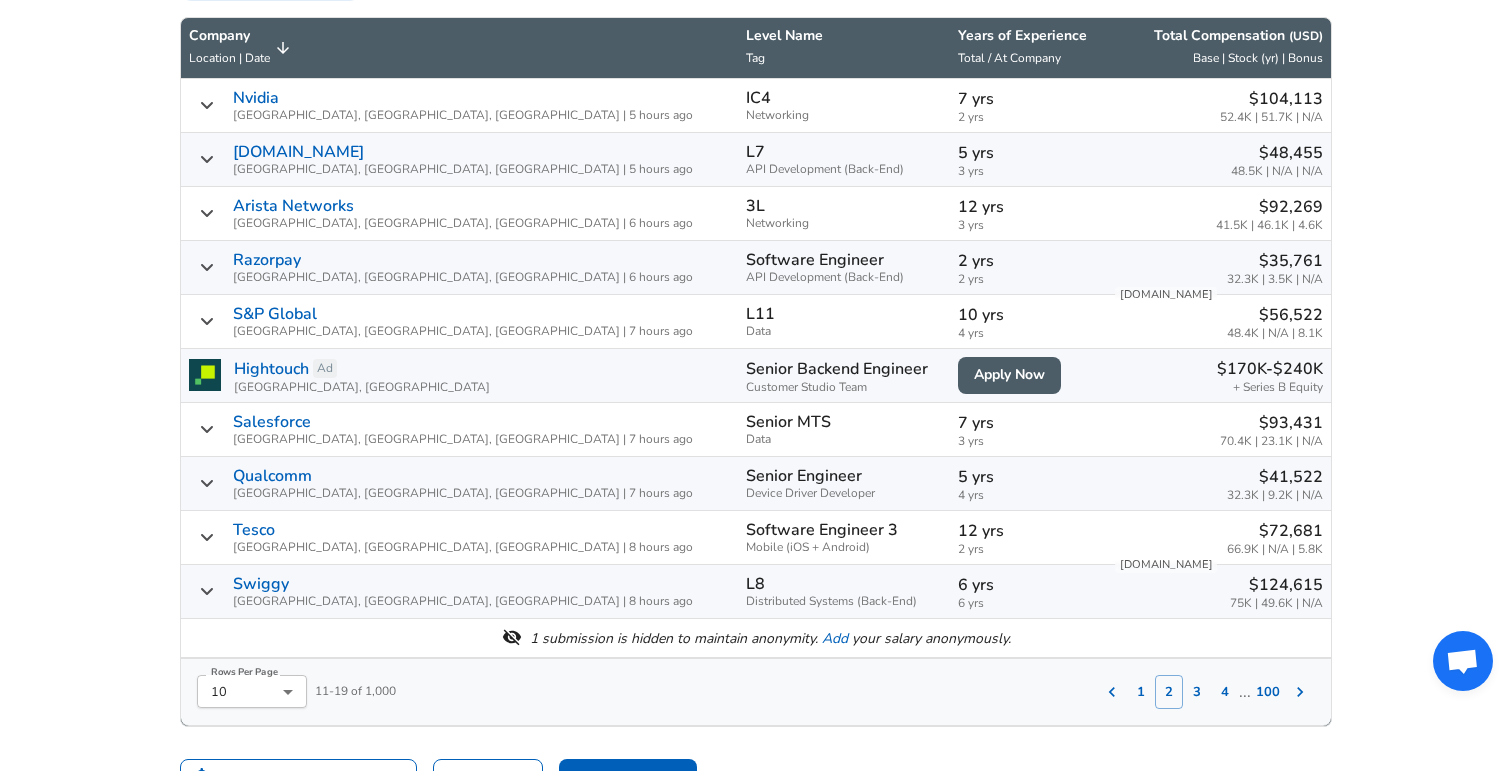click on "2    yrs" at bounding box center (1027, 261) 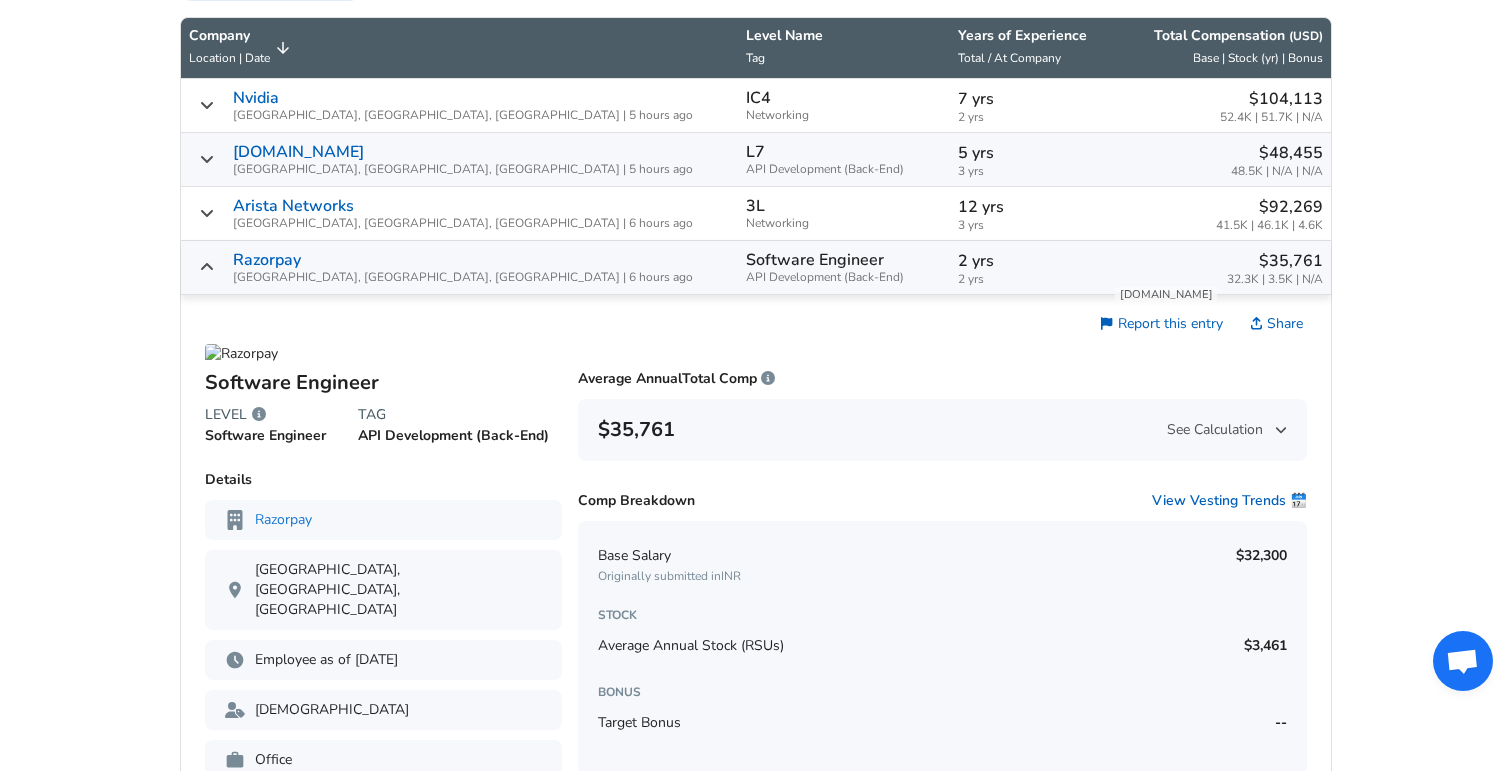 click on "2    yrs" at bounding box center [1027, 261] 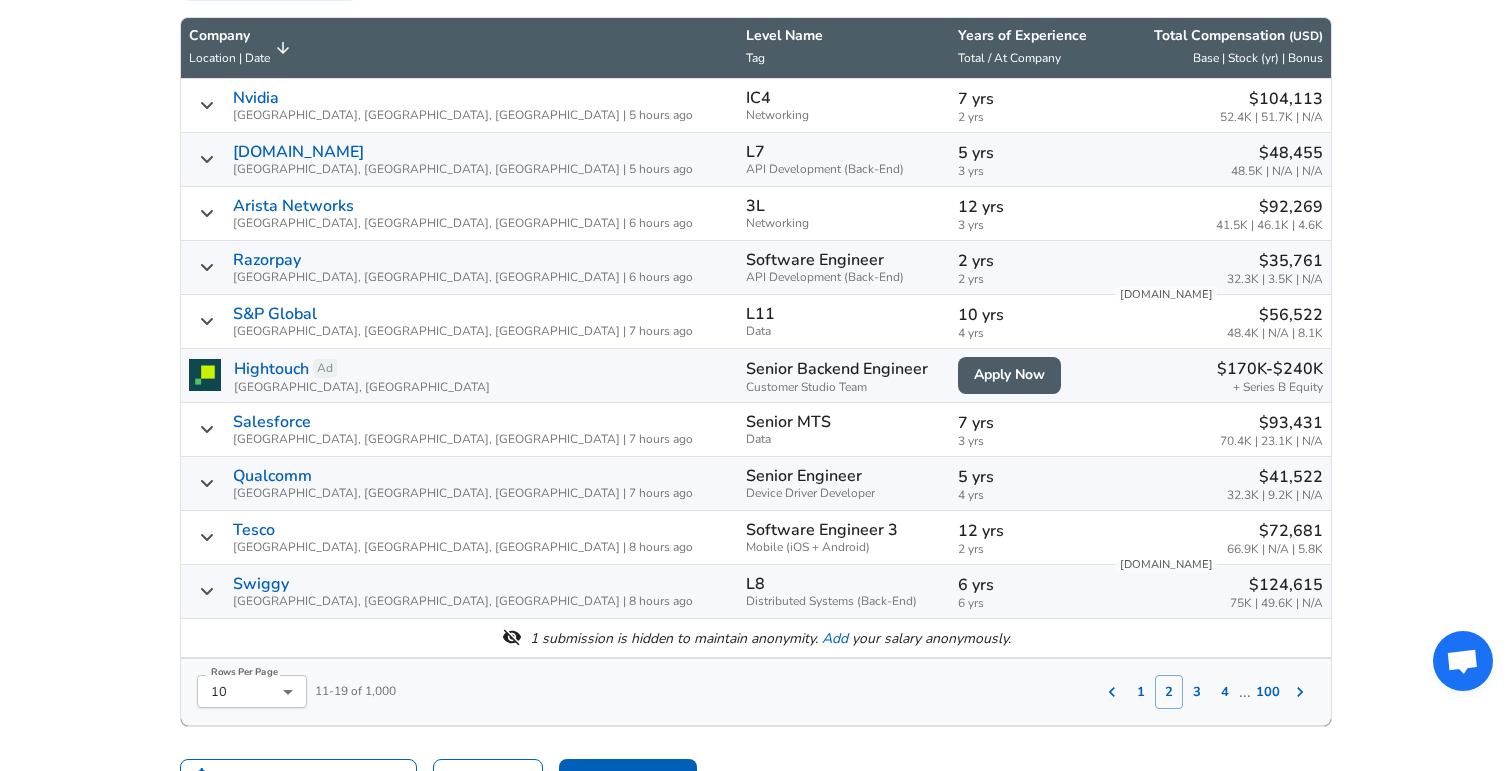click on "2    yrs" at bounding box center (1027, 261) 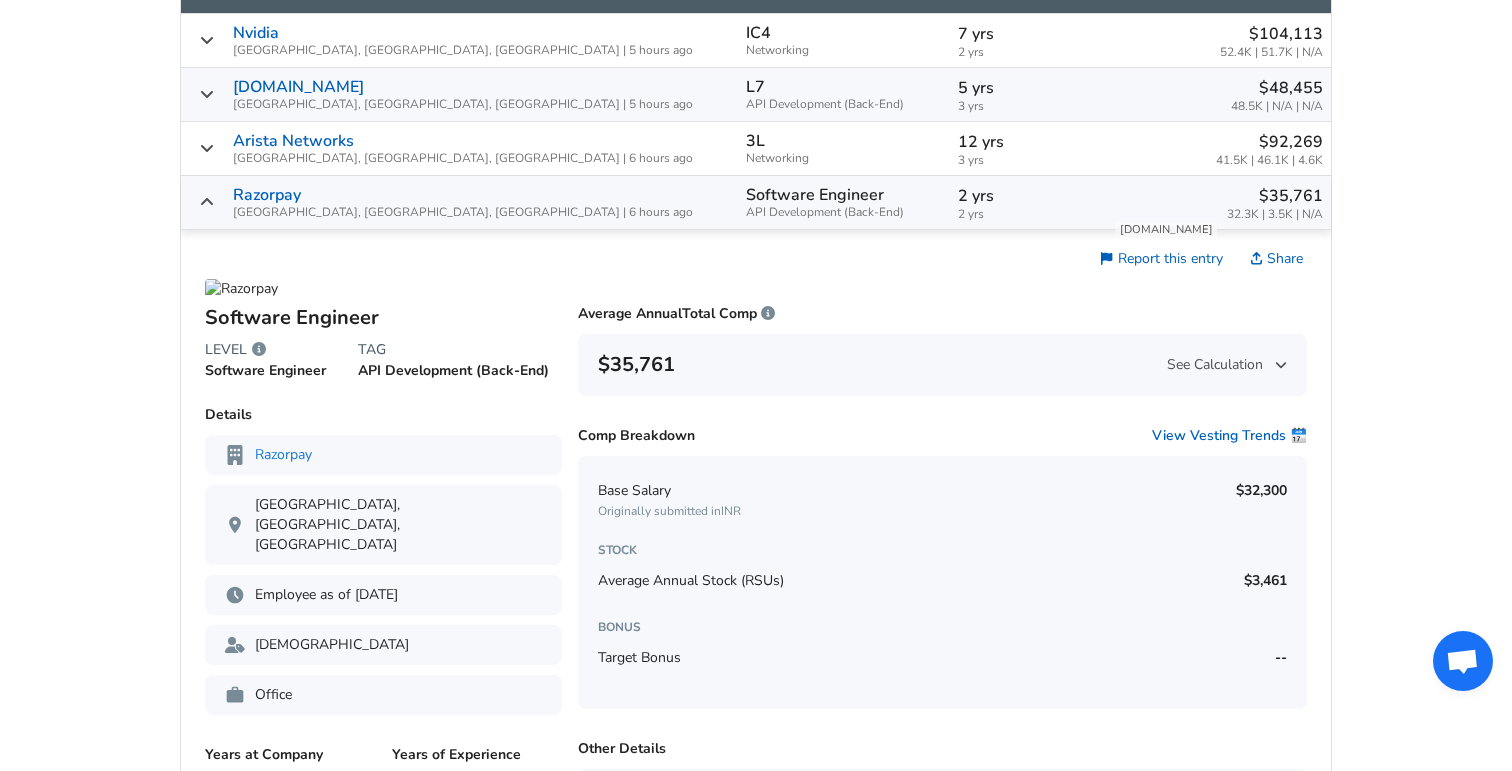 scroll, scrollTop: 1183, scrollLeft: 0, axis: vertical 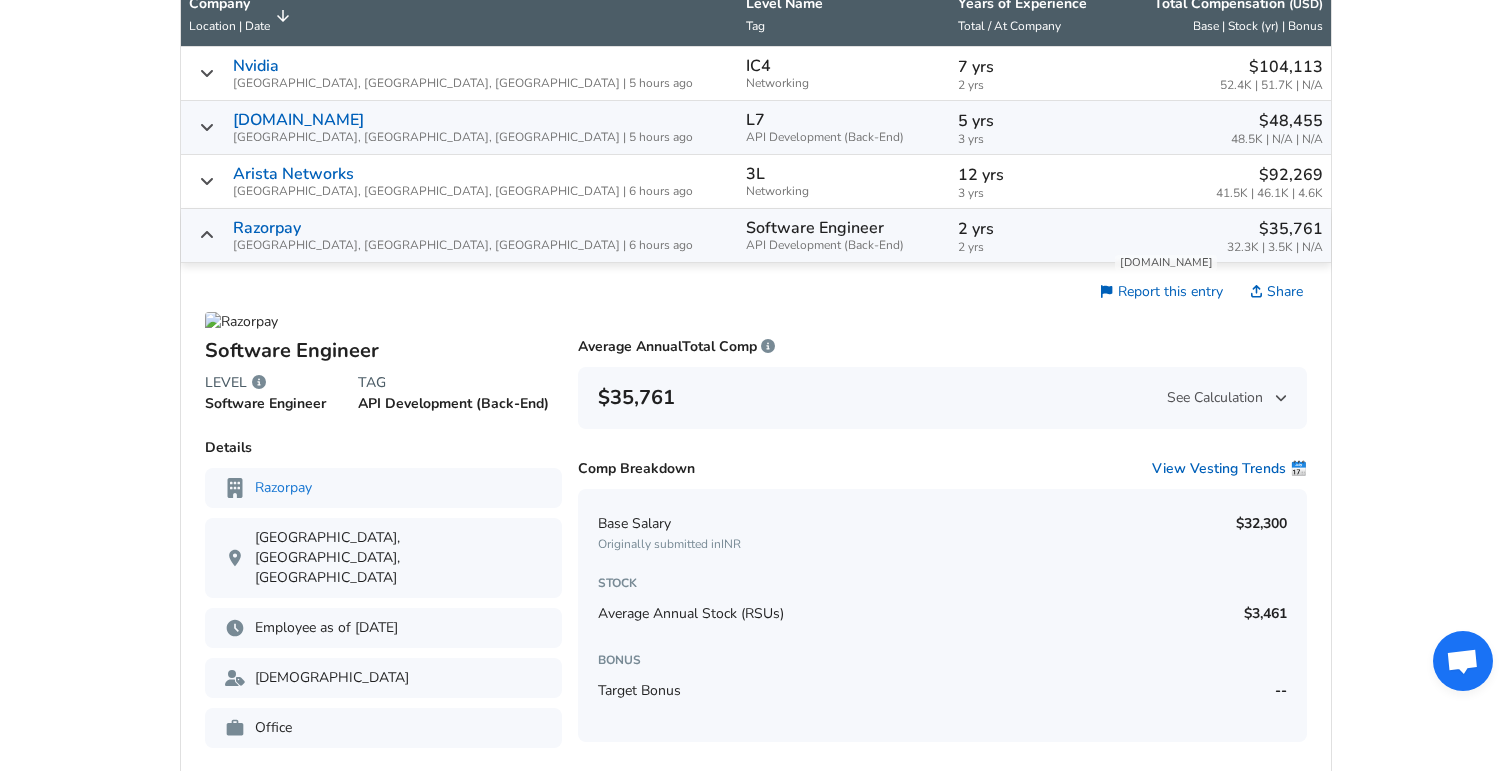 click on "[GEOGRAPHIC_DATA], [GEOGRAPHIC_DATA], [GEOGRAPHIC_DATA]   |   6 hours ago" at bounding box center [463, 245] 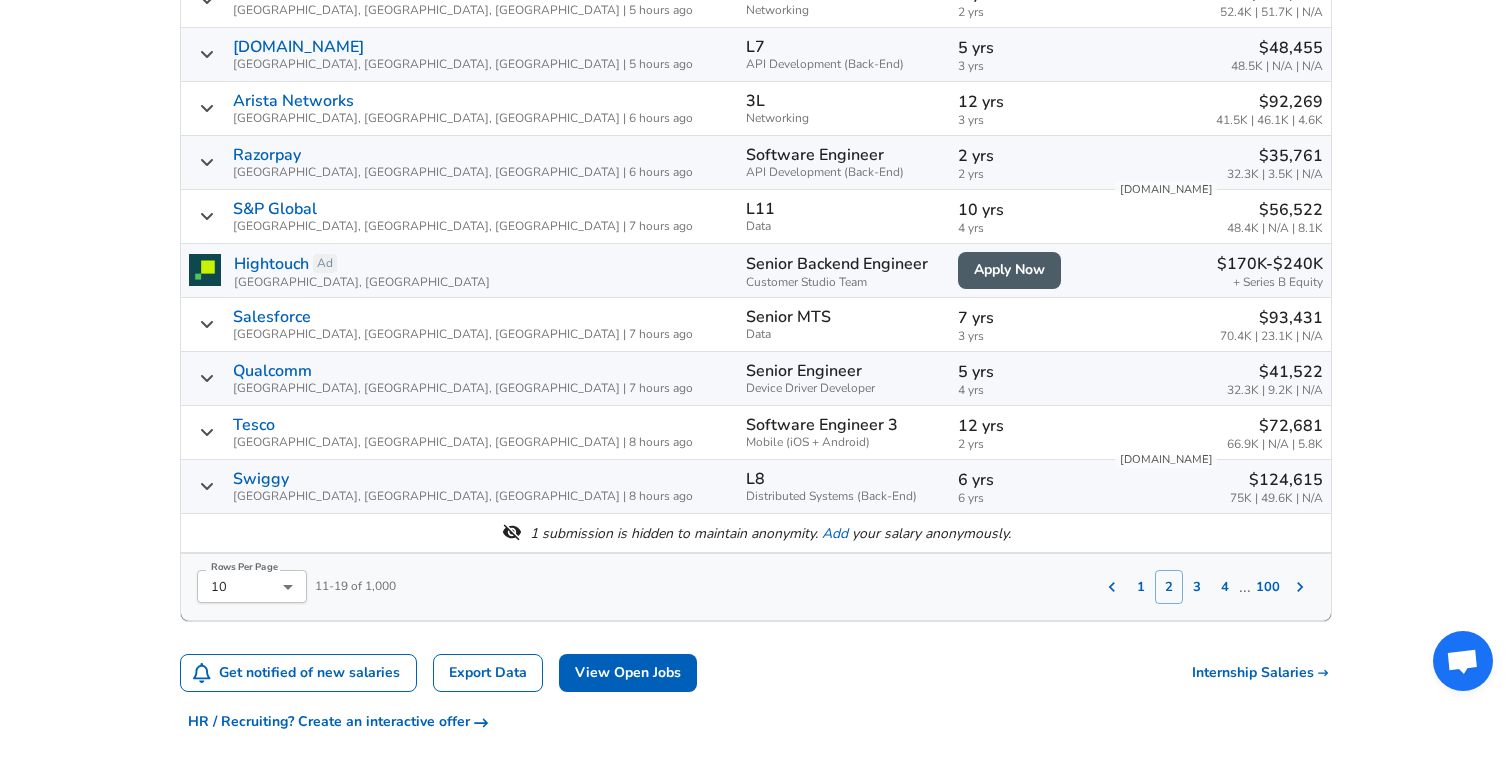scroll, scrollTop: 1266, scrollLeft: 0, axis: vertical 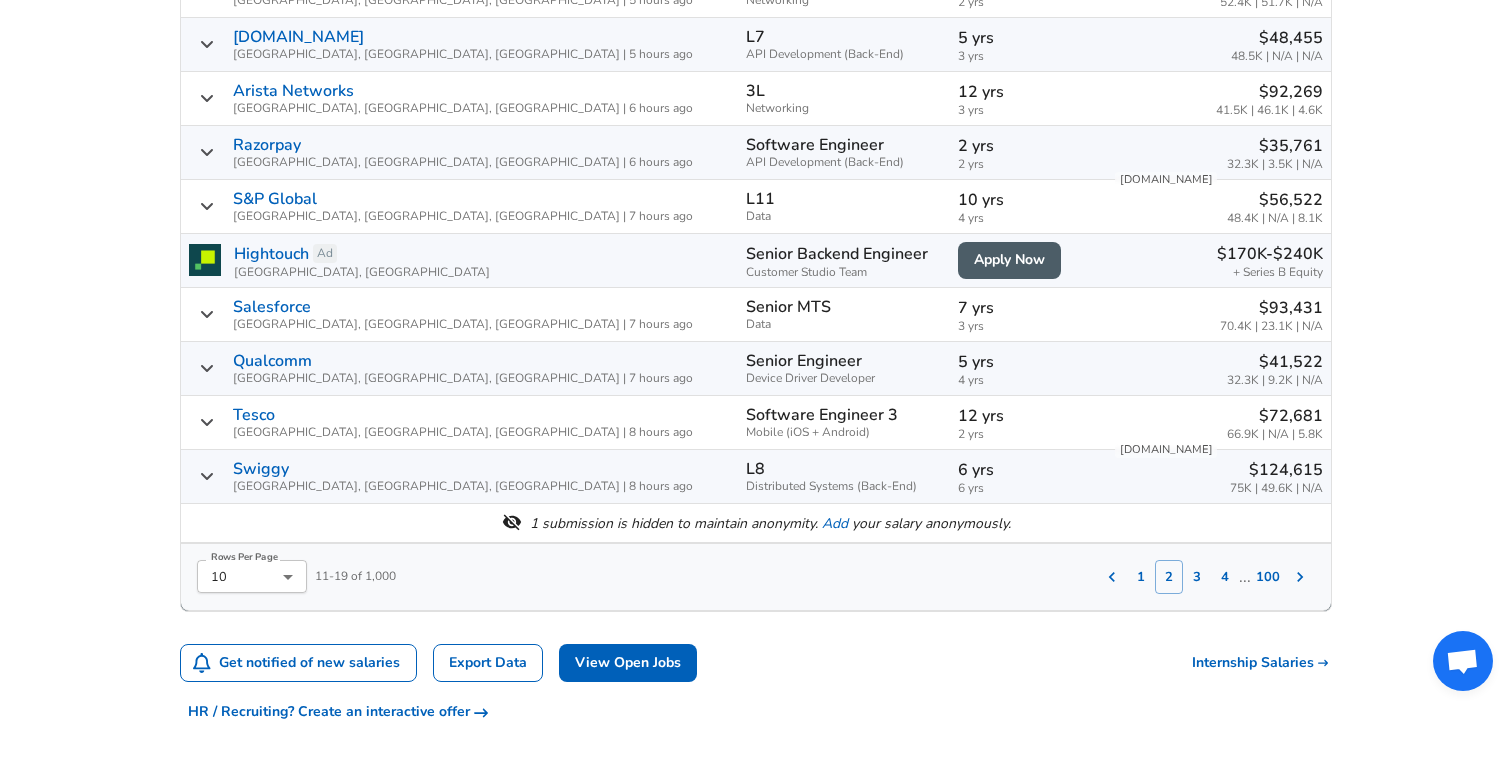 click on "3" at bounding box center [1197, 577] 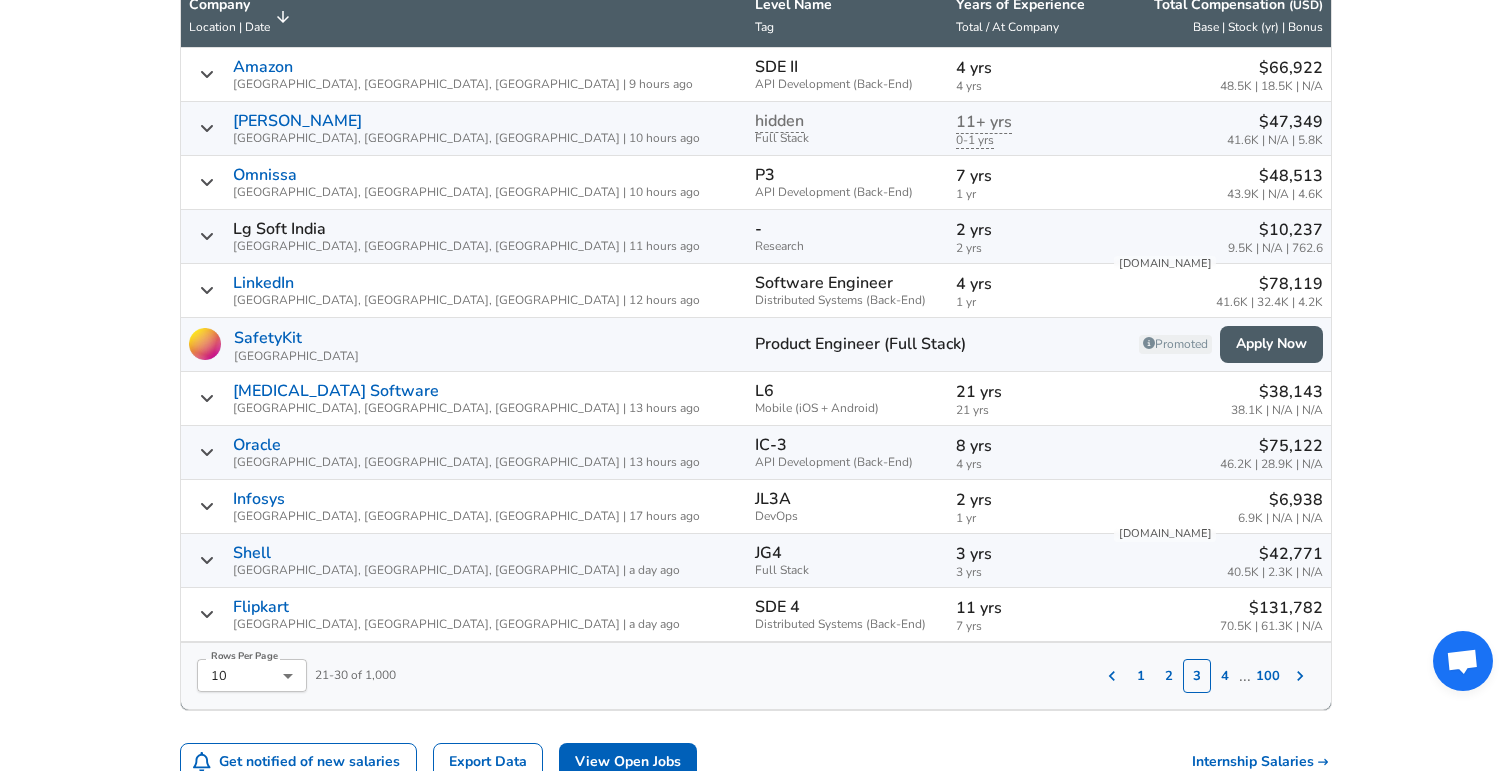 scroll, scrollTop: 1151, scrollLeft: 0, axis: vertical 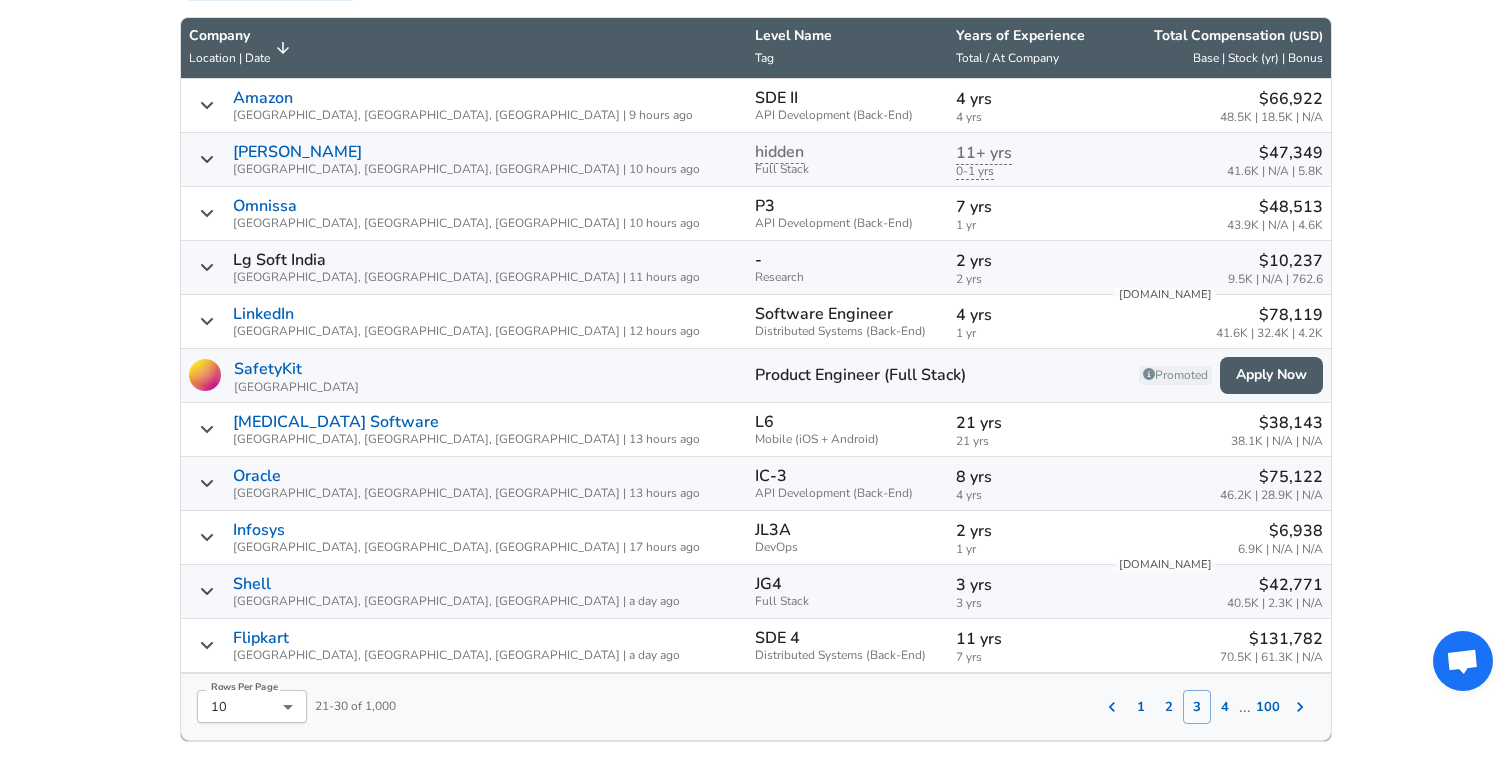 click on "2    yrs" at bounding box center [1026, 261] 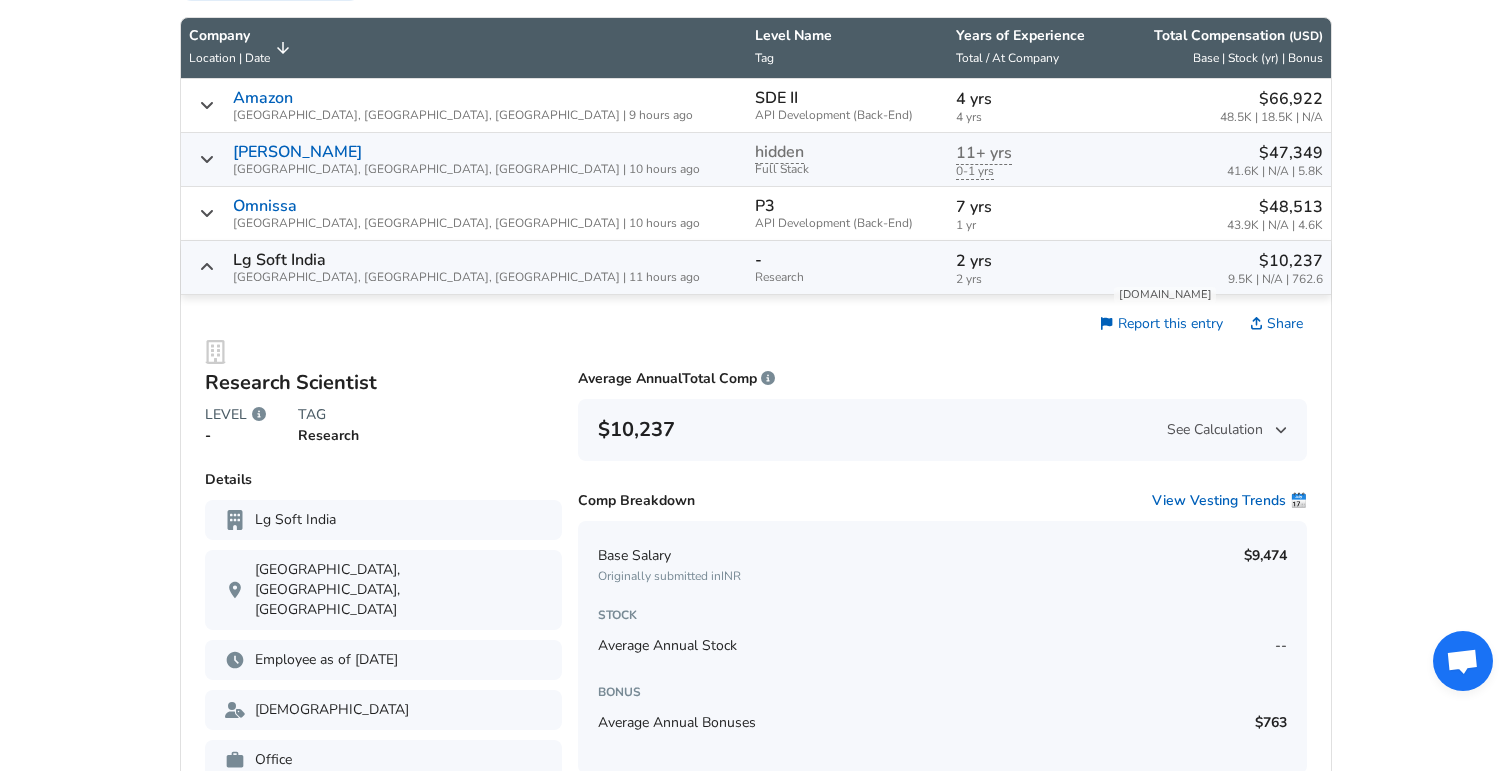 click on "2    yrs" at bounding box center [1026, 261] 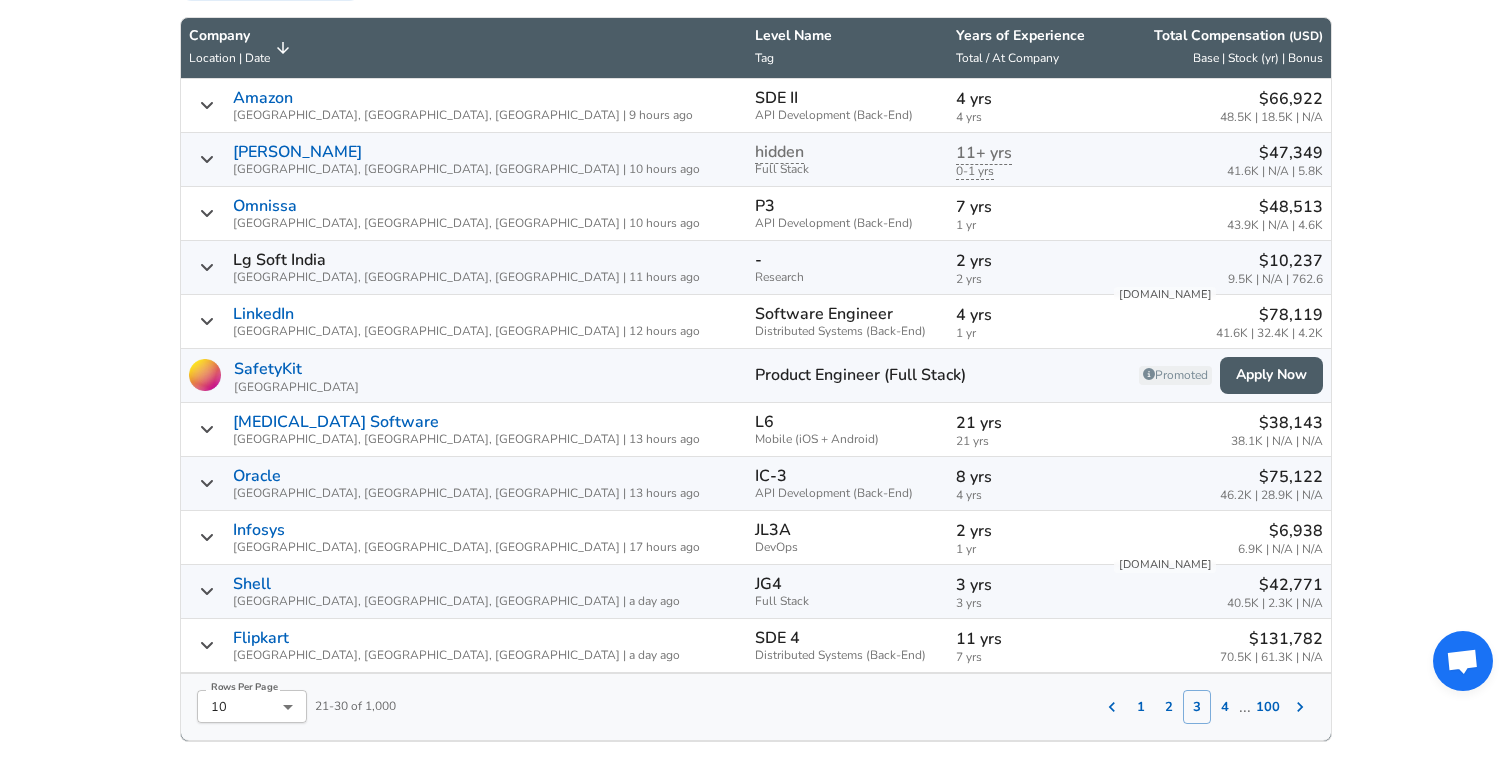 click on "2    yrs" at bounding box center (1026, 531) 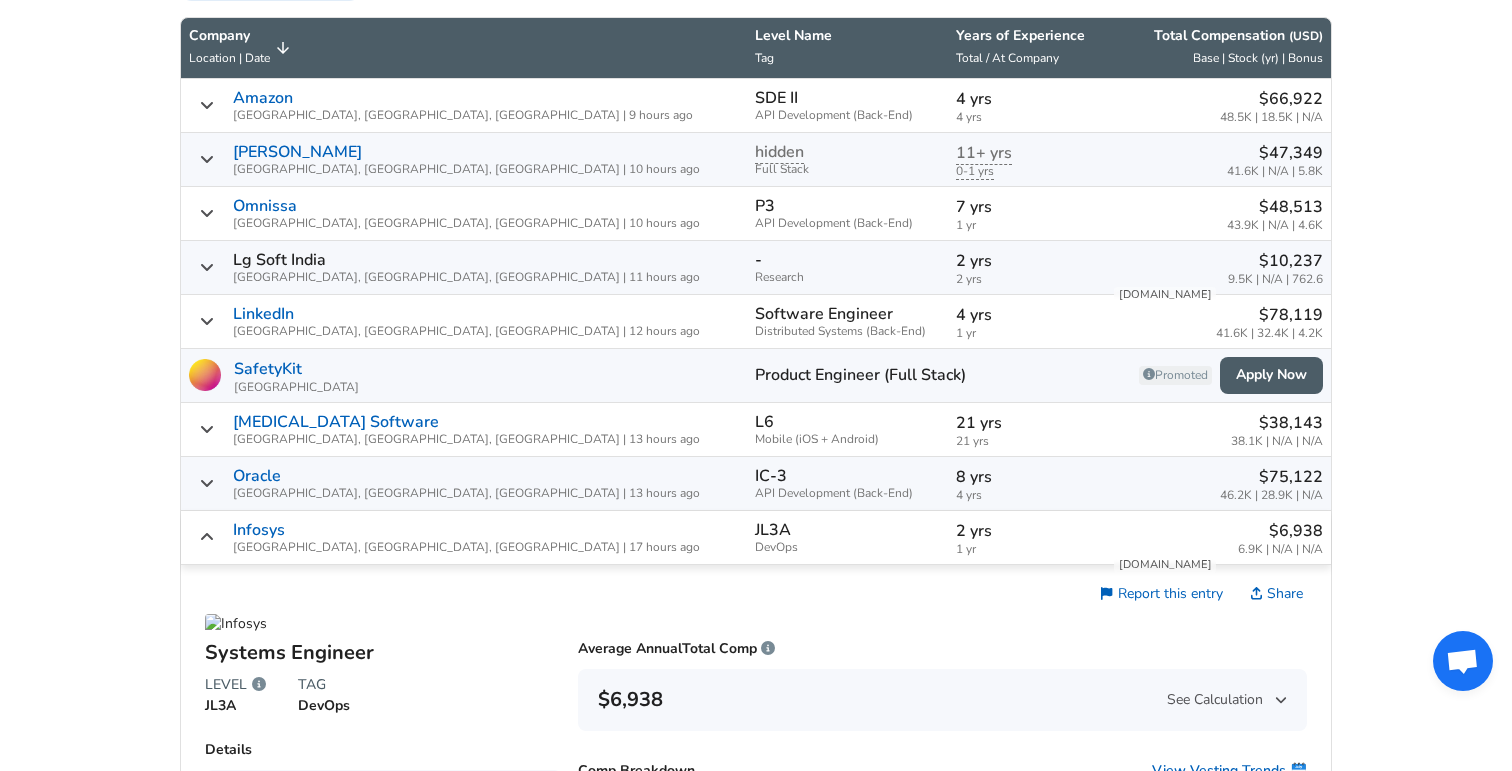 scroll, scrollTop: 1239, scrollLeft: 0, axis: vertical 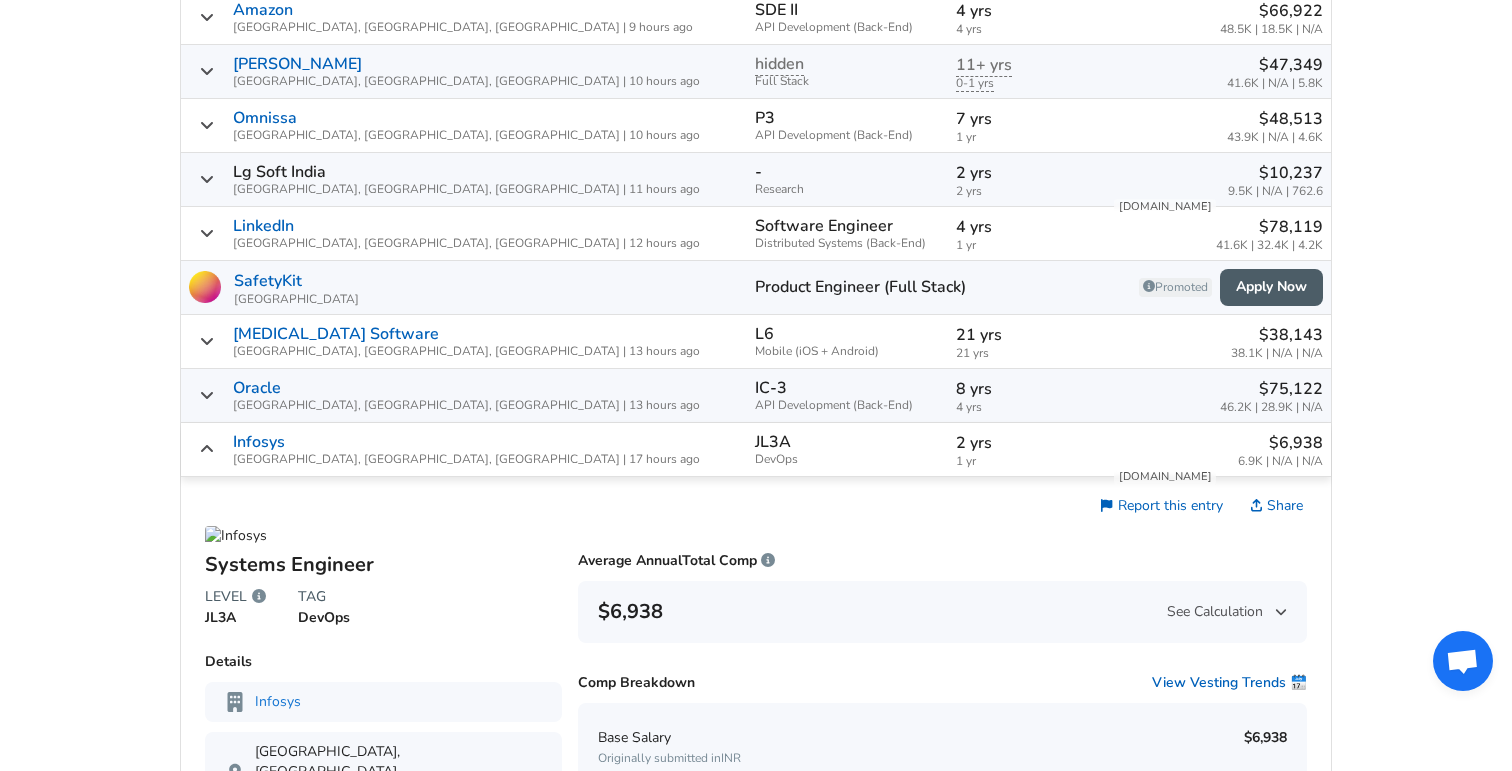click on "2    yrs" at bounding box center (1026, 443) 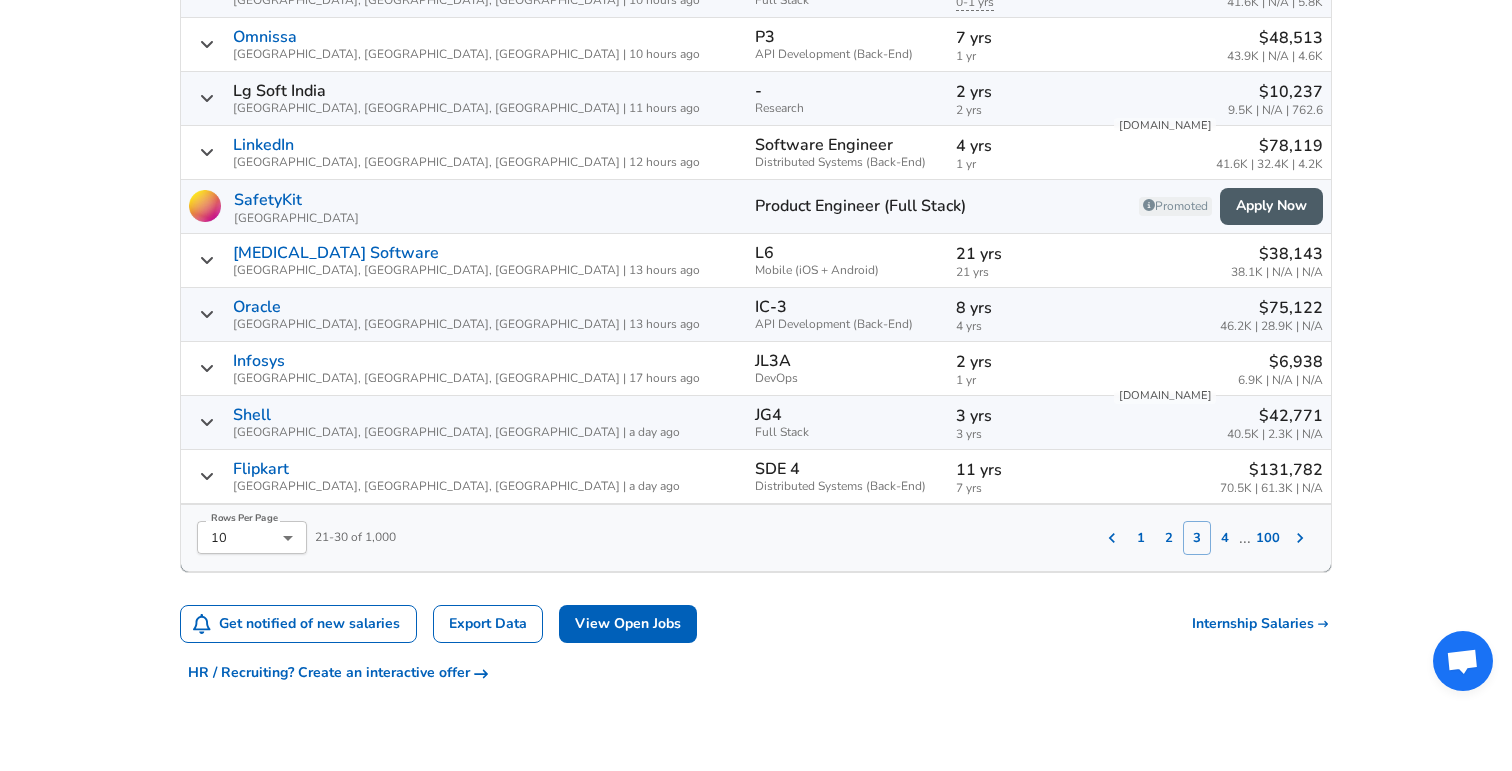 click on "4" at bounding box center [1225, 538] 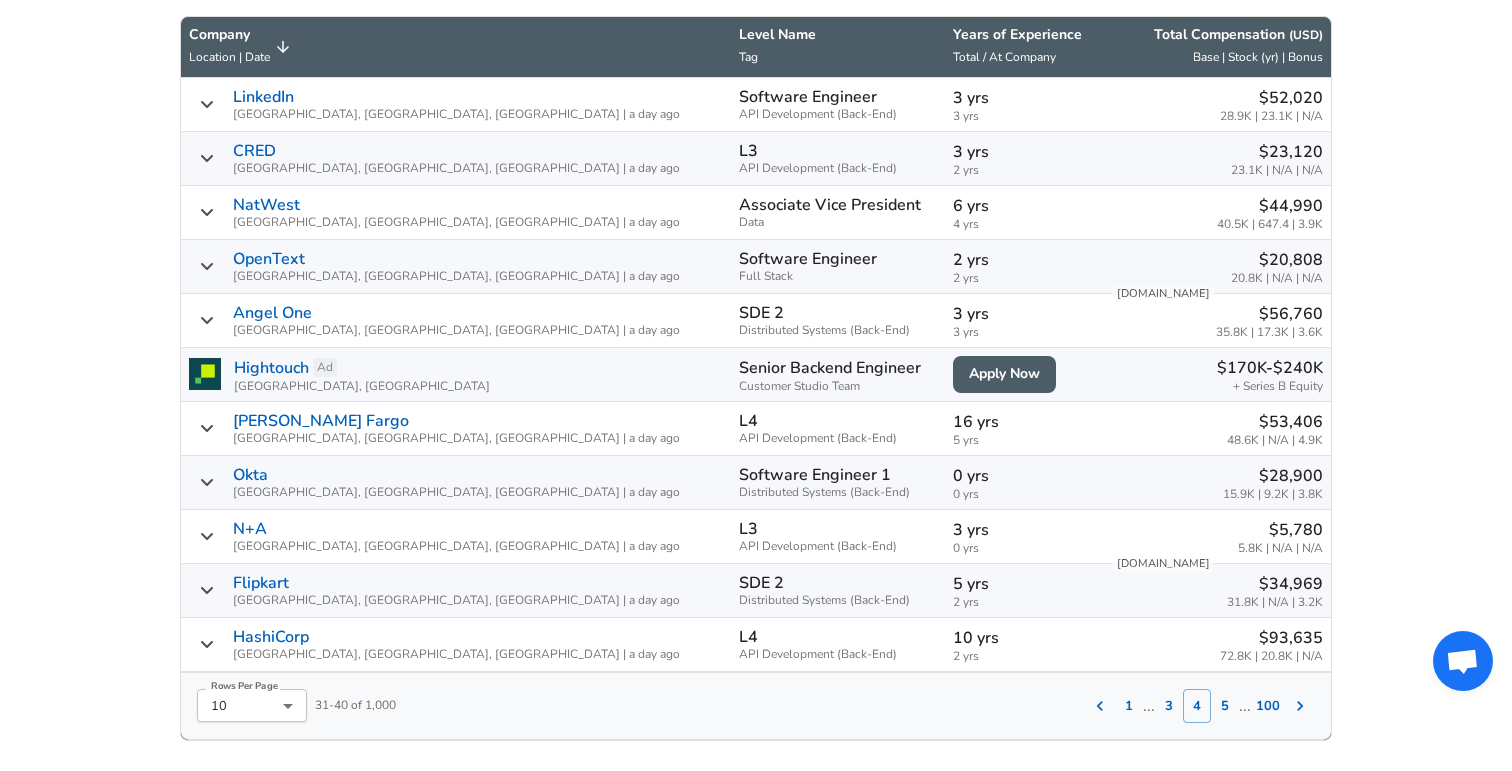 scroll, scrollTop: 1151, scrollLeft: 0, axis: vertical 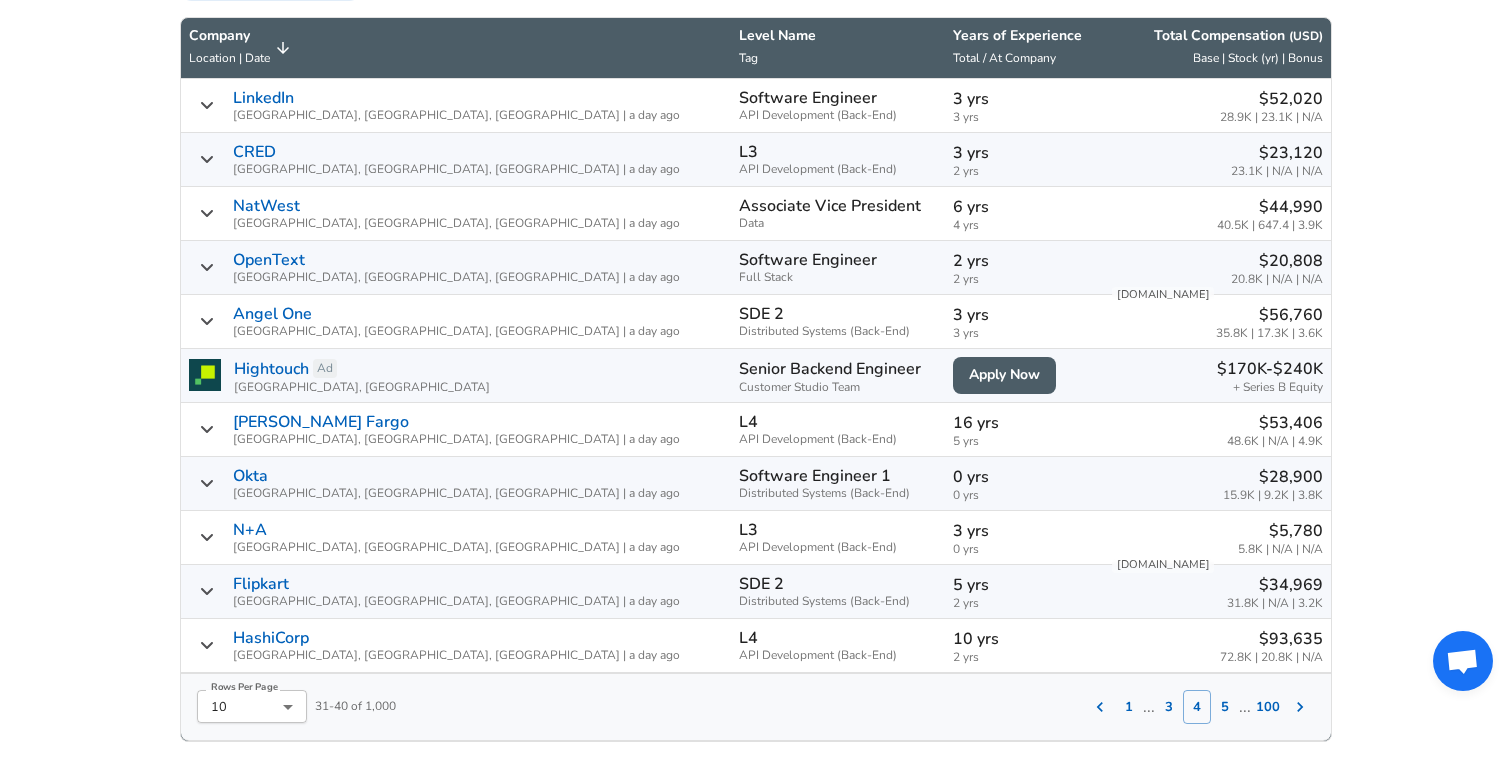 click on "2    yrs" at bounding box center (1023, 261) 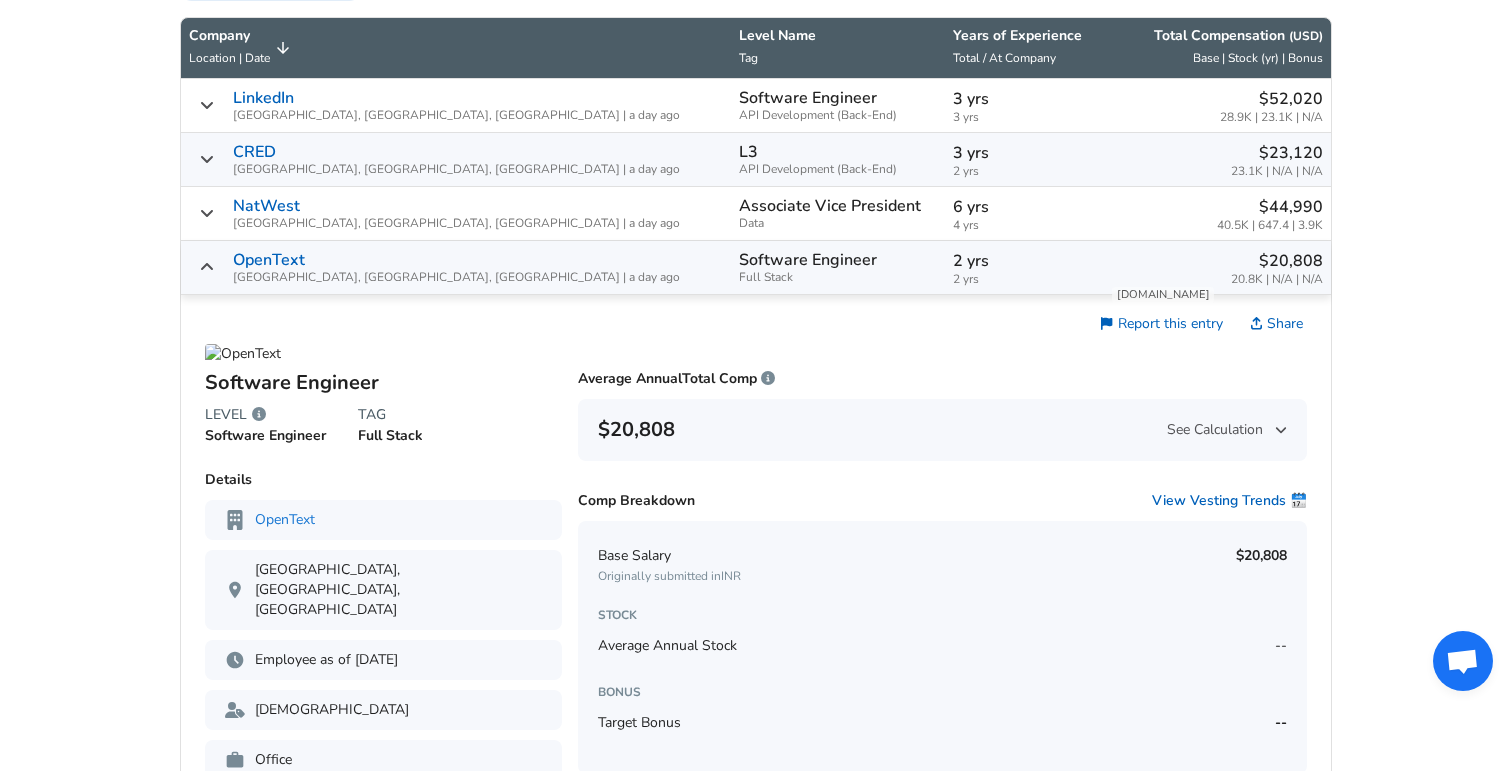 click on "2    yrs" at bounding box center [1023, 261] 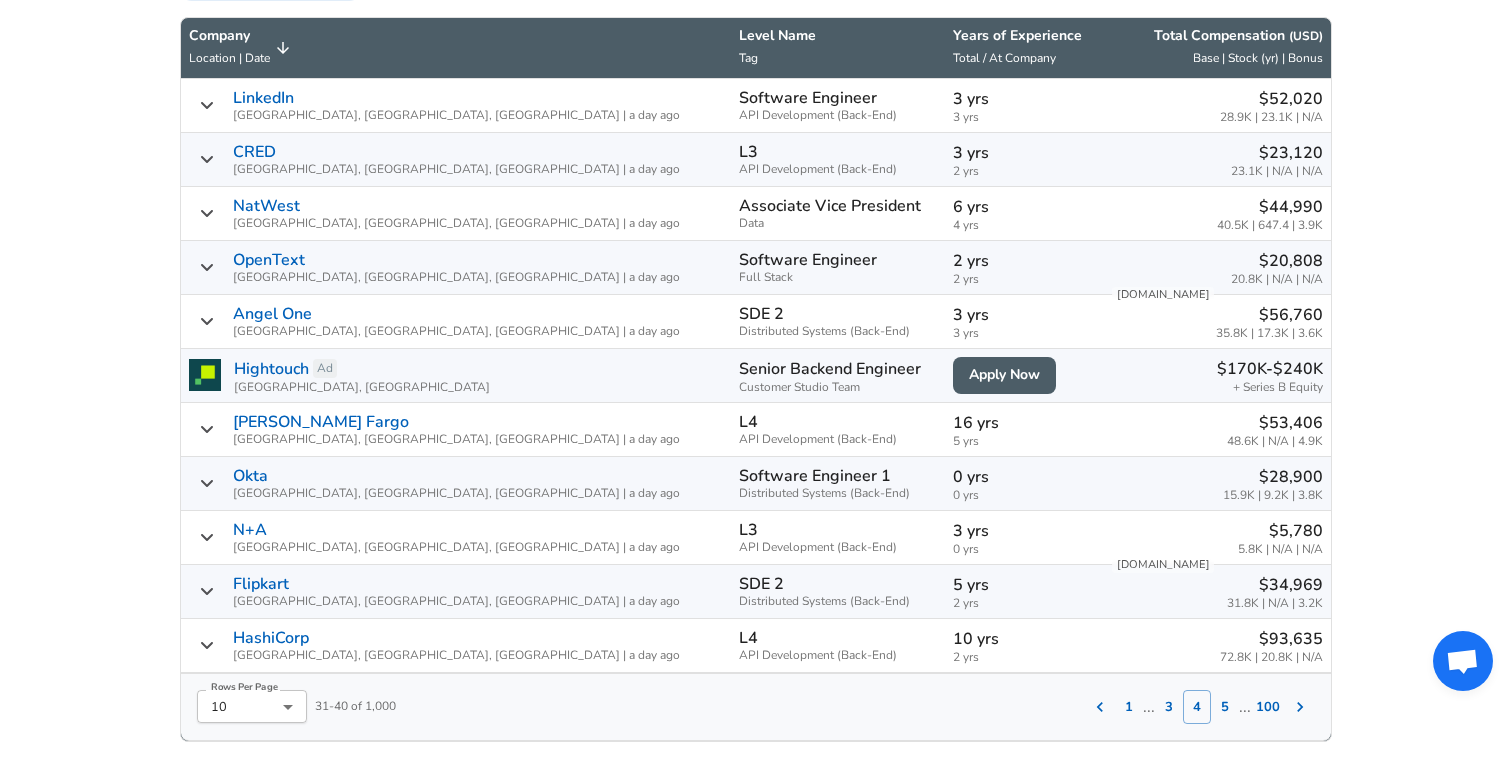 click on "5" at bounding box center [1225, 707] 